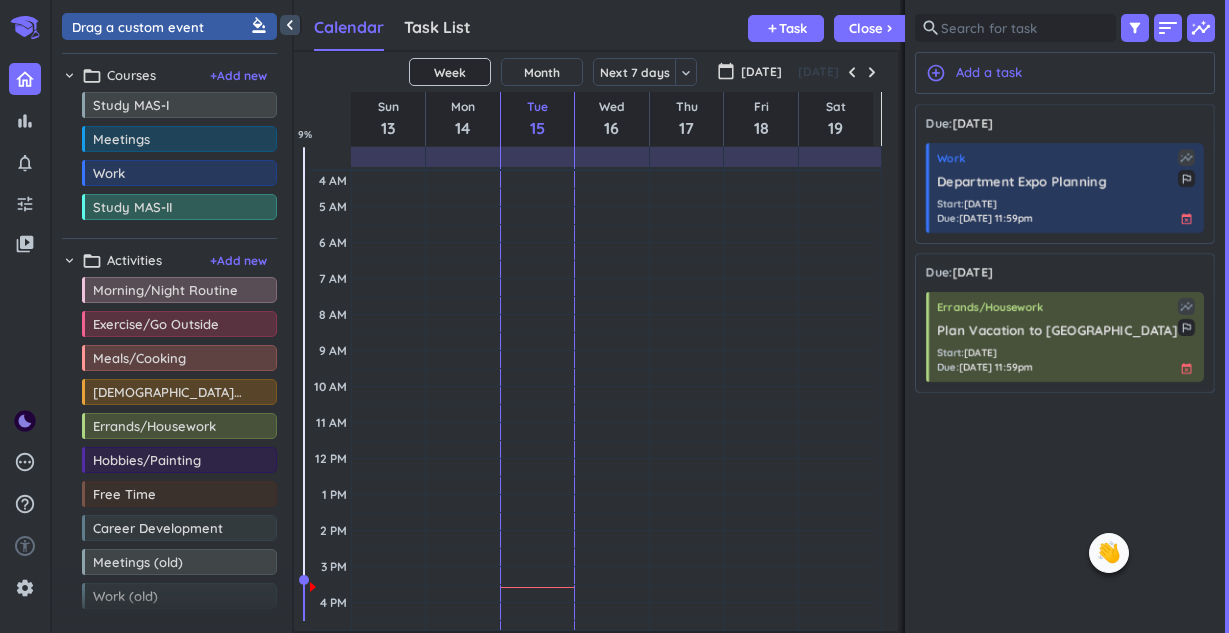 scroll, scrollTop: 0, scrollLeft: 0, axis: both 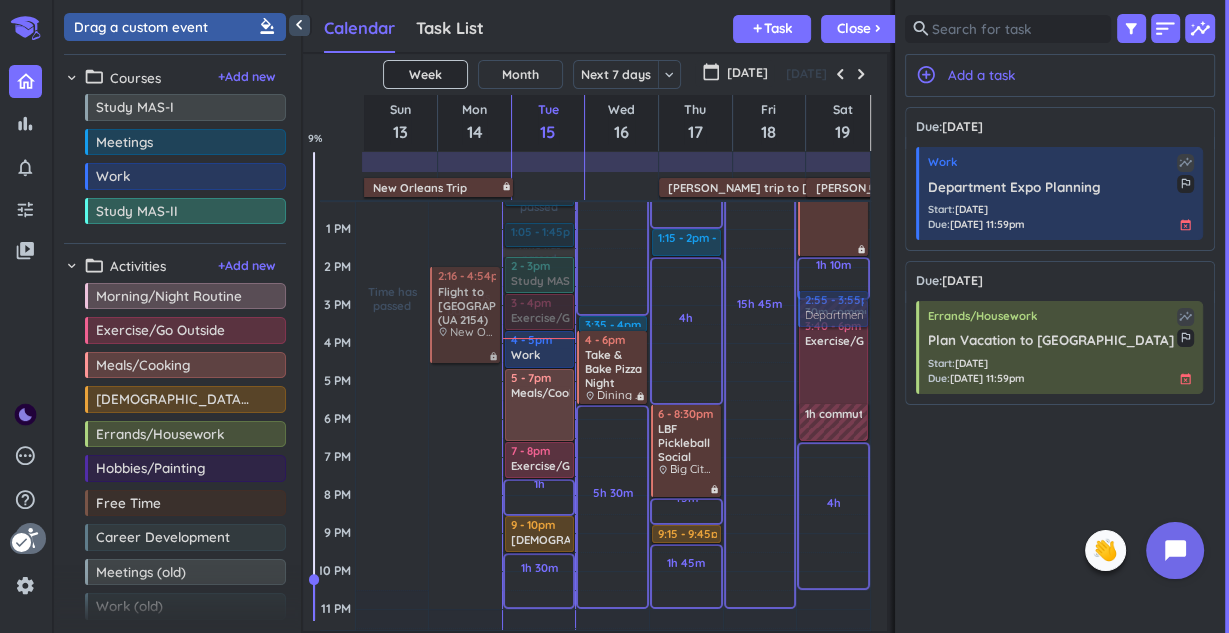 drag, startPoint x: 1052, startPoint y: 180, endPoint x: 944, endPoint y: 101, distance: 133.80957 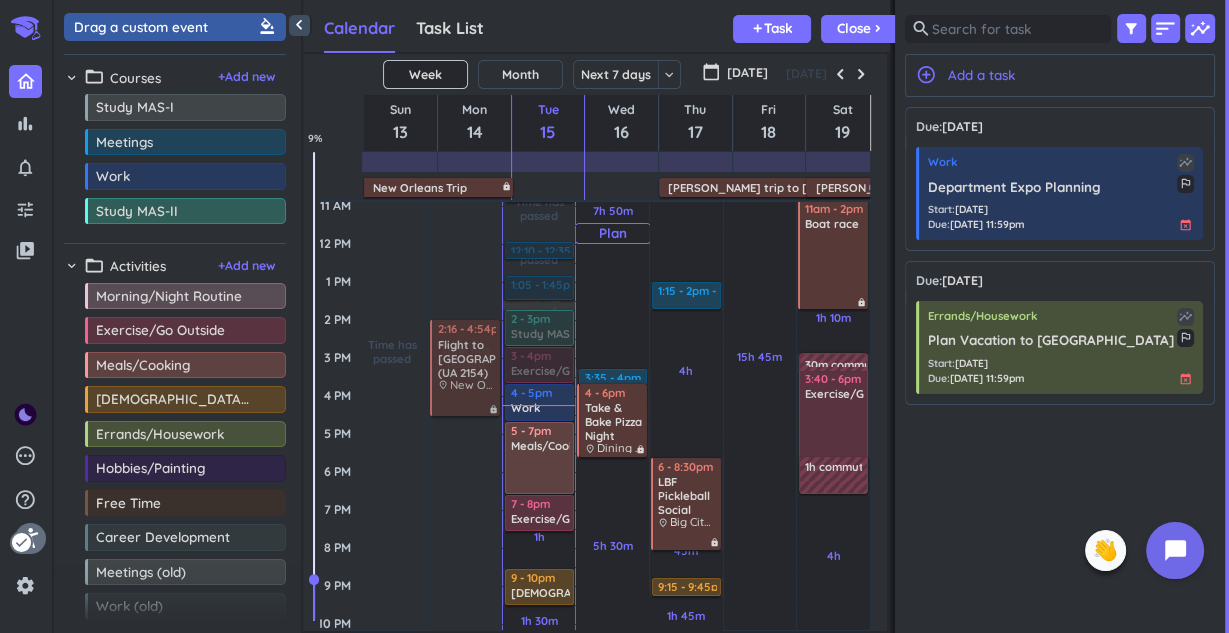 scroll, scrollTop: 252, scrollLeft: 16, axis: both 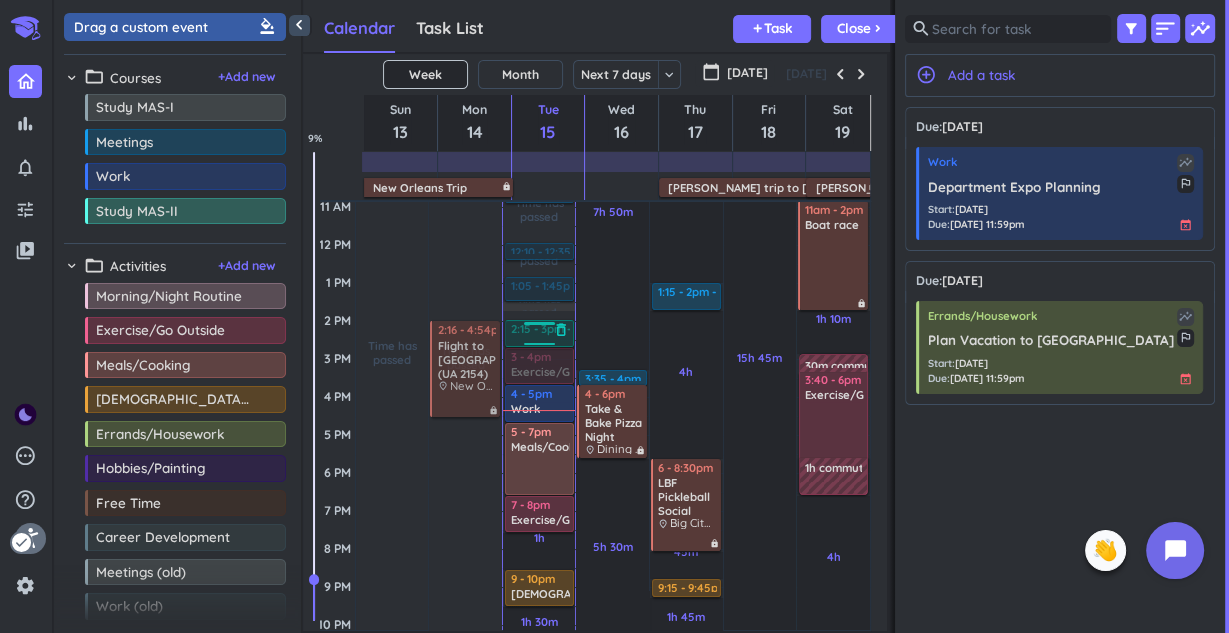 drag, startPoint x: 530, startPoint y: 314, endPoint x: 540, endPoint y: 325, distance: 14.866069 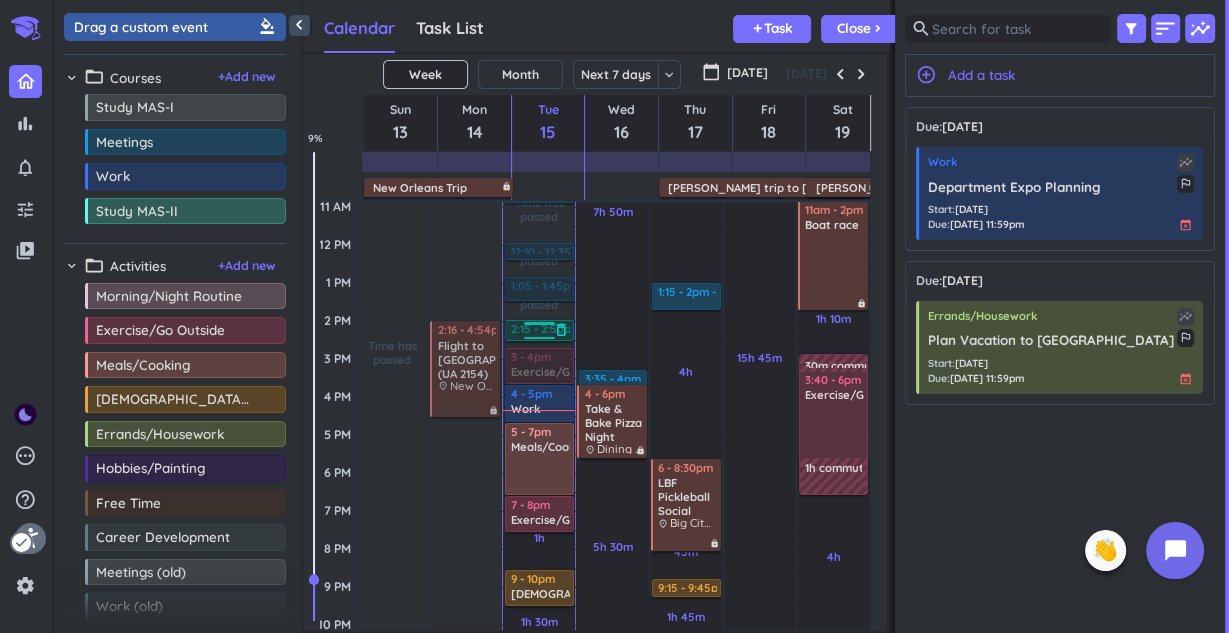 drag, startPoint x: 536, startPoint y: 342, endPoint x: 528, endPoint y: 335, distance: 10.630146 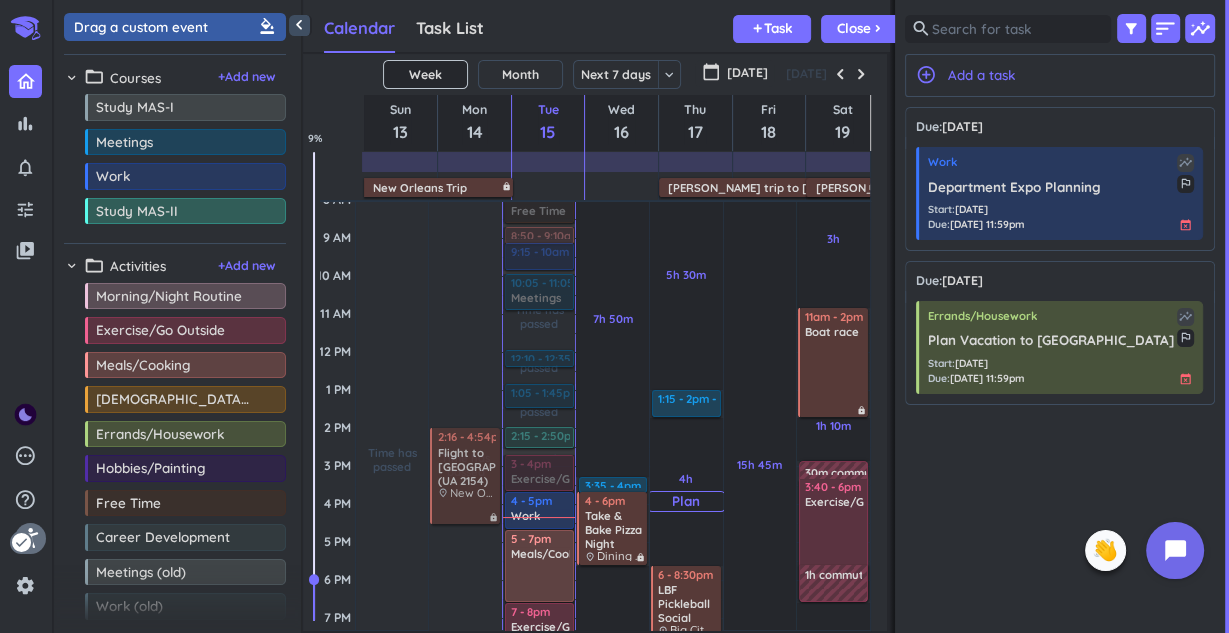 scroll, scrollTop: 146, scrollLeft: 16, axis: both 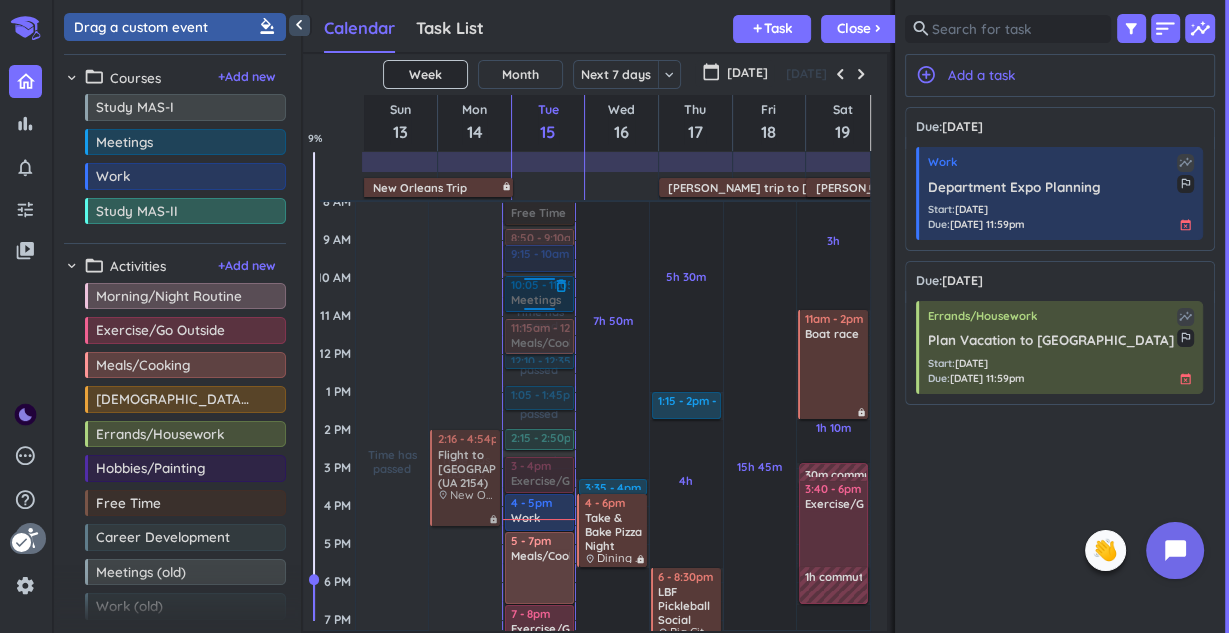 drag, startPoint x: 170, startPoint y: 361, endPoint x: 540, endPoint y: 310, distance: 373.49832 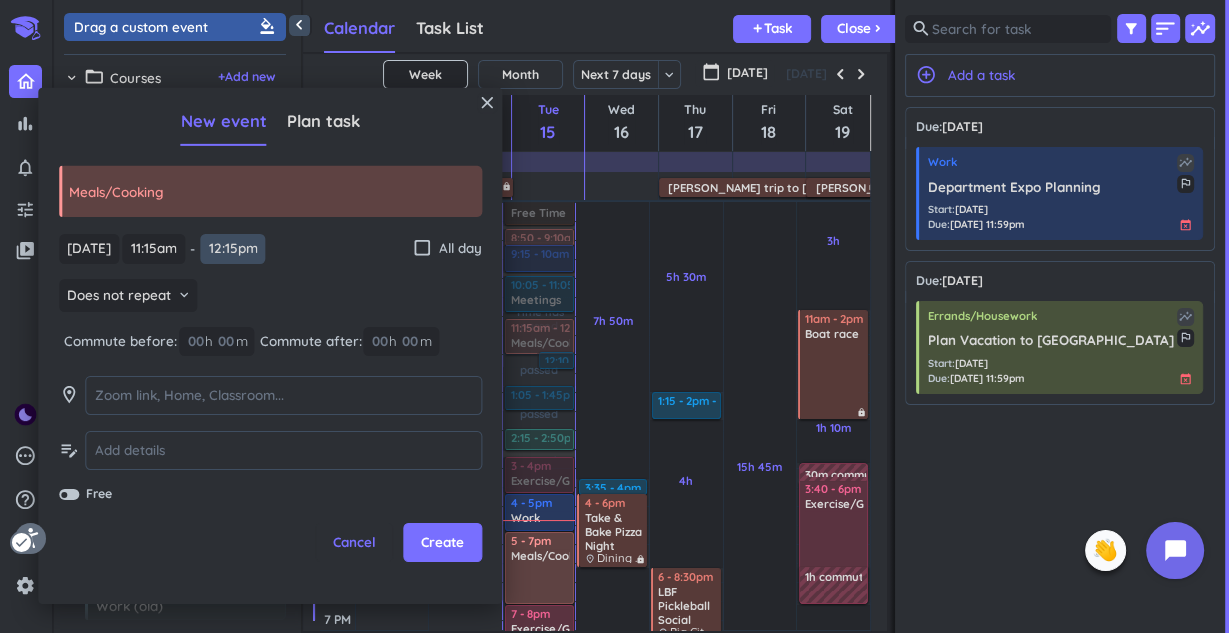 click on "12:15pm" at bounding box center [233, 248] 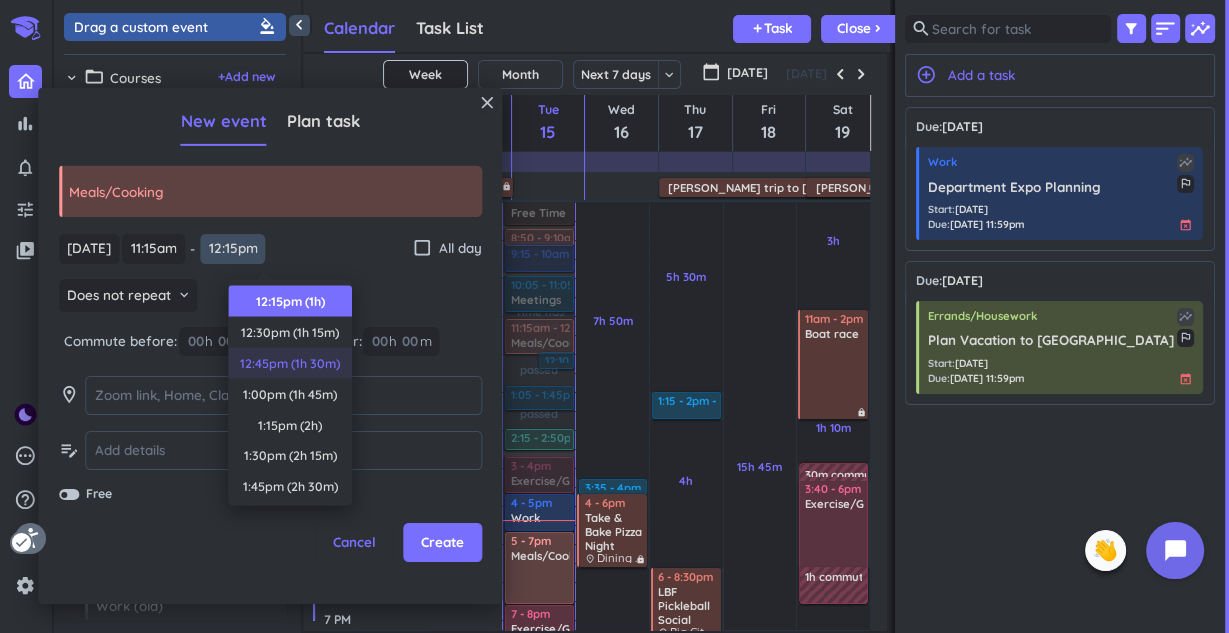scroll, scrollTop: 0, scrollLeft: 0, axis: both 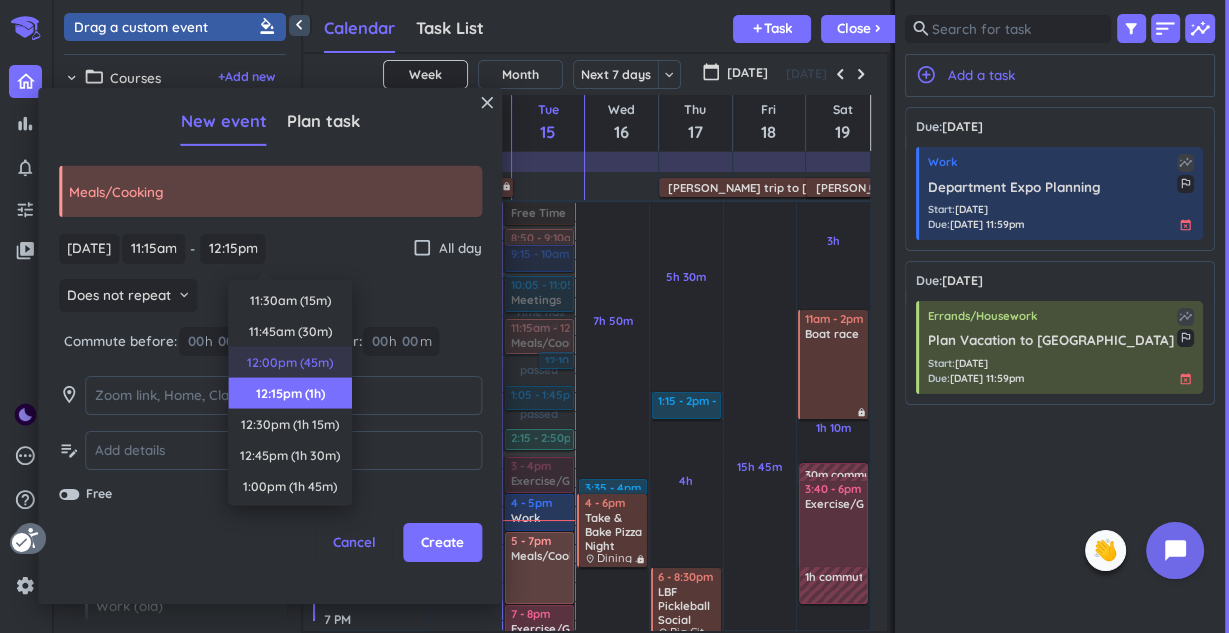 click on "12:00pm (45m)" at bounding box center [290, 362] 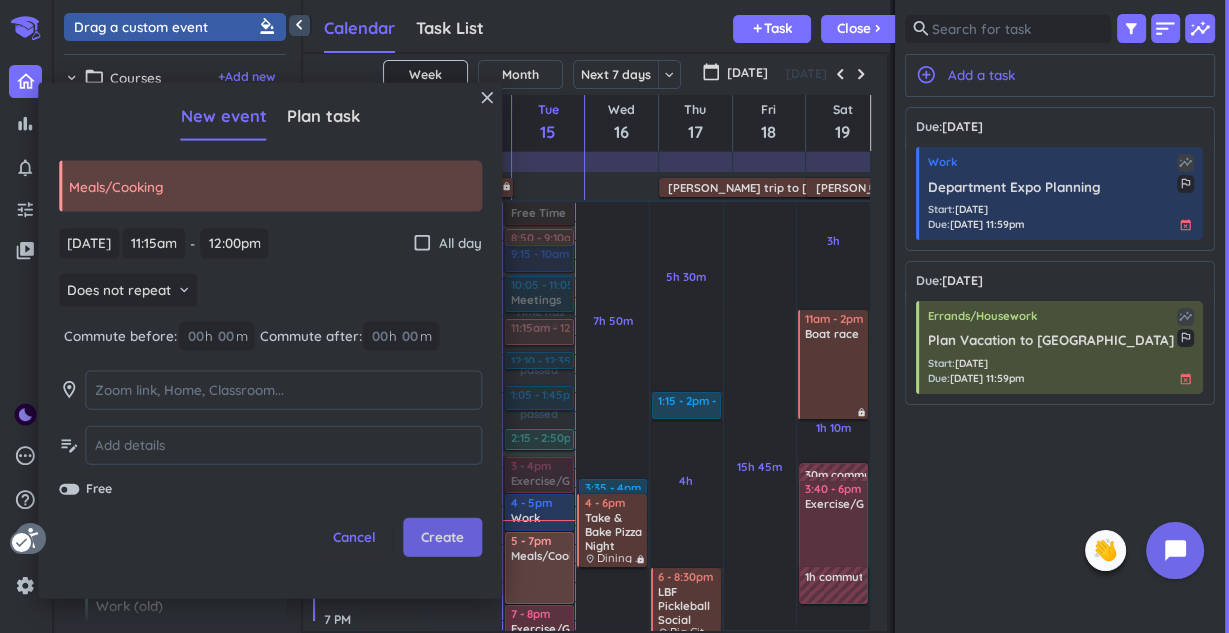 click on "Create" at bounding box center [443, 537] 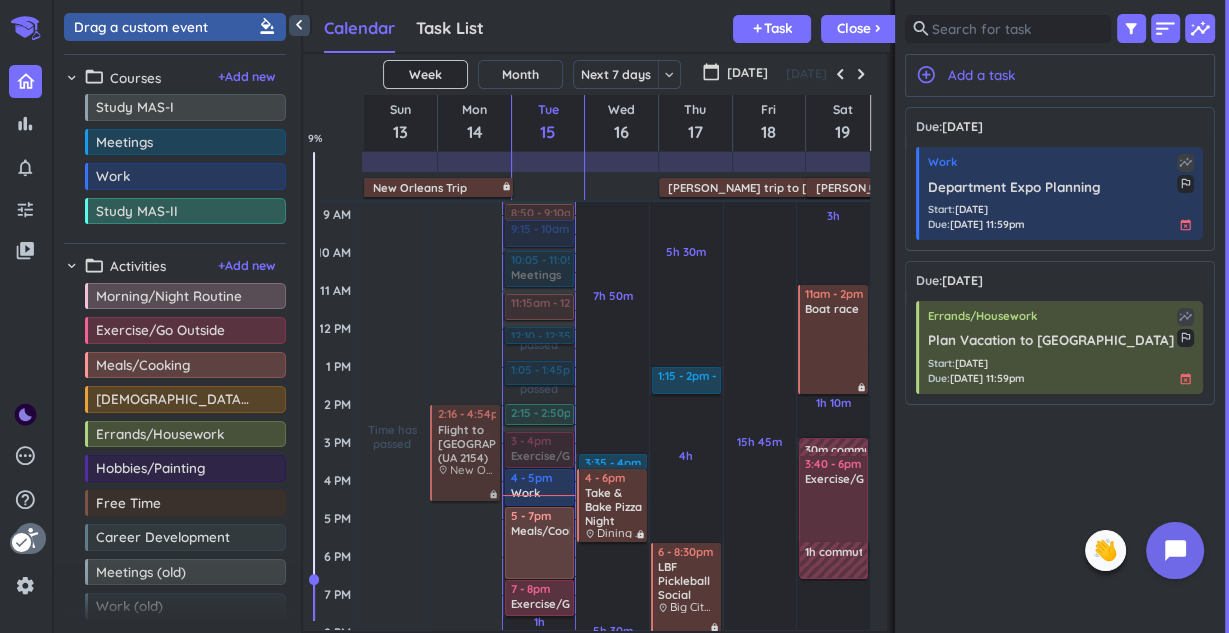 scroll, scrollTop: 172, scrollLeft: 16, axis: both 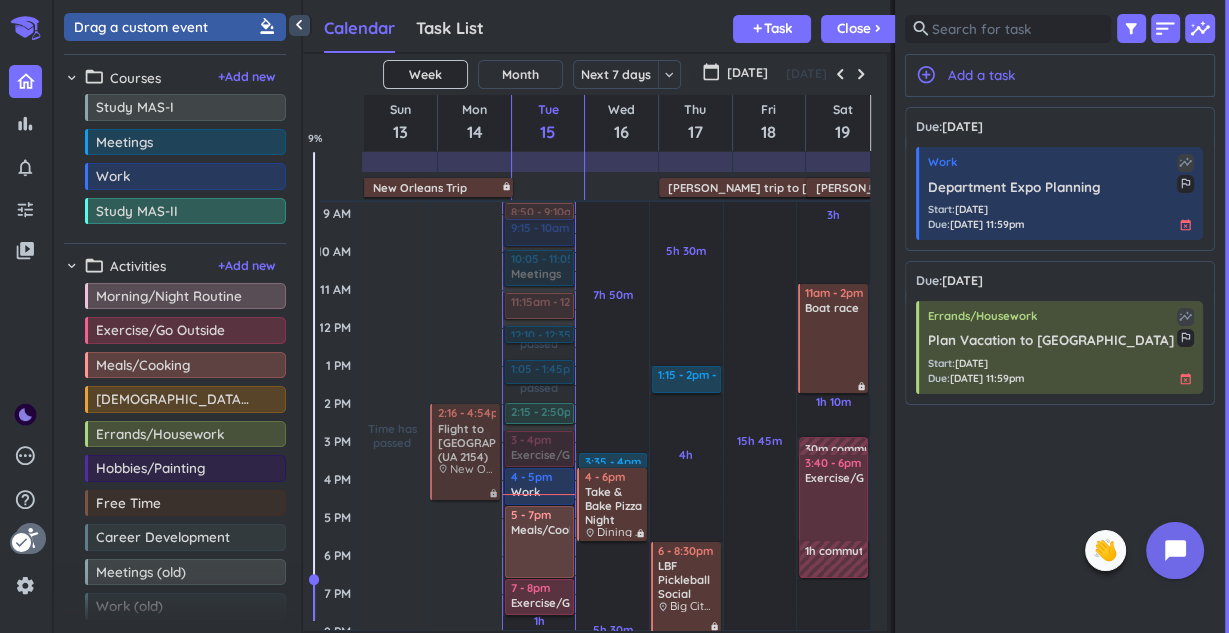 click on "bar_chart notifications_none tune" at bounding box center [25, 140] 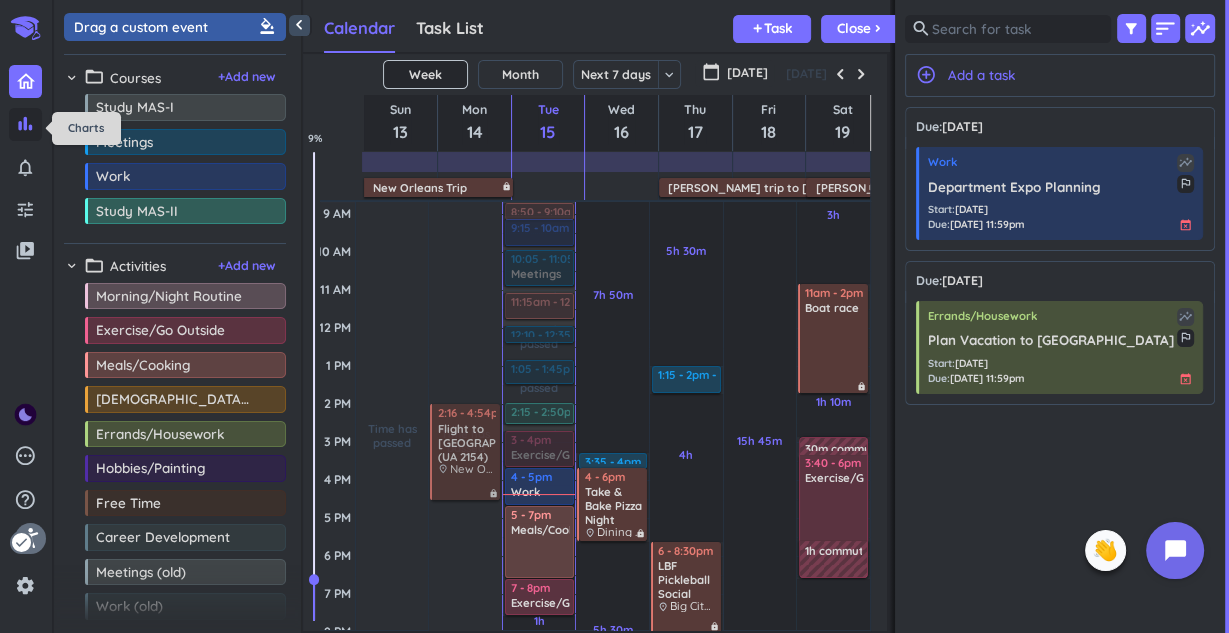 click on "bar_chart" at bounding box center (25, 124) 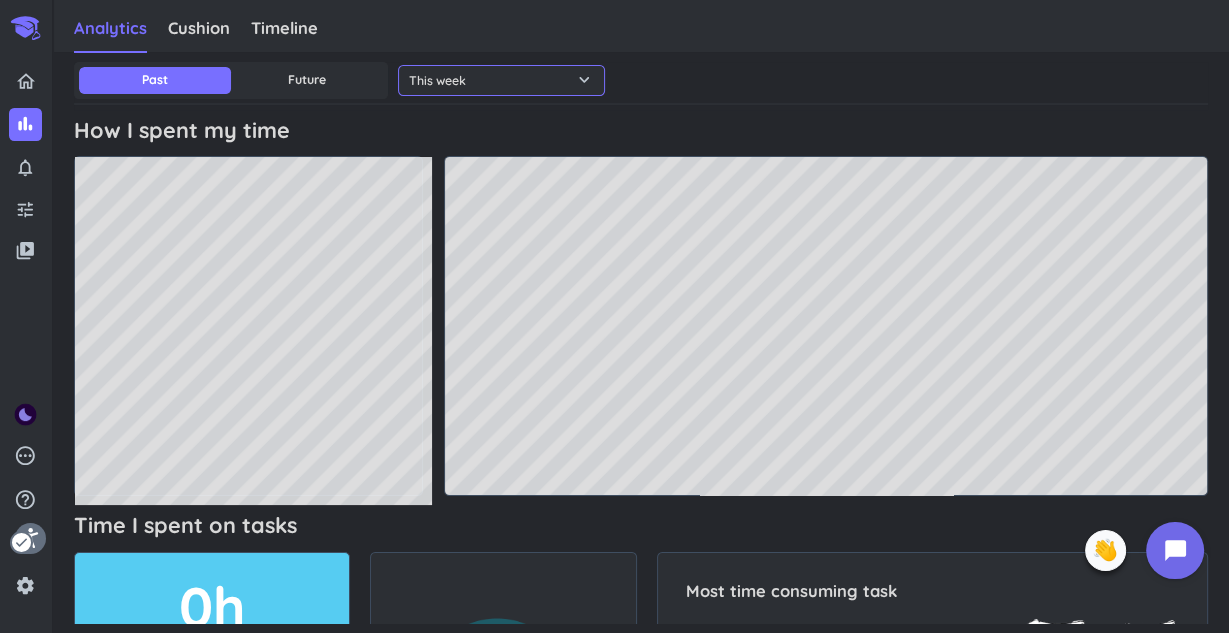 click on "This week" 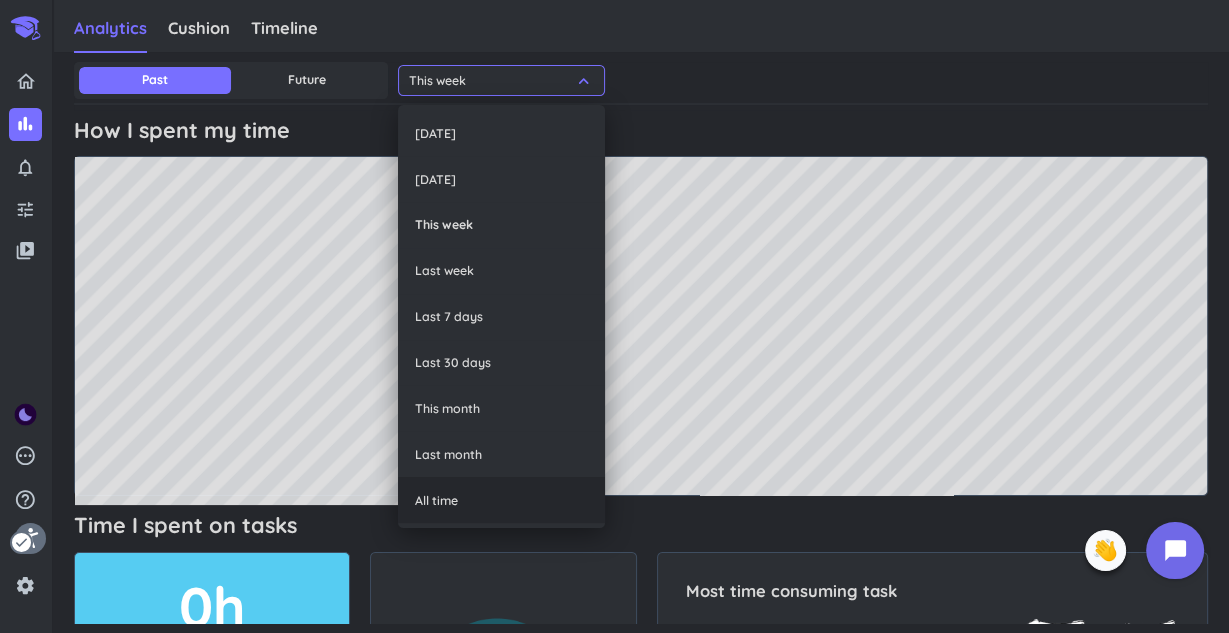click on "All time" at bounding box center [501, 500] 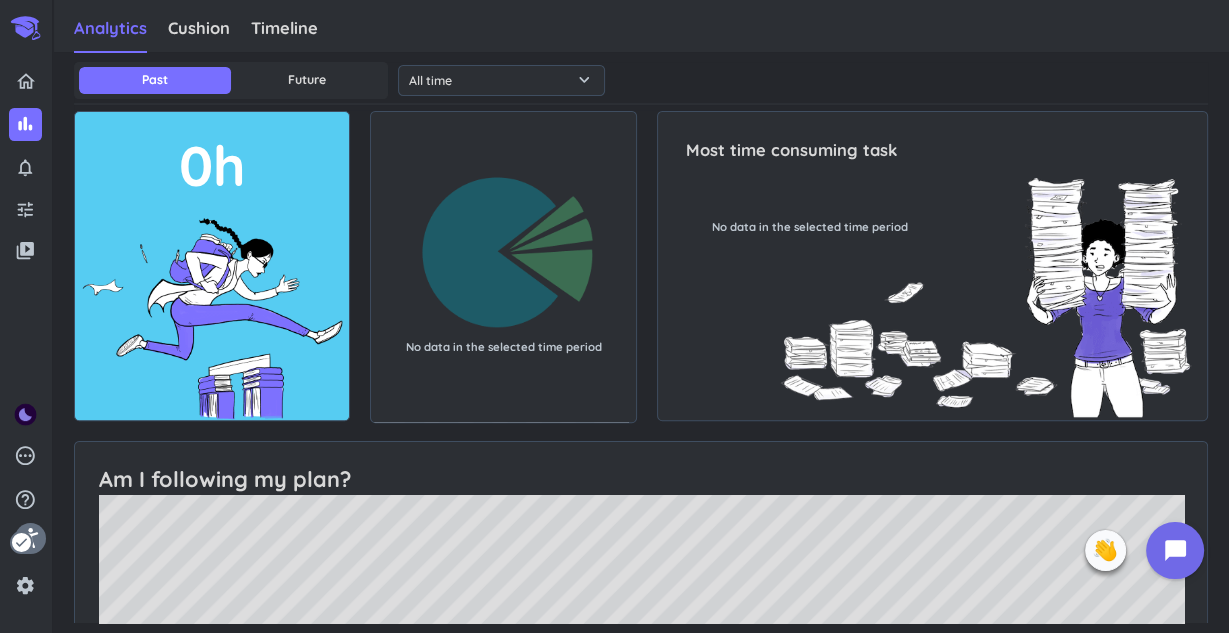 scroll, scrollTop: 446, scrollLeft: 0, axis: vertical 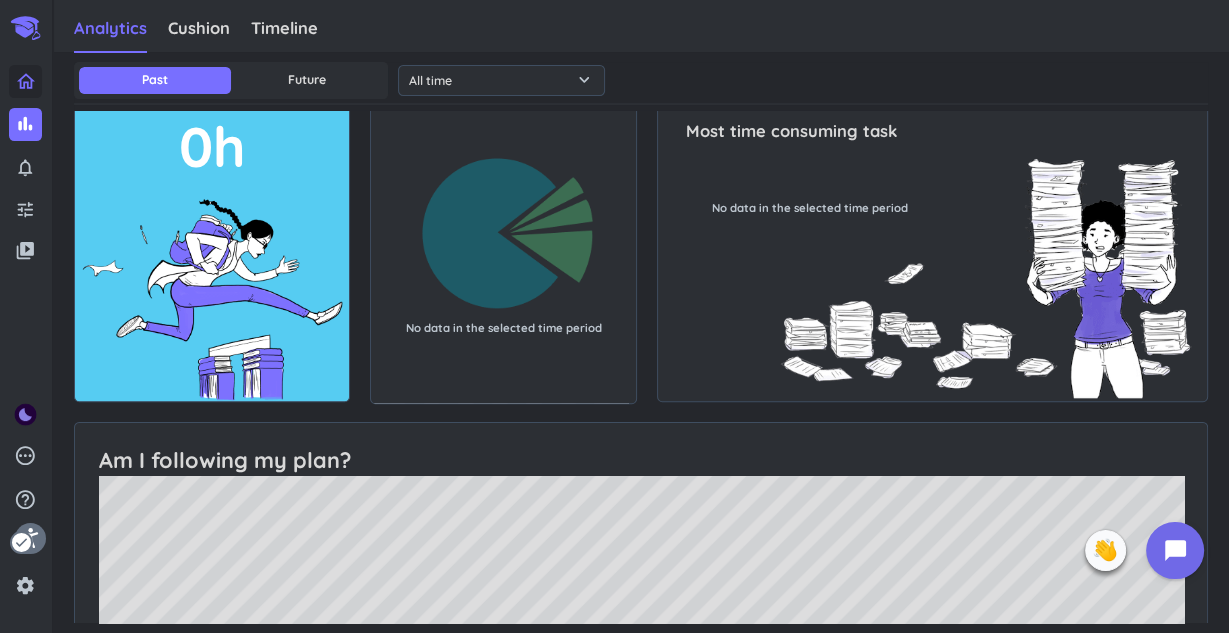 click 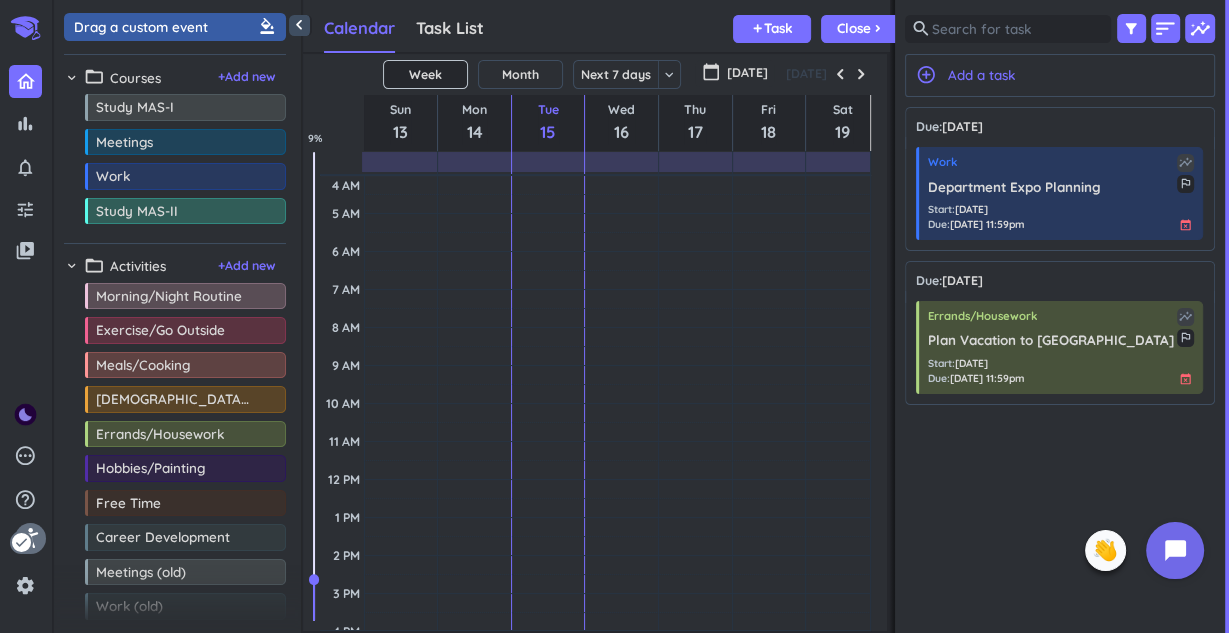 scroll, scrollTop: 8, scrollLeft: 9, axis: both 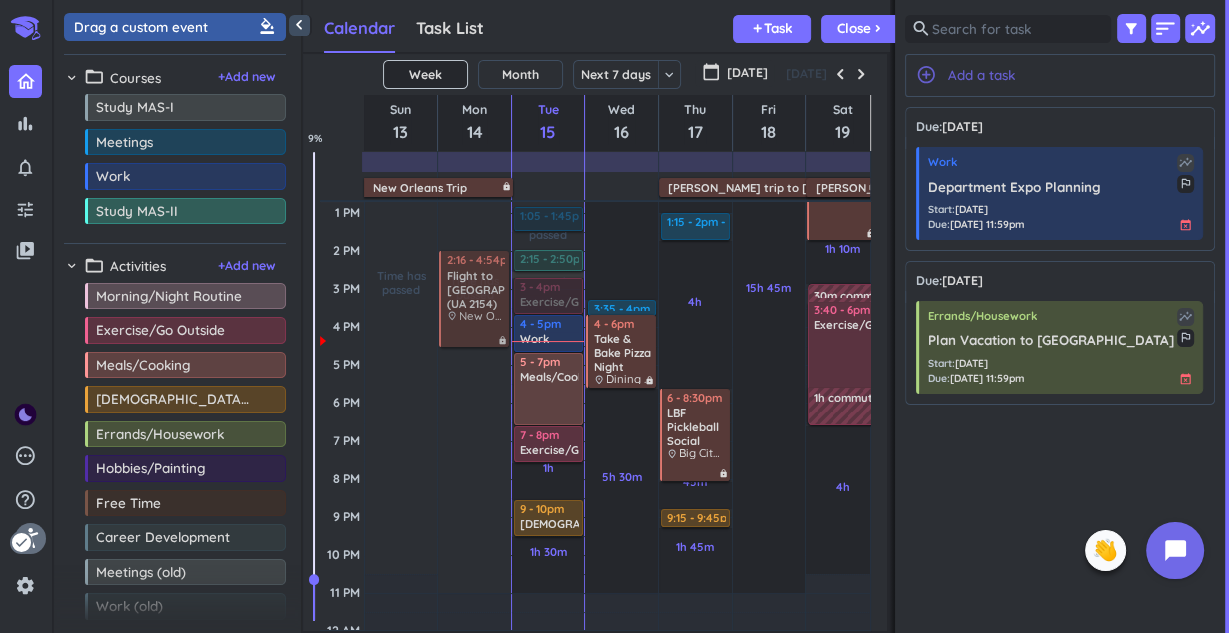 click on "Add a task" at bounding box center [981, 75] 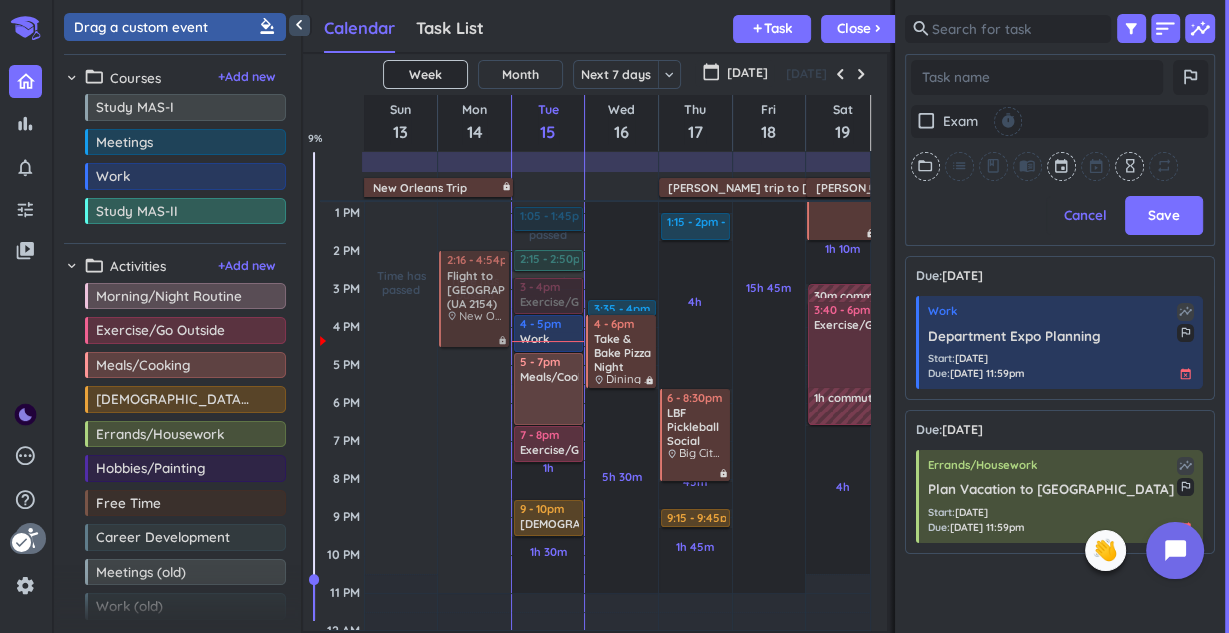 scroll, scrollTop: 358, scrollLeft: 292, axis: both 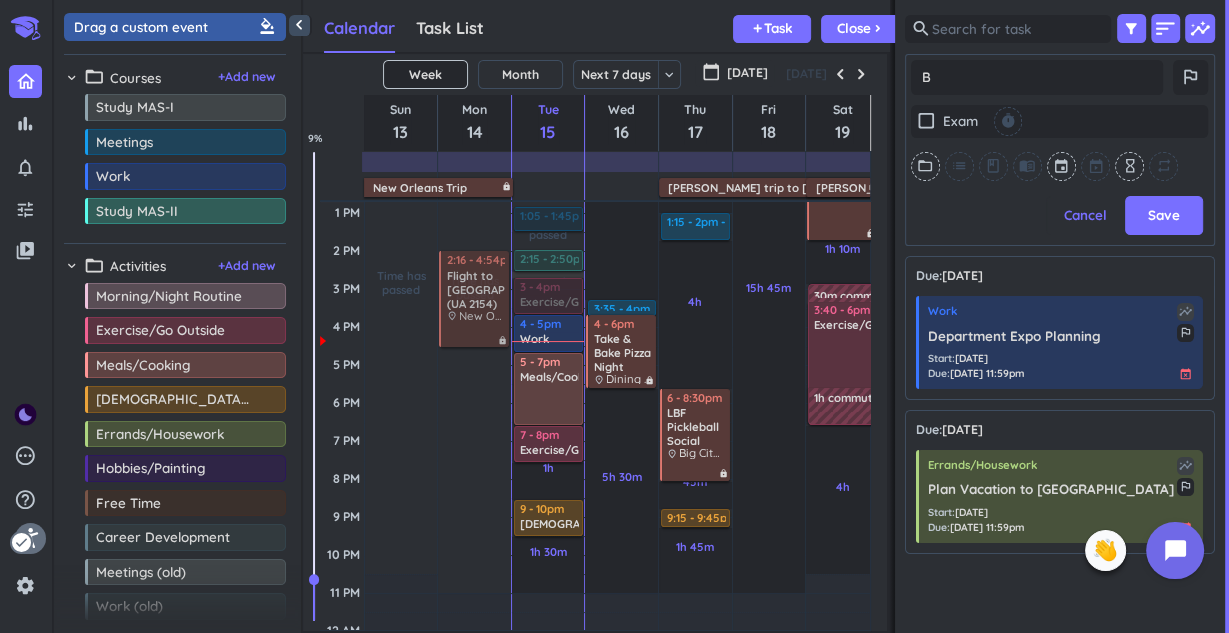type on "x" 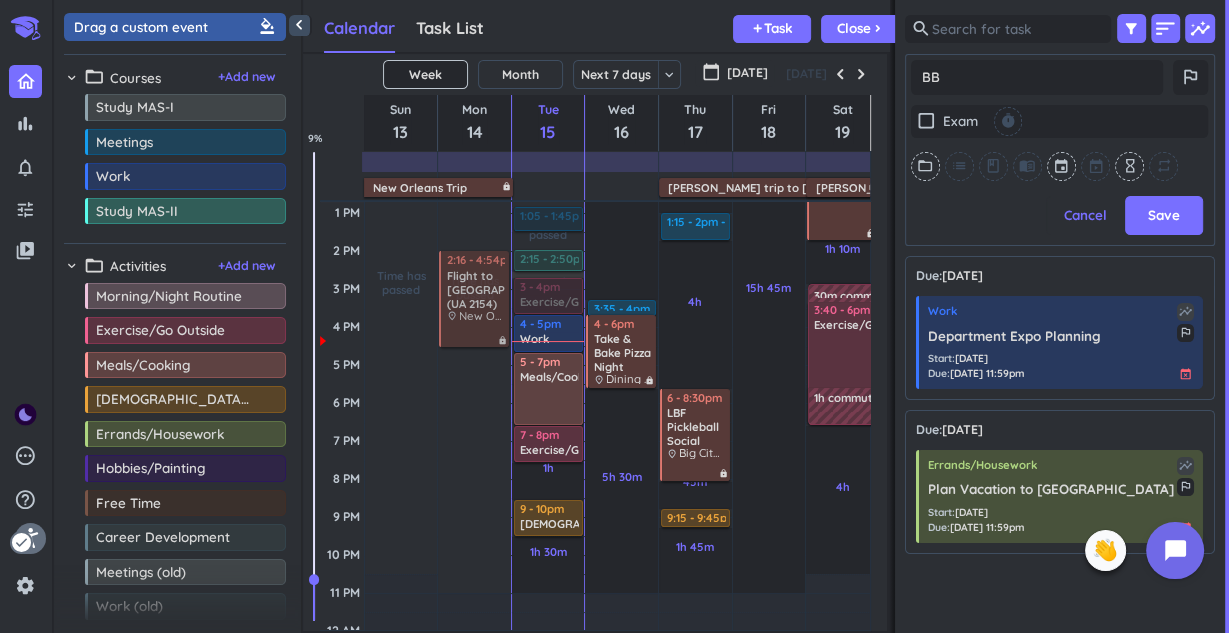 type on "x" 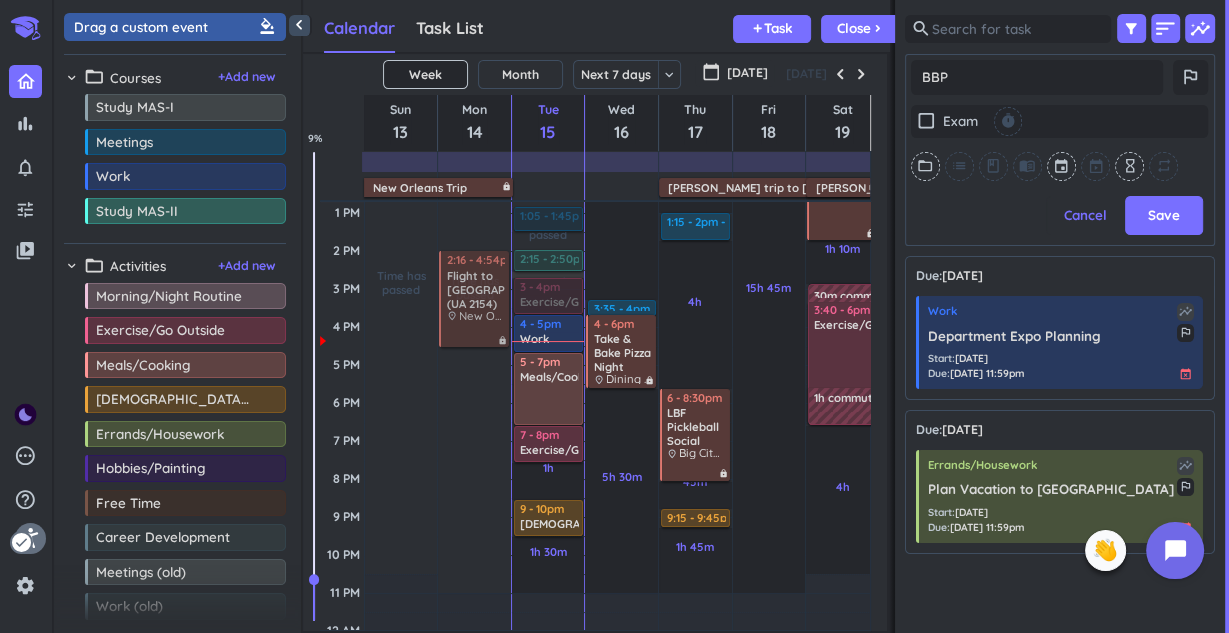 type on "x" 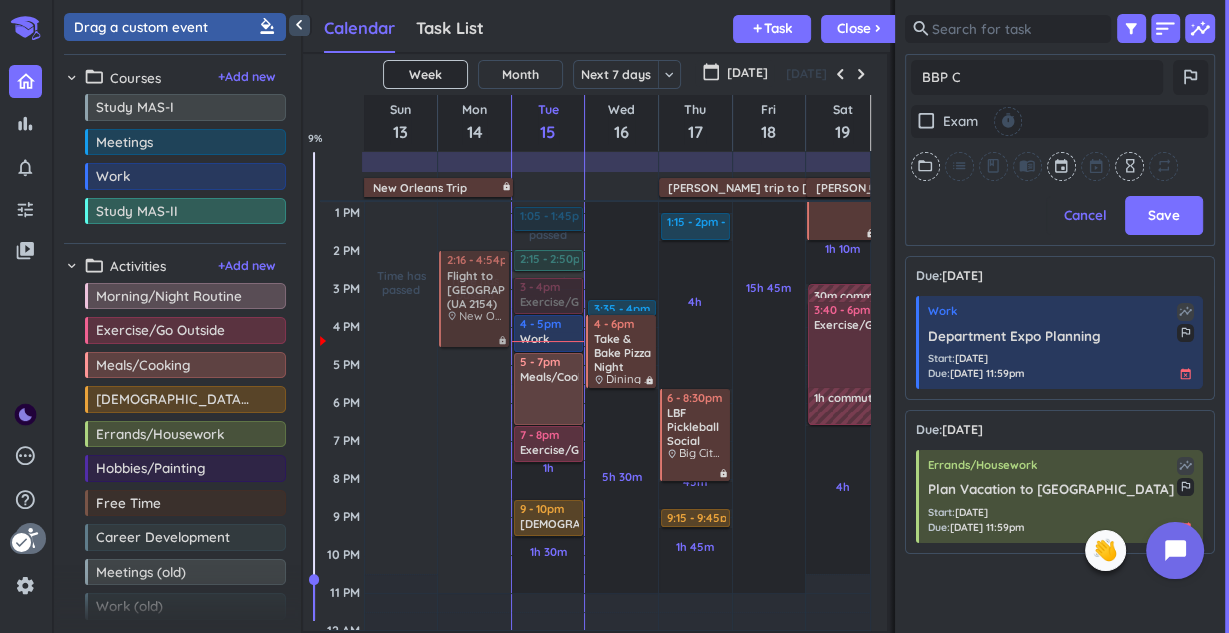 type on "x" 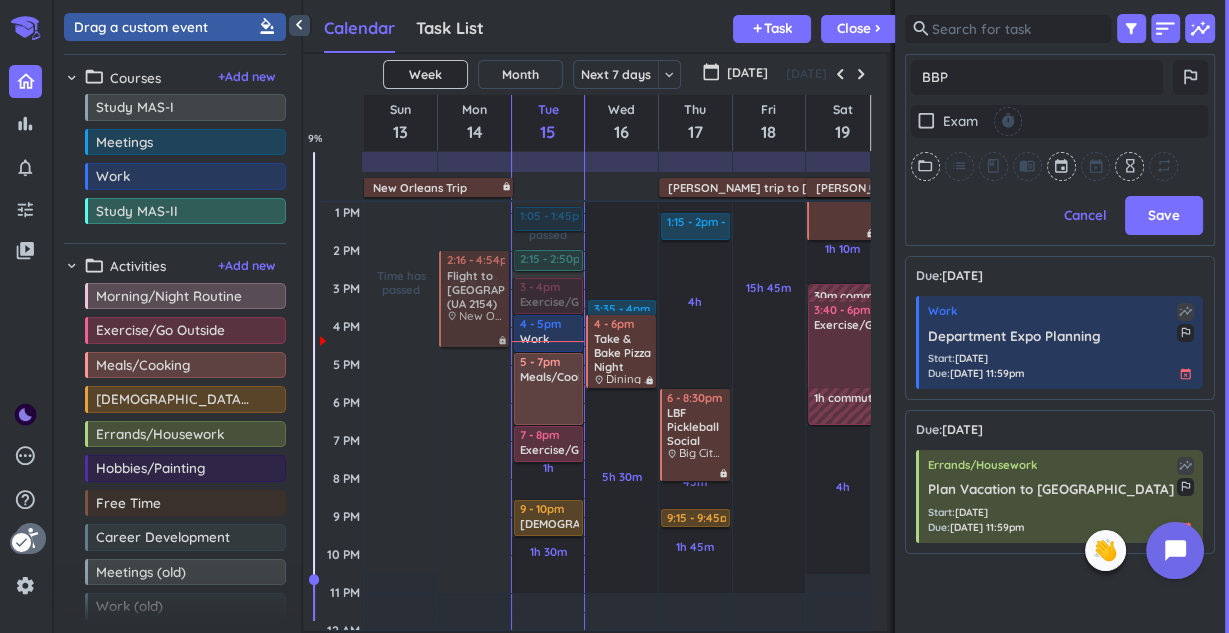 type on "x" 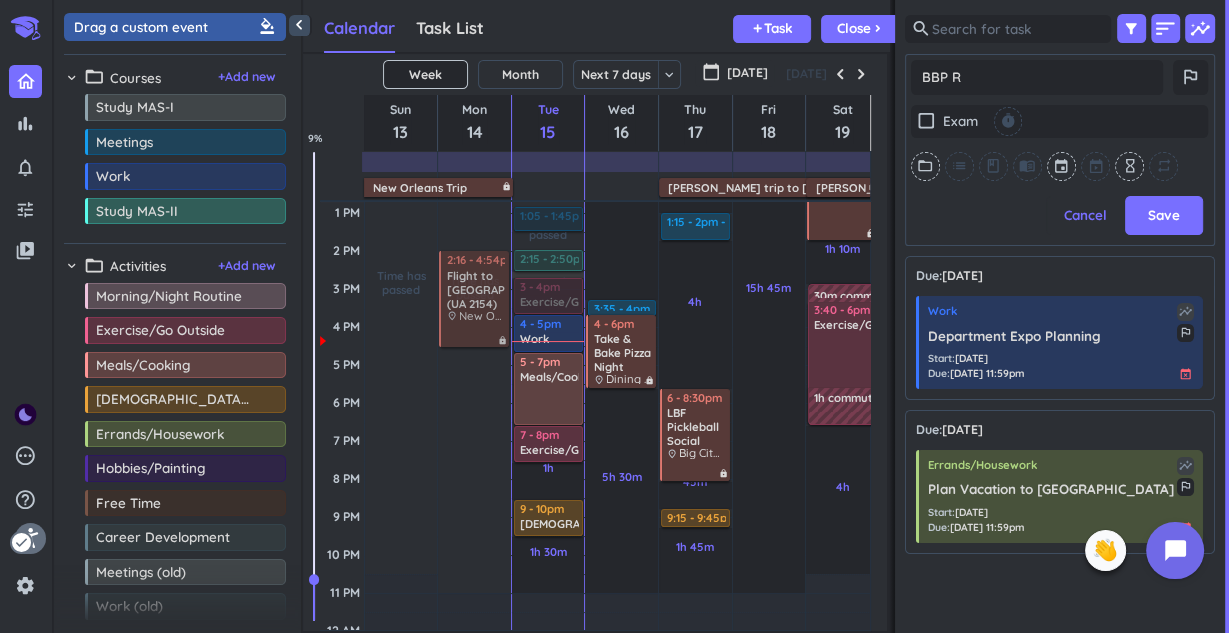 type on "x" 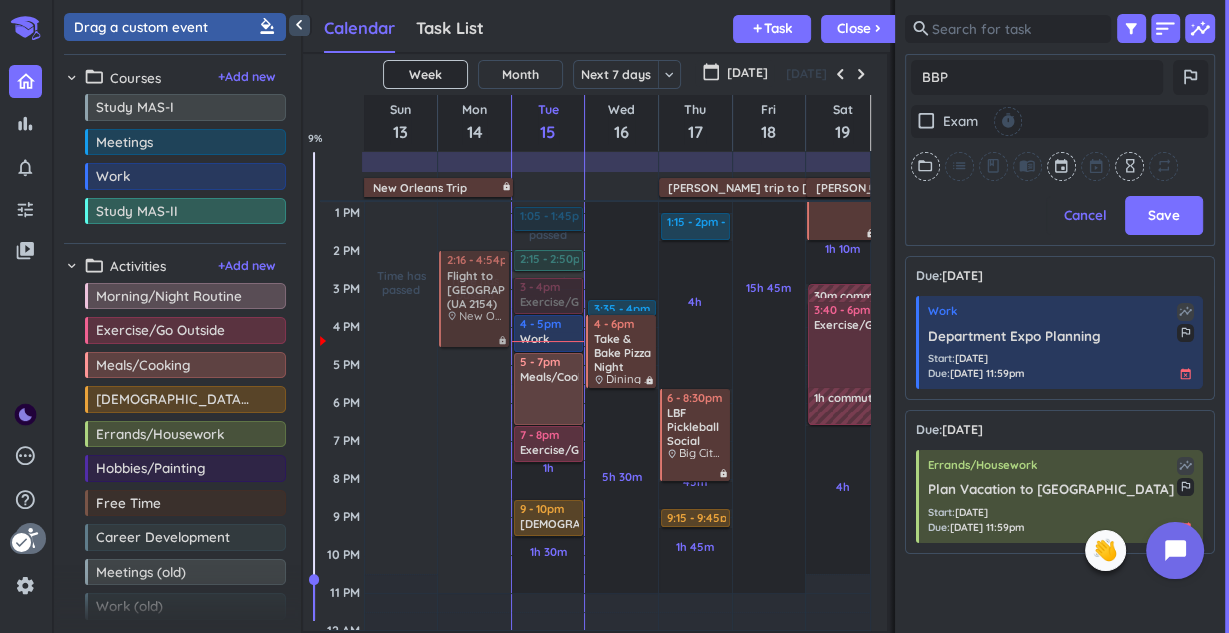 type on "x" 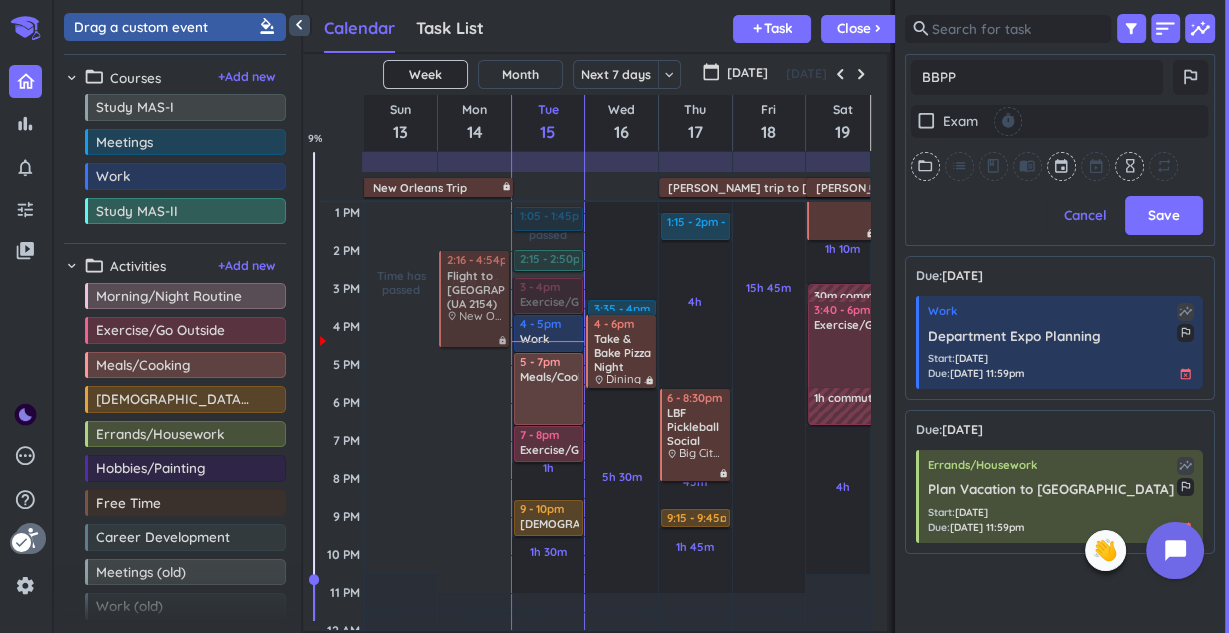 type on "x" 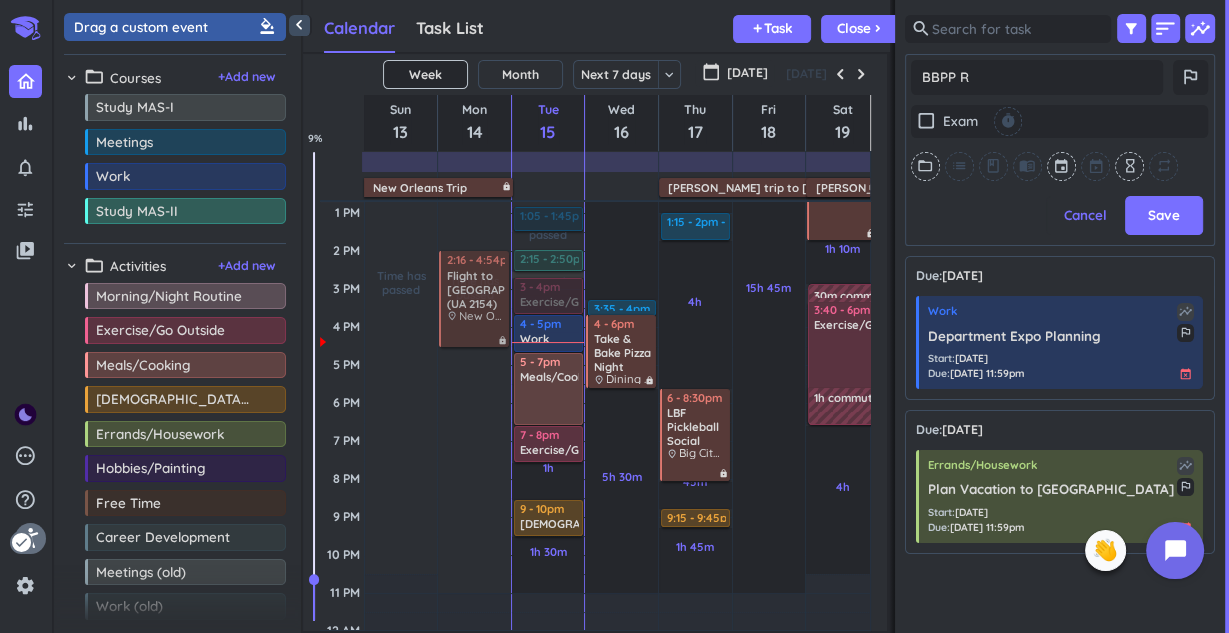 type on "x" 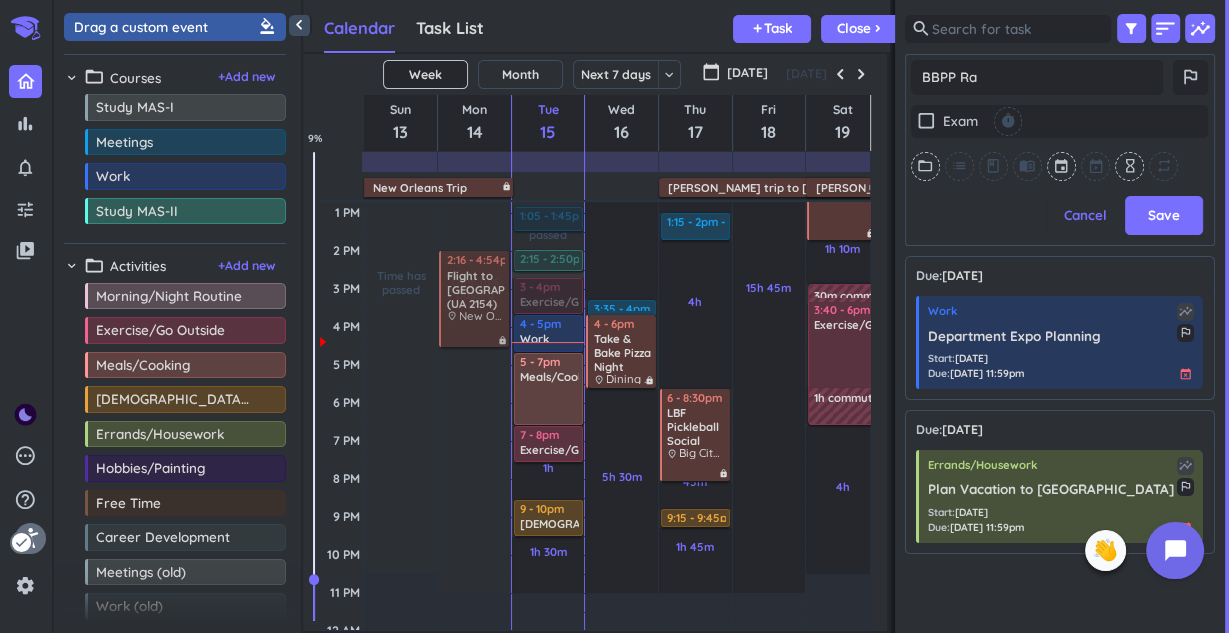 type on "x" 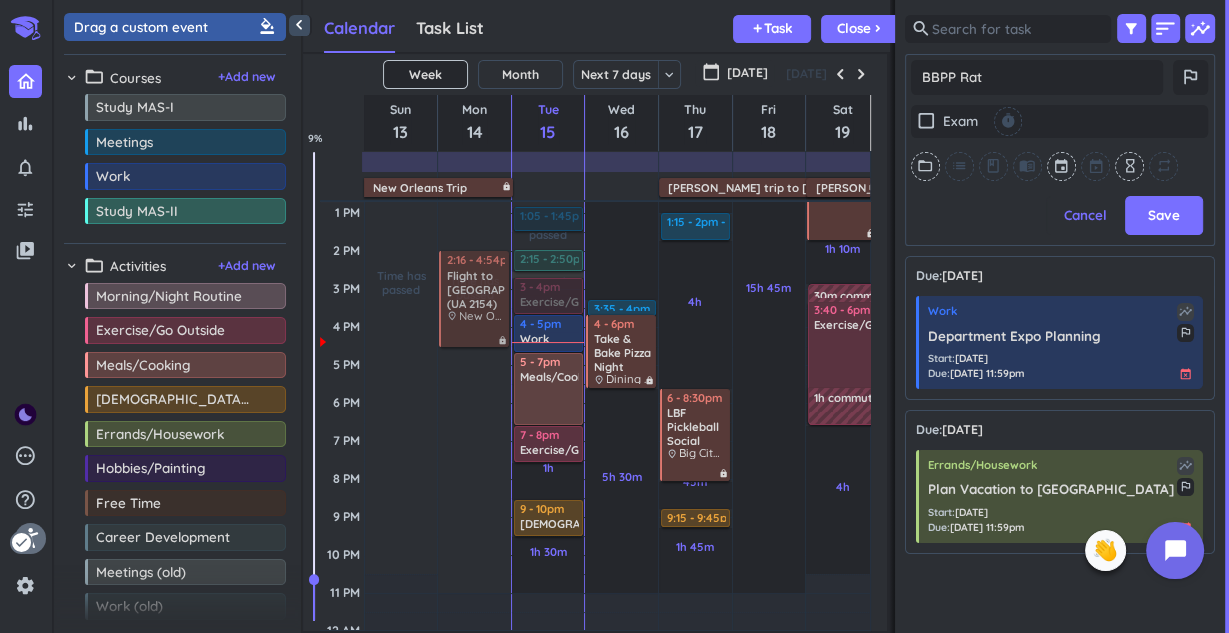 type on "x" 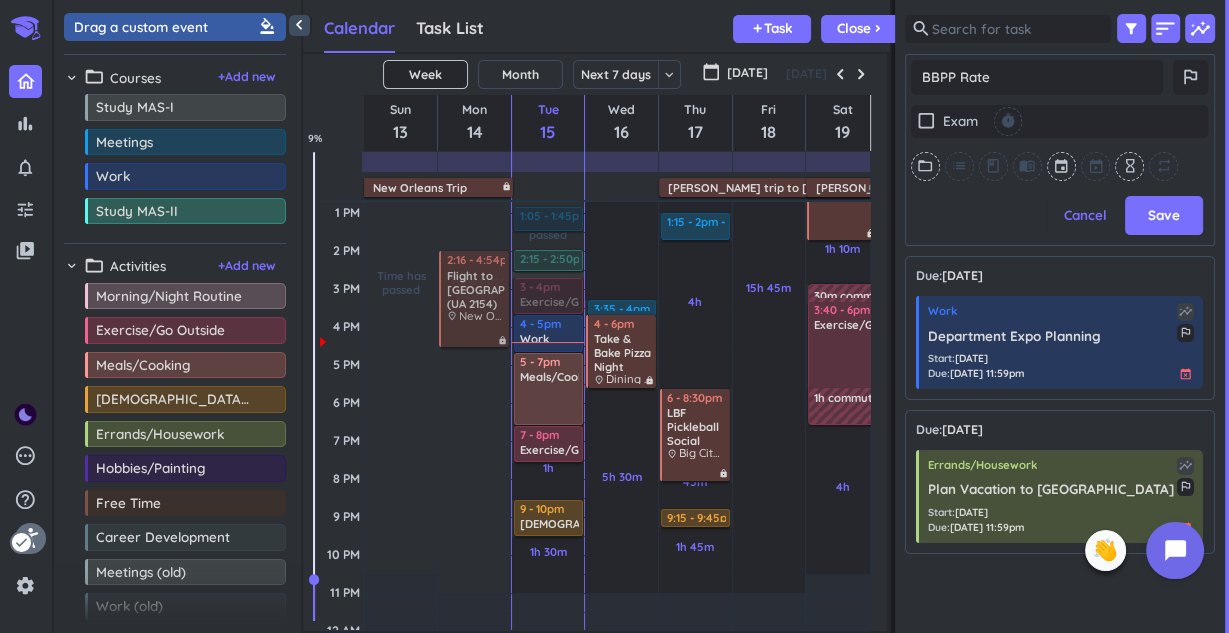 type on "x" 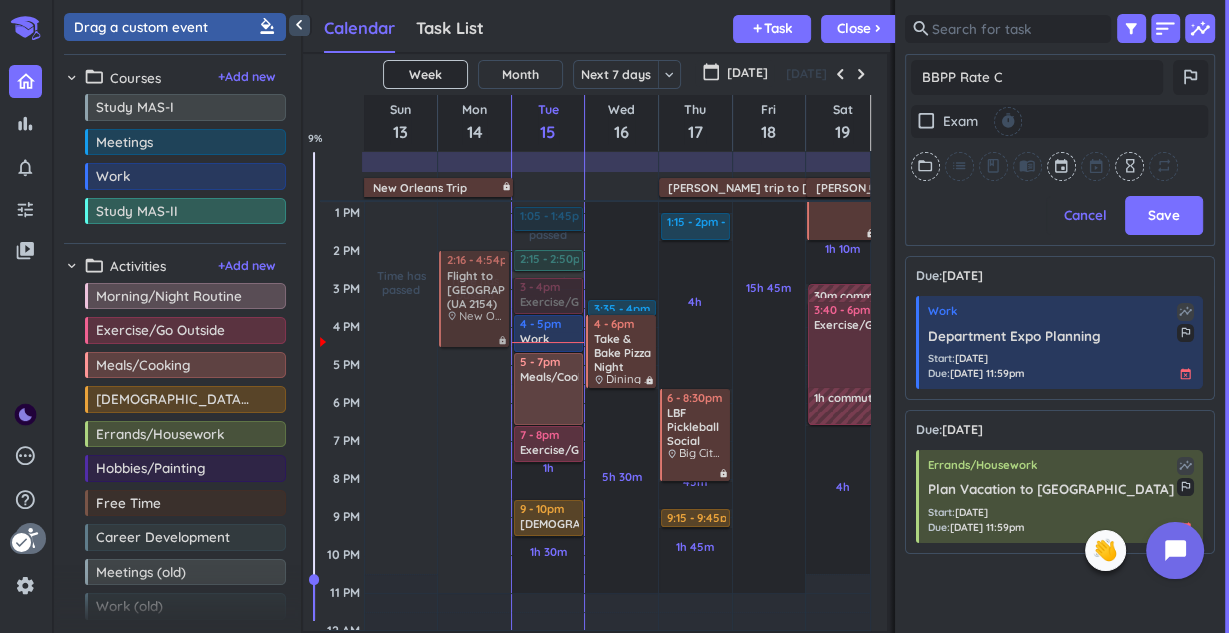 type on "x" 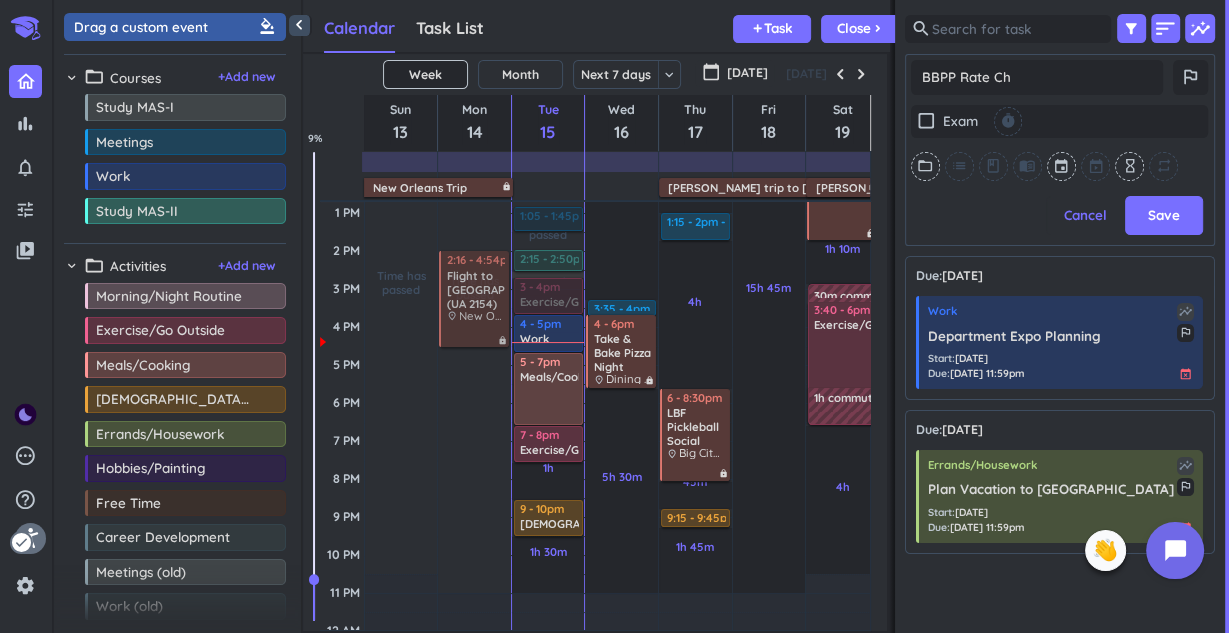 type on "x" 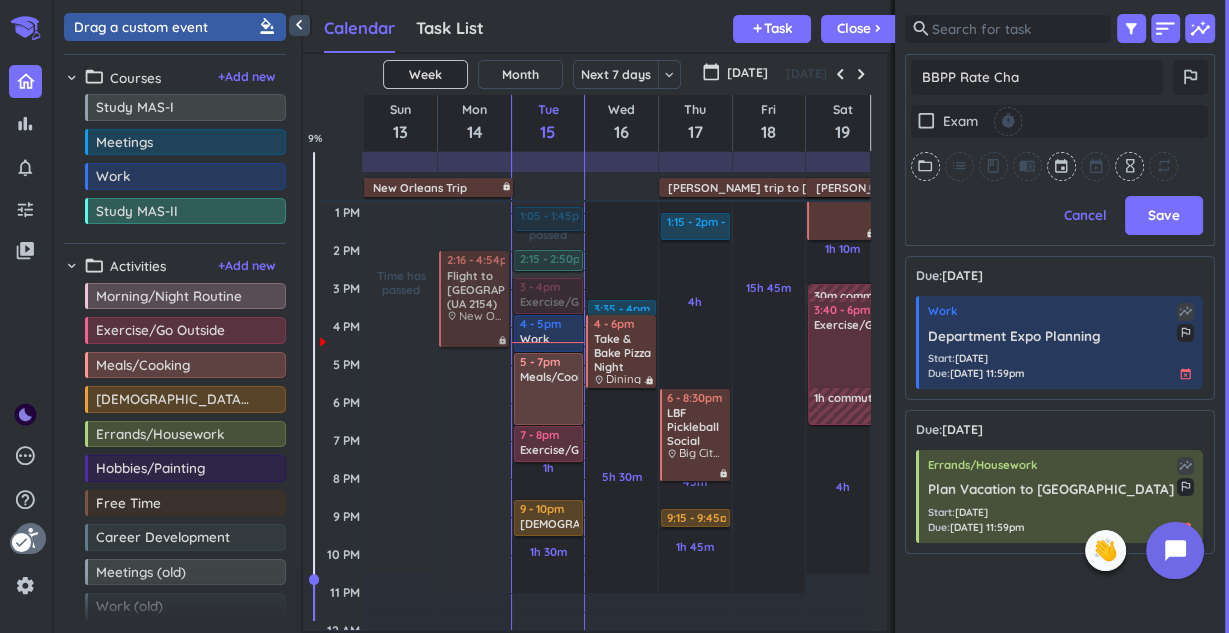 type on "x" 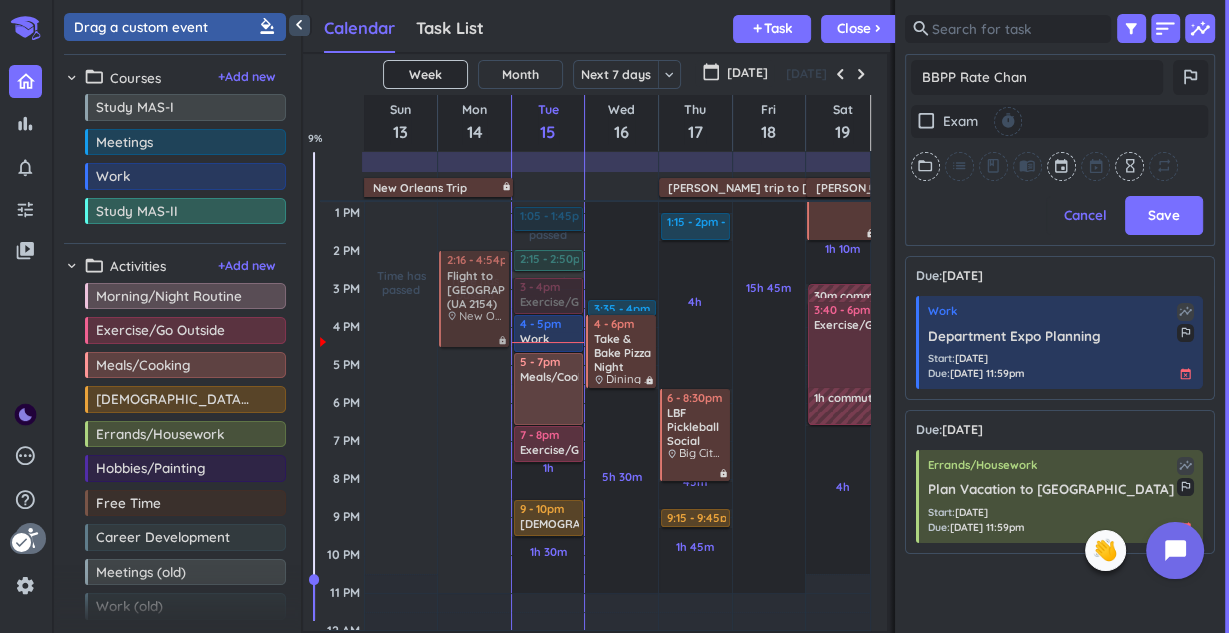 type on "BBPP [PERSON_NAME]" 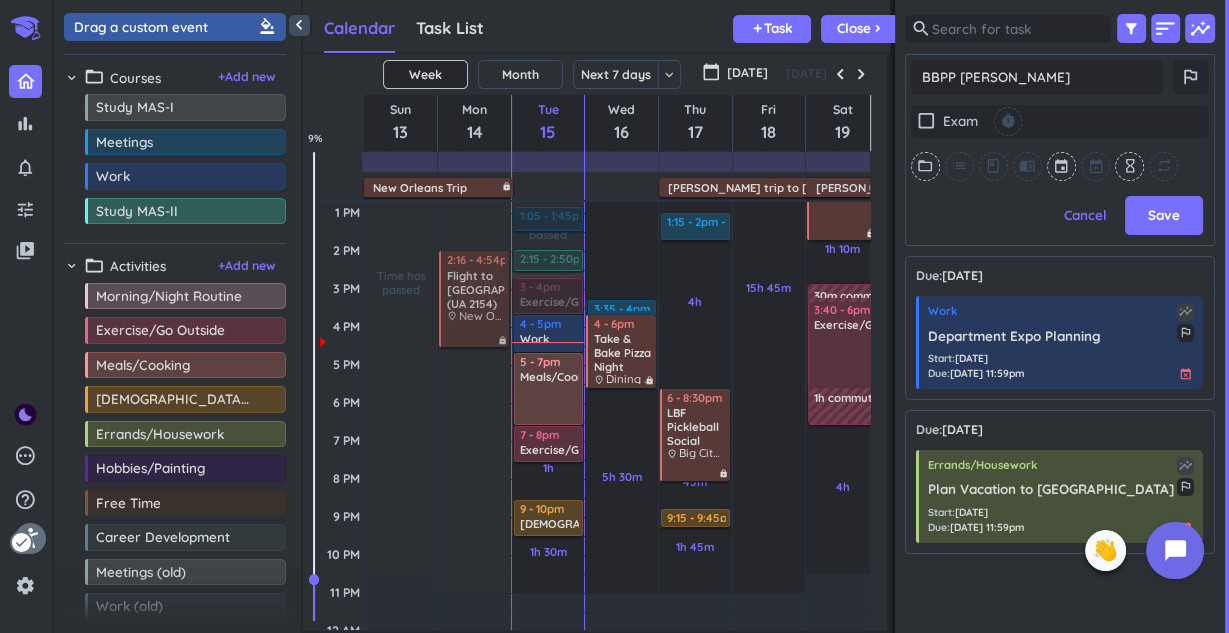 type on "x" 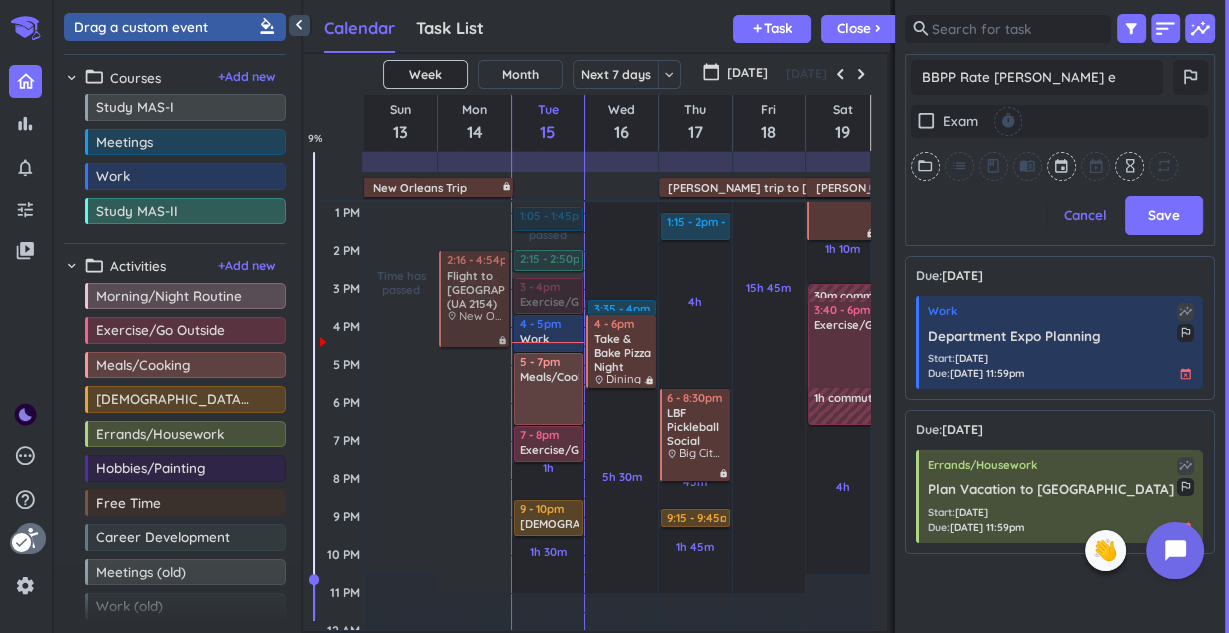 type on "x" 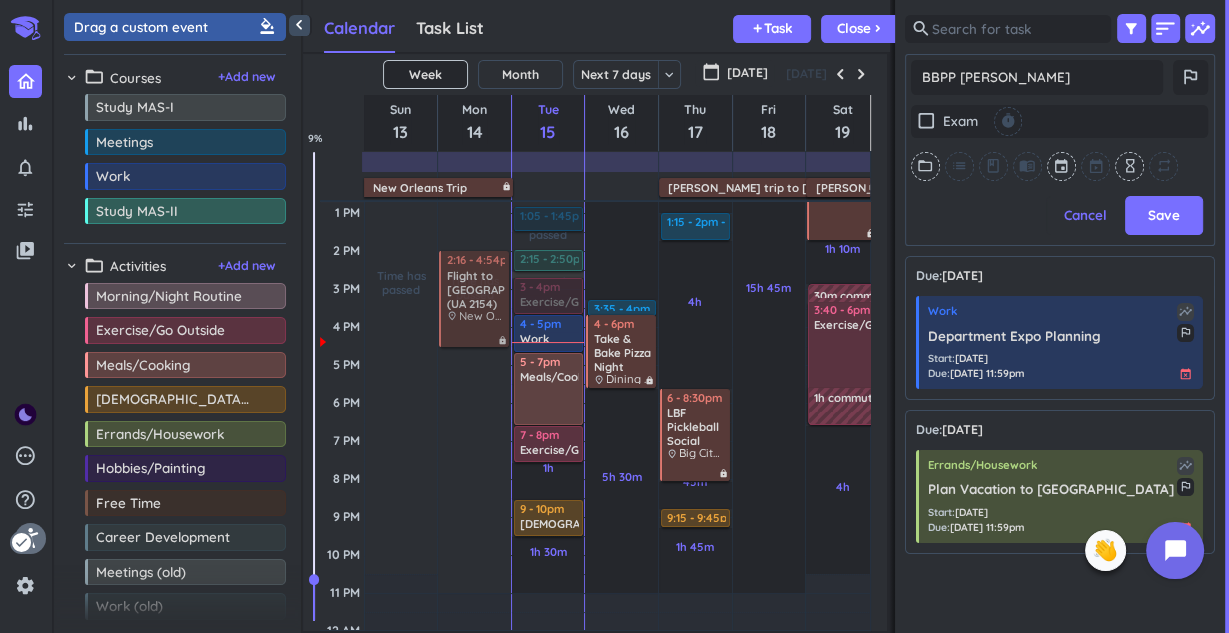 type on "BBPP [PERSON_NAME]" 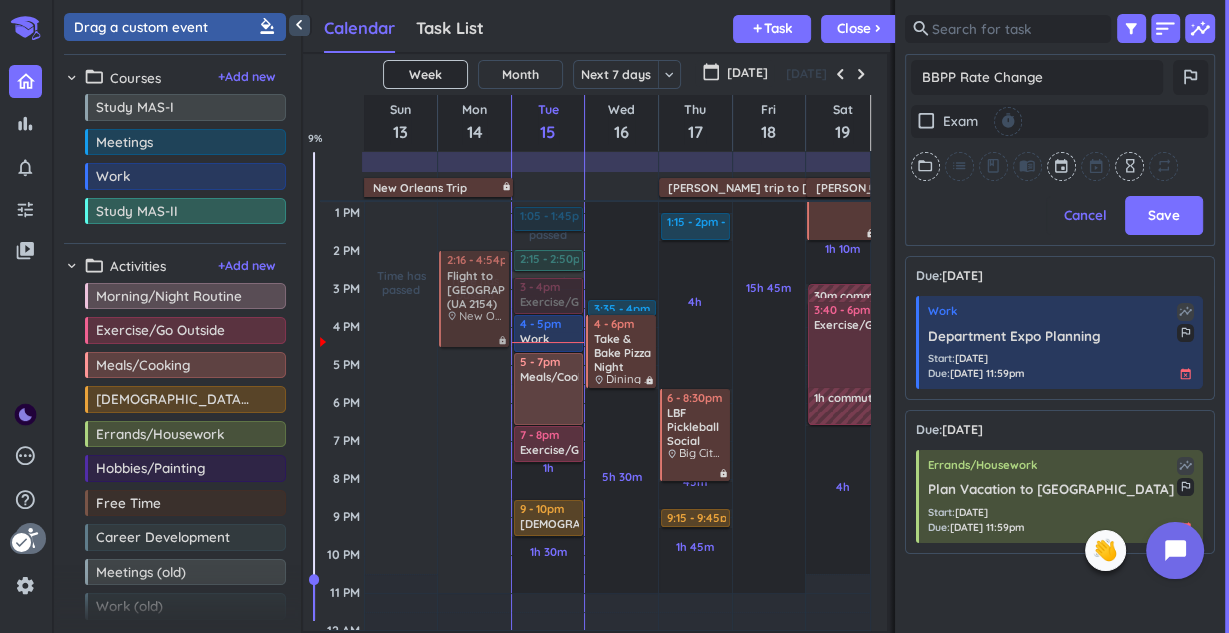 type on "x" 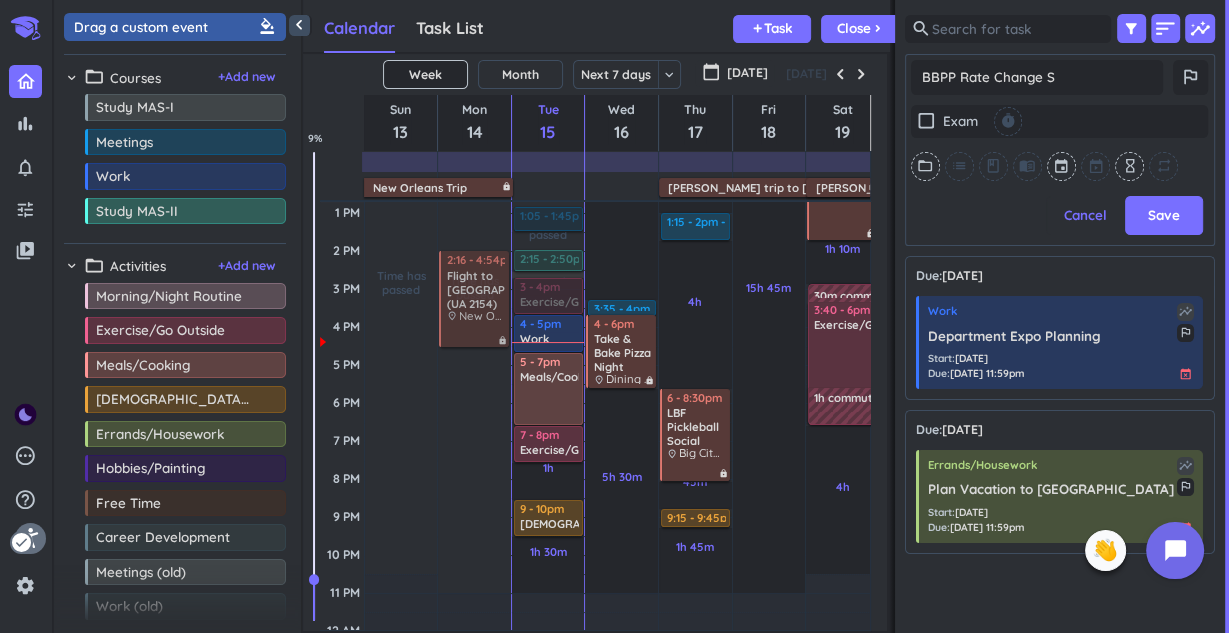 type on "x" 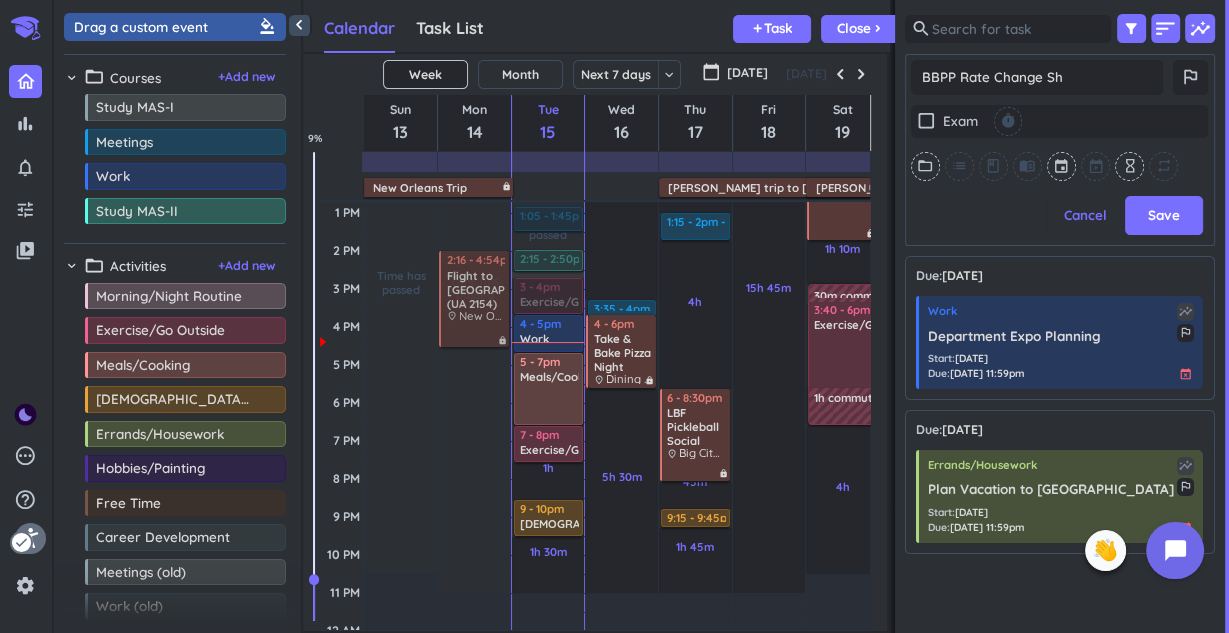type on "x" 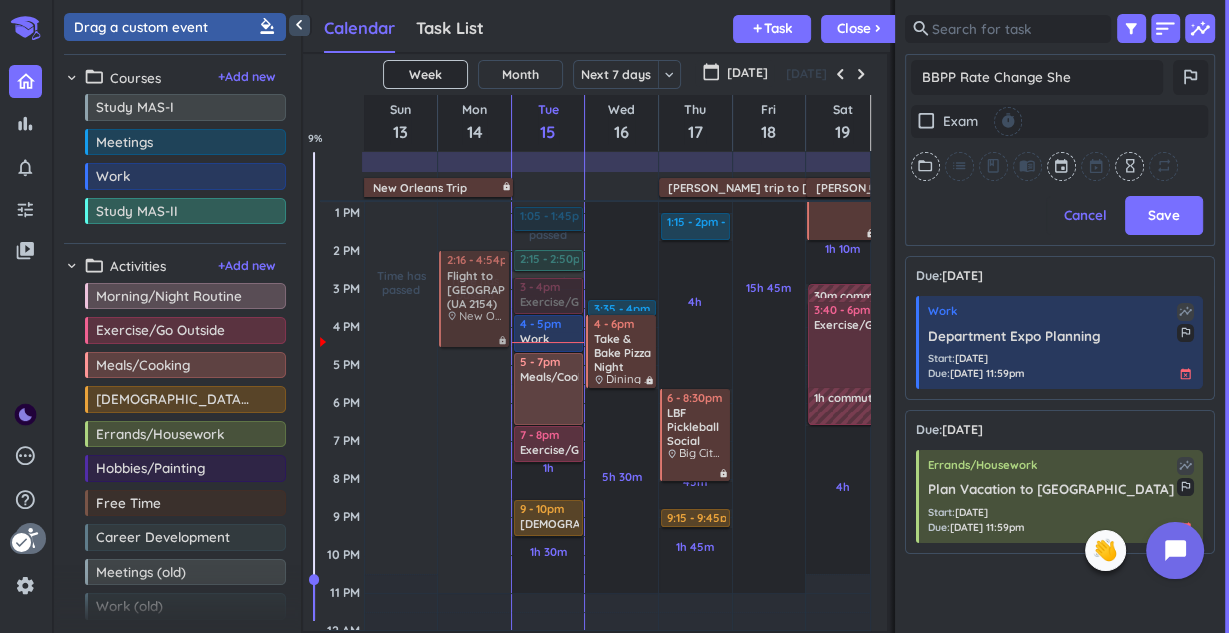 type on "x" 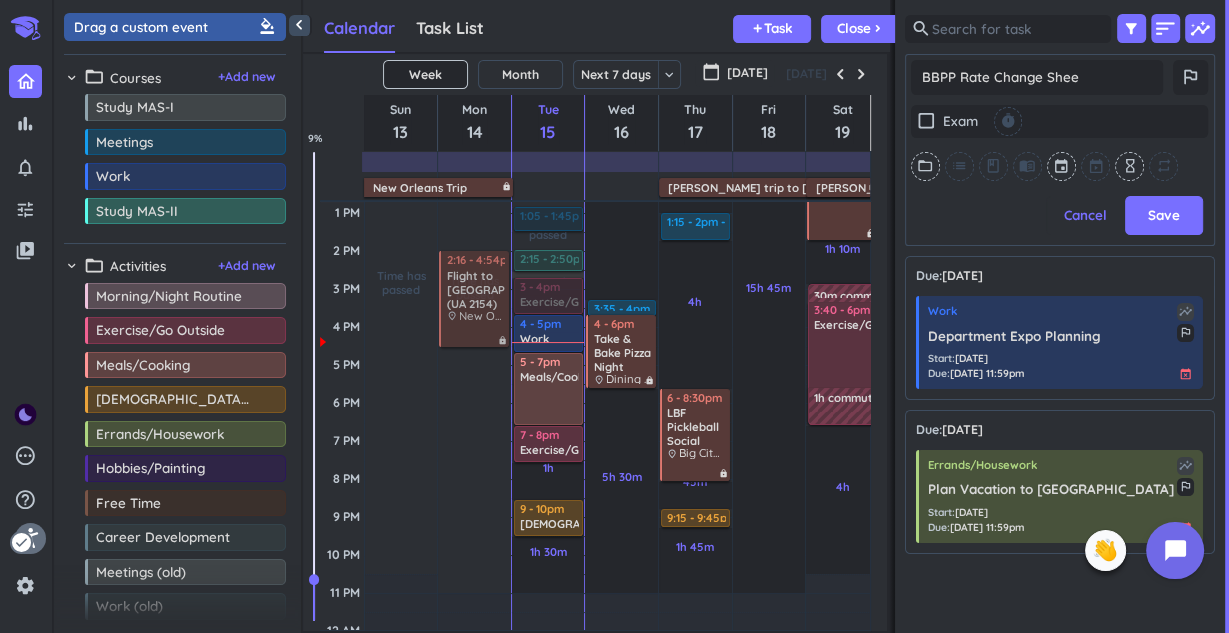 type on "x" 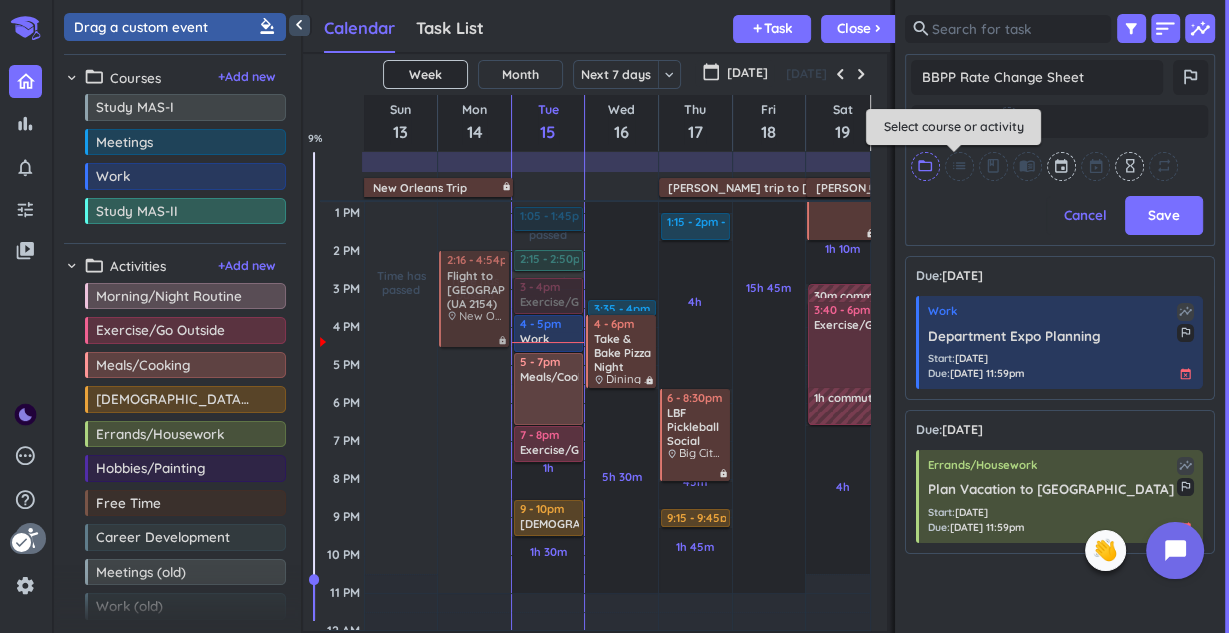 type on "BBPP Rate Change Sheet" 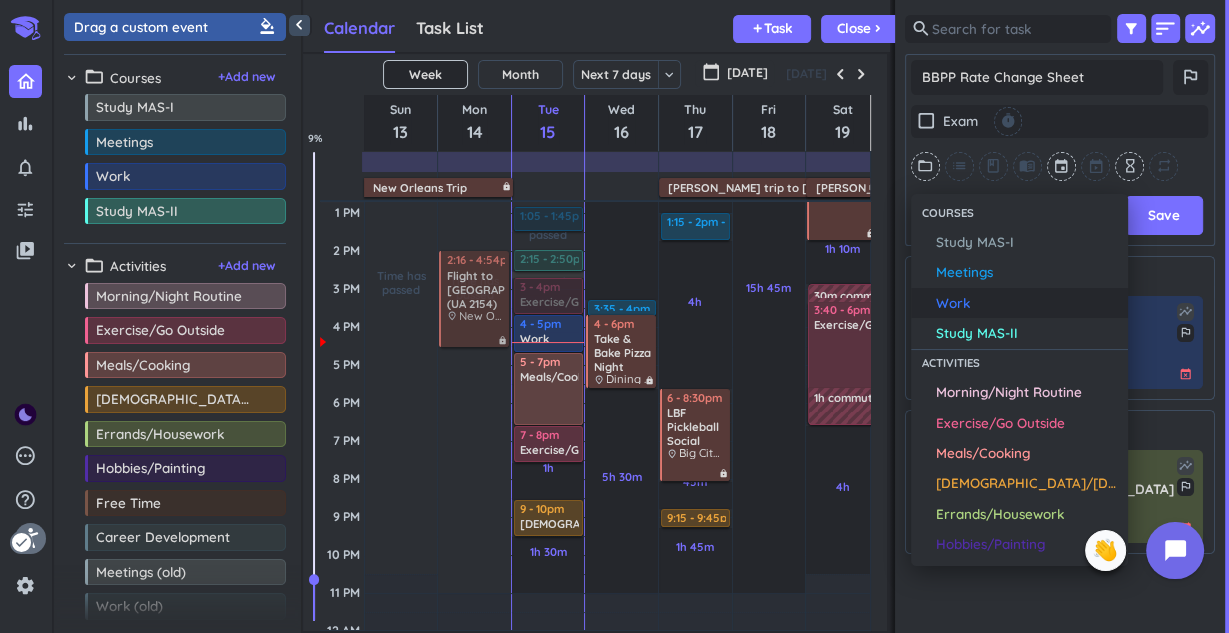 click on "Work" at bounding box center [1027, 303] 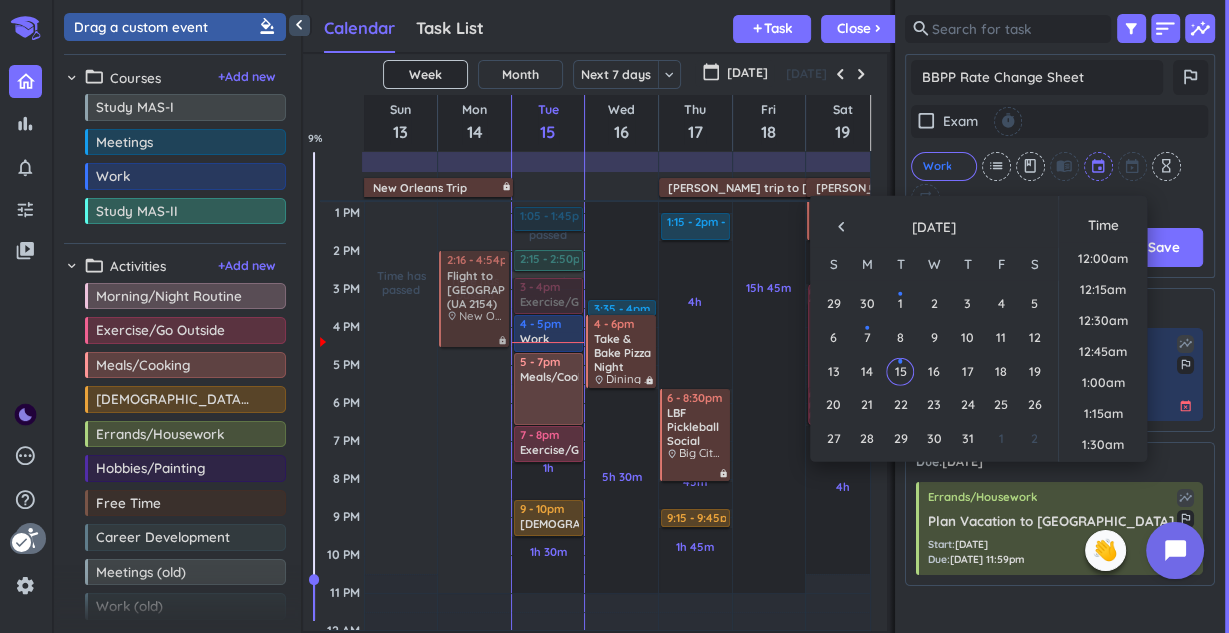 click at bounding box center (1099, 166) 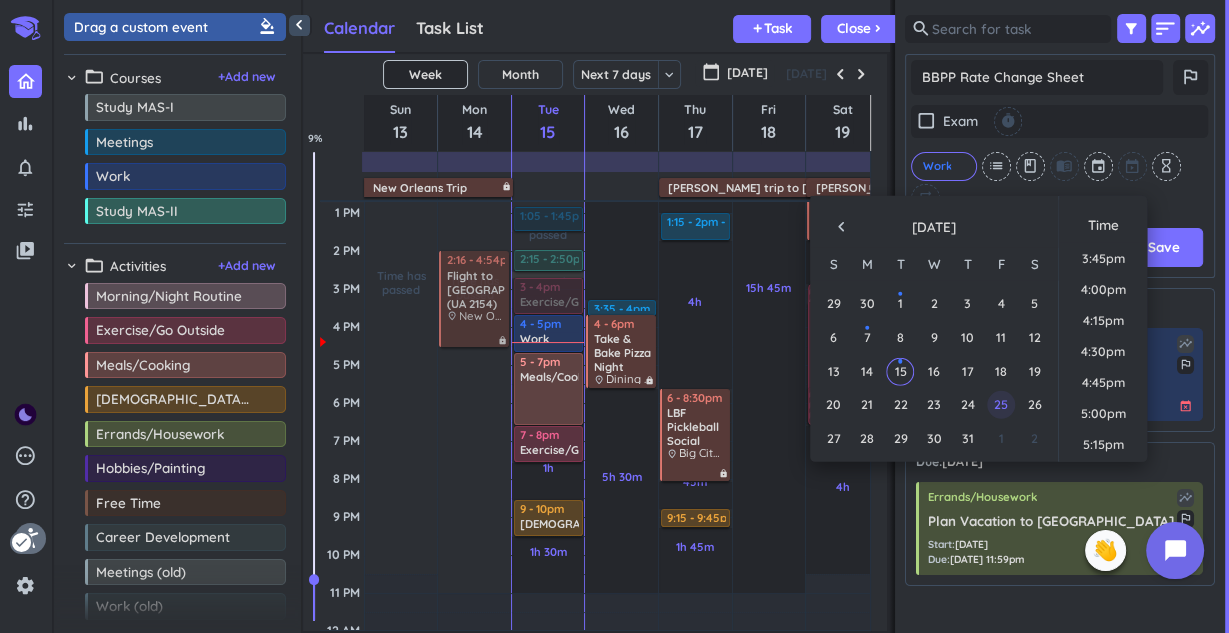 click on "25" at bounding box center (1001, 405) 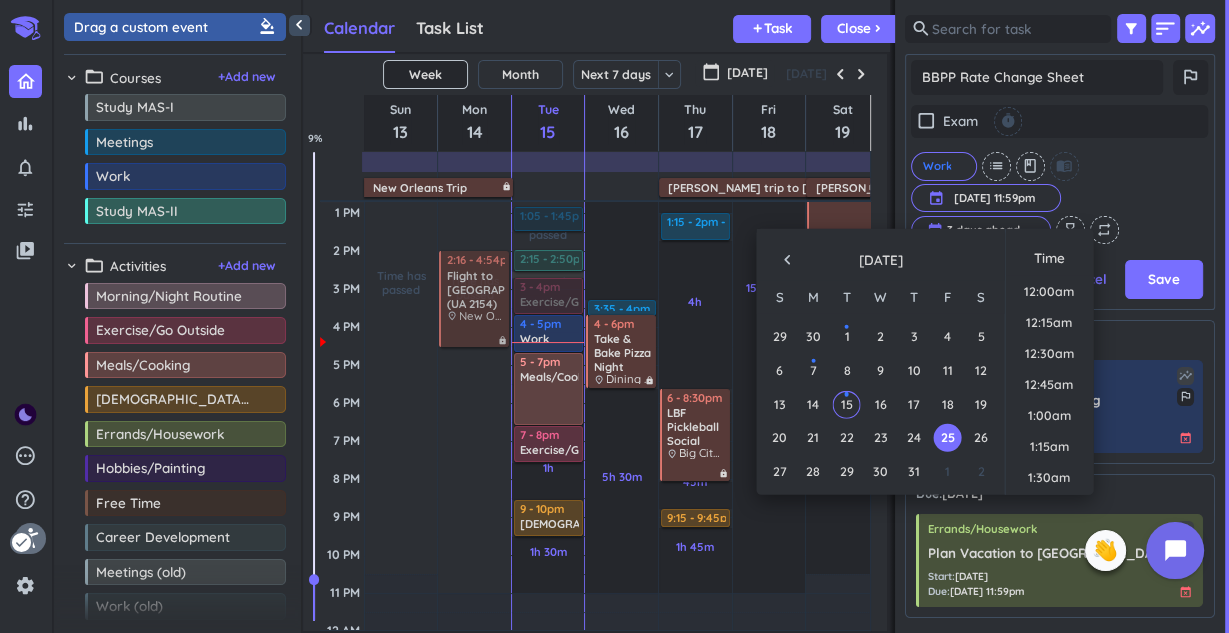 scroll, scrollTop: 296, scrollLeft: 292, axis: both 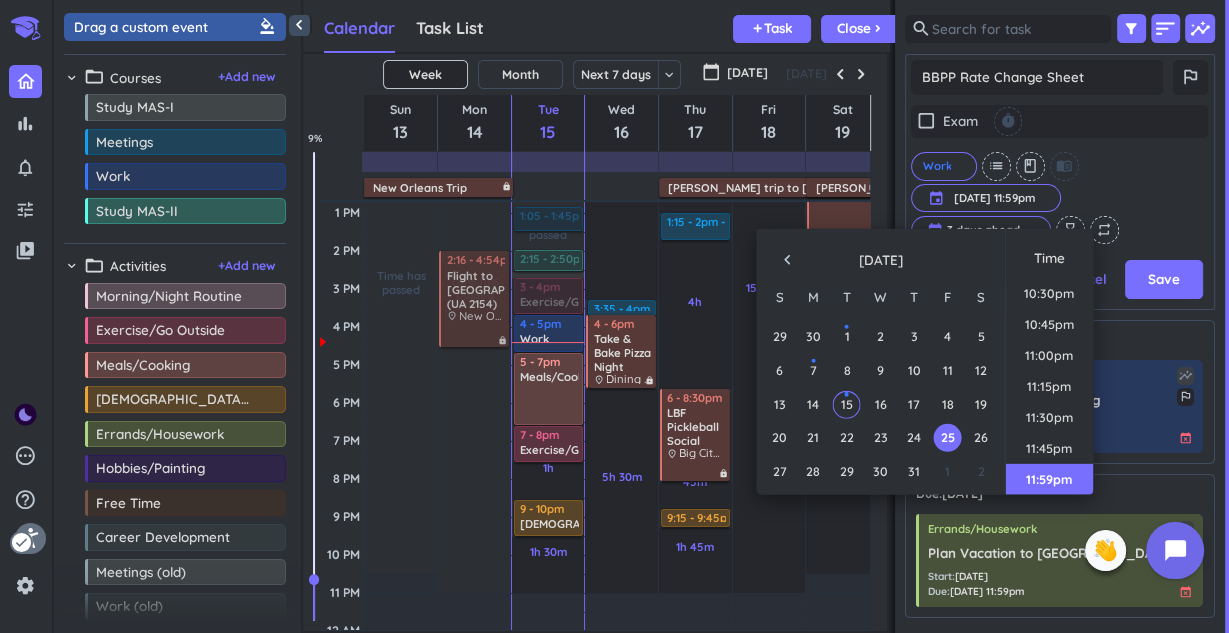 click on "Cancel Save" at bounding box center (1059, 279) 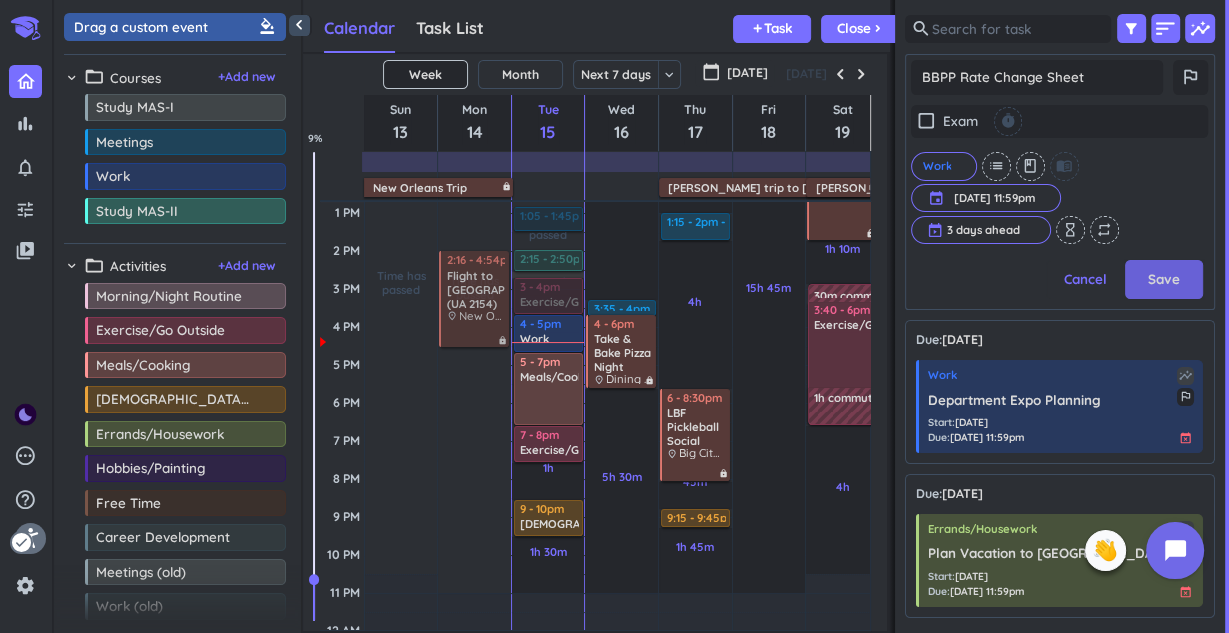 click on "Save" at bounding box center (1164, 279) 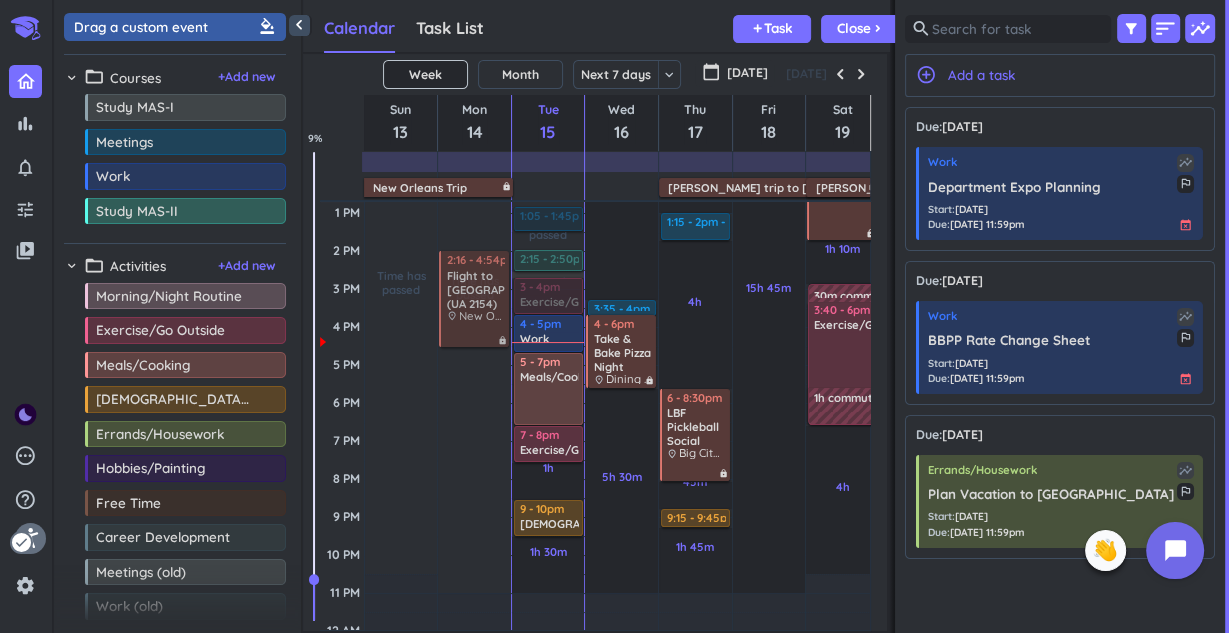 scroll, scrollTop: 8, scrollLeft: 8, axis: both 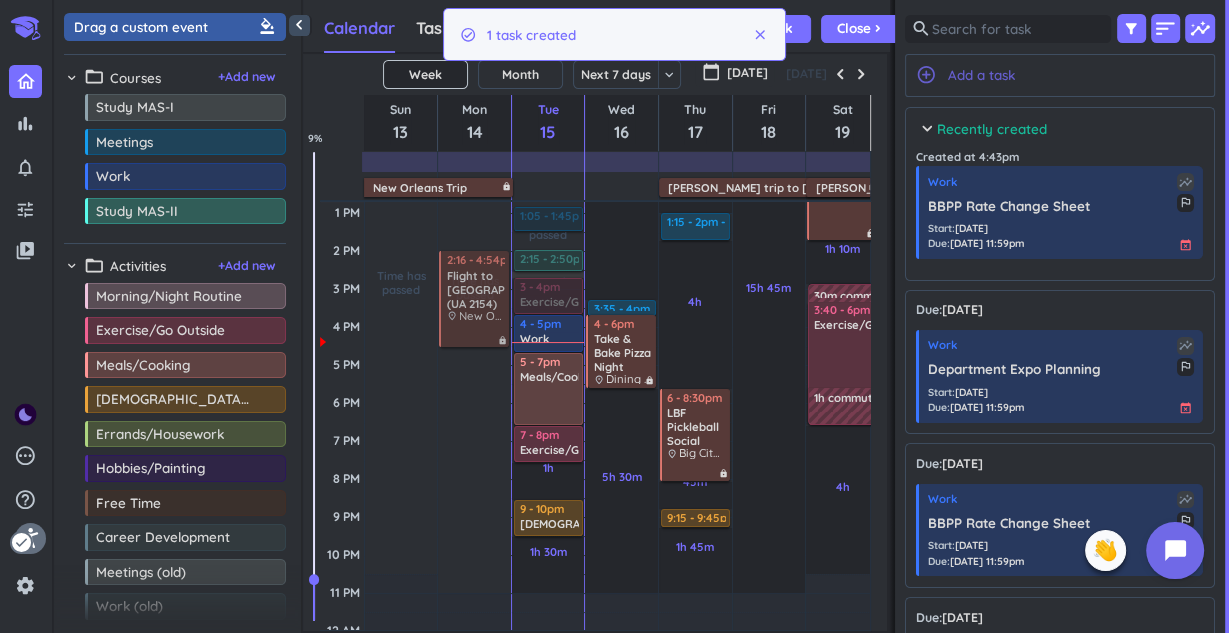 click on "add_circle_outline Add a task" at bounding box center [1060, 75] 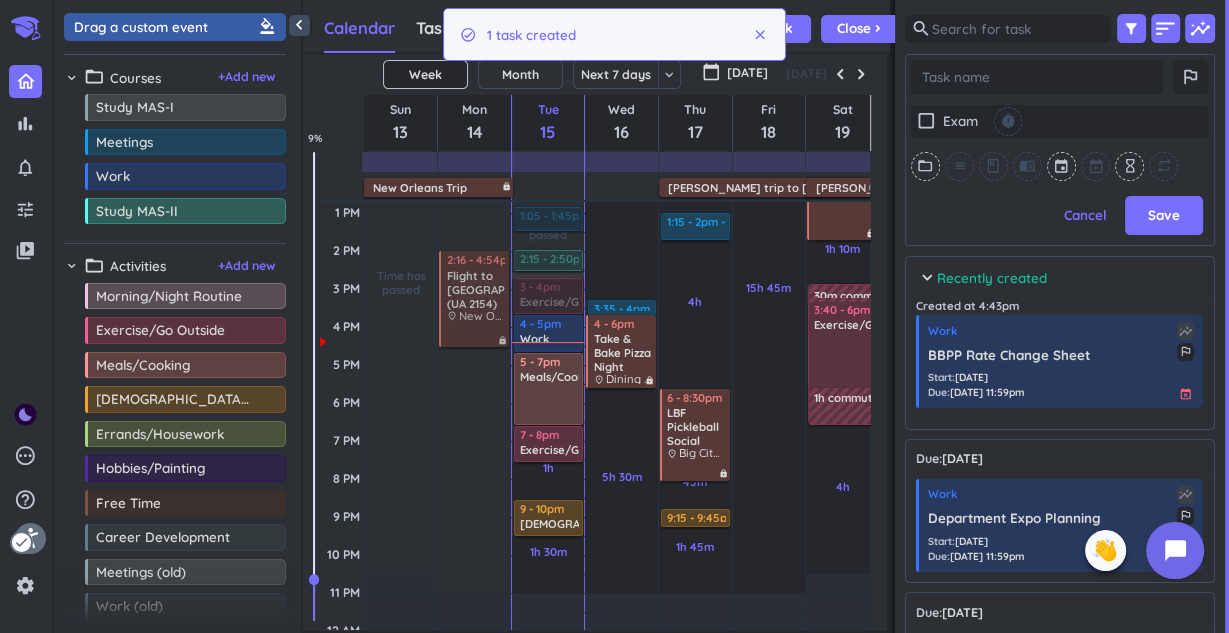scroll, scrollTop: 358, scrollLeft: 292, axis: both 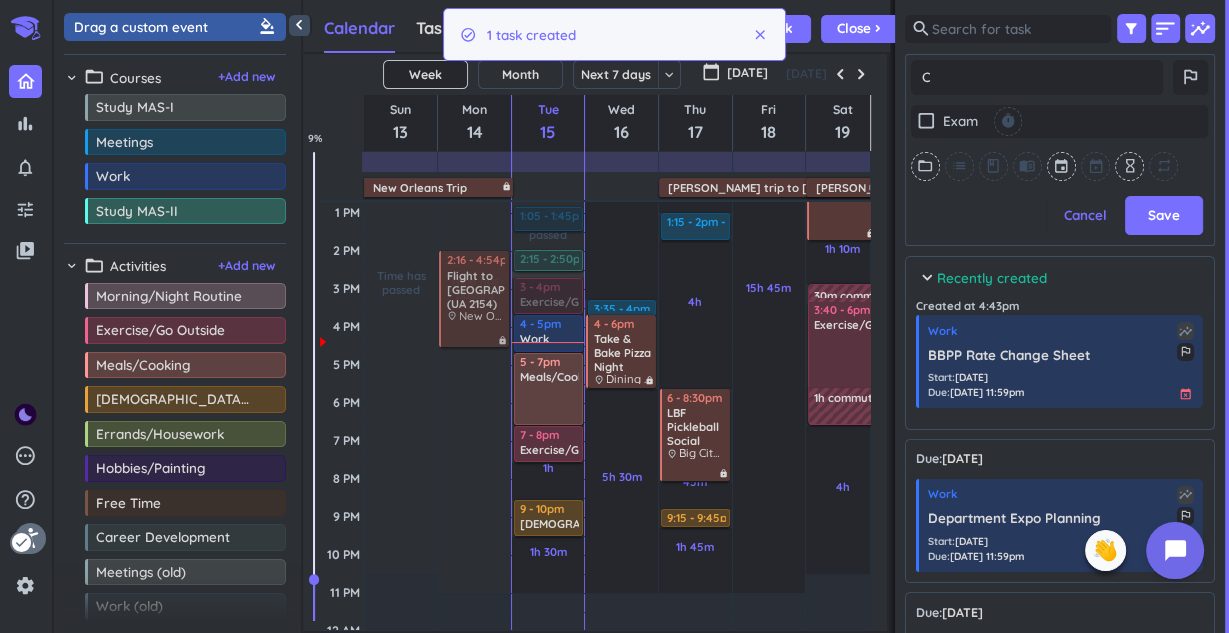 type on "x" 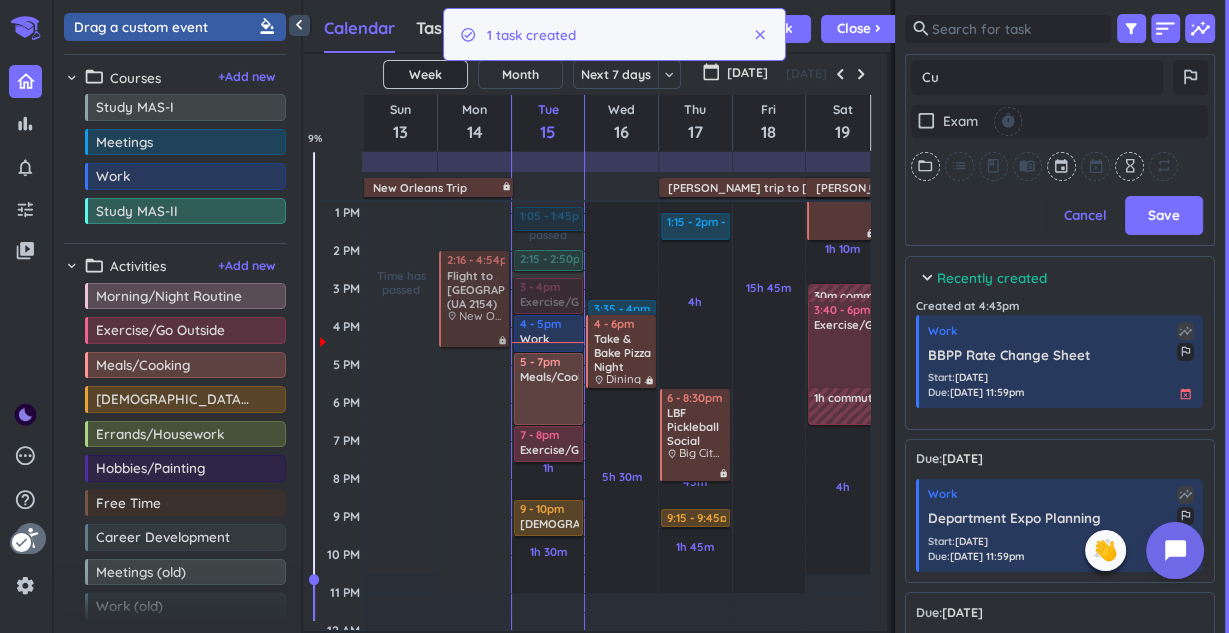 type on "x" 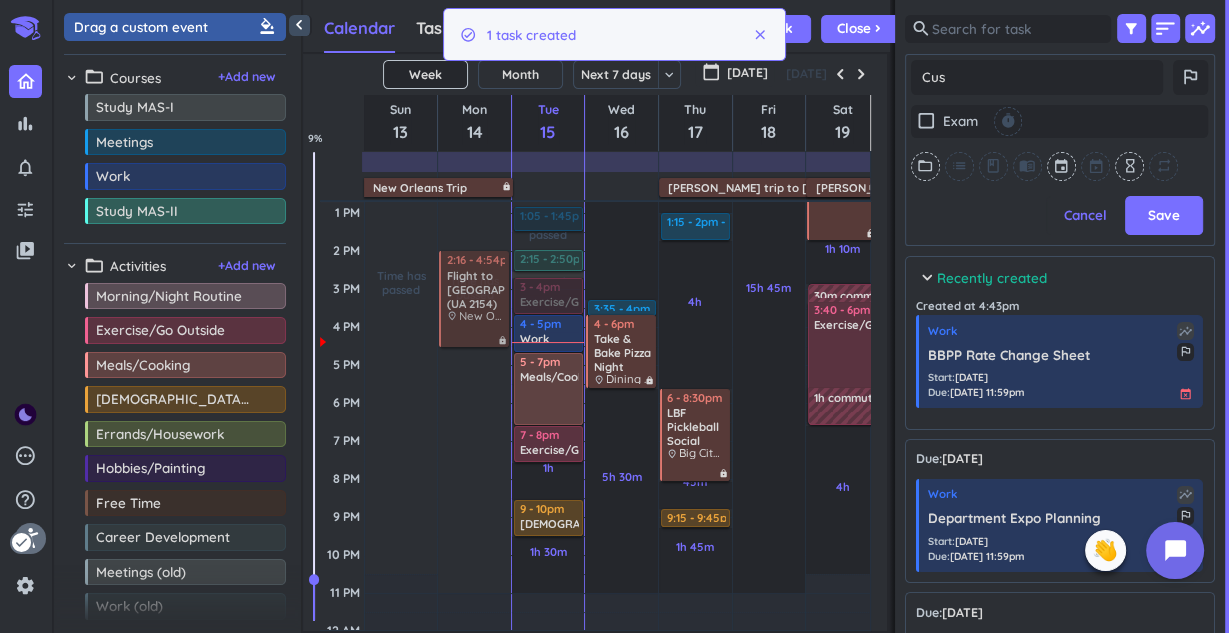 type on "x" 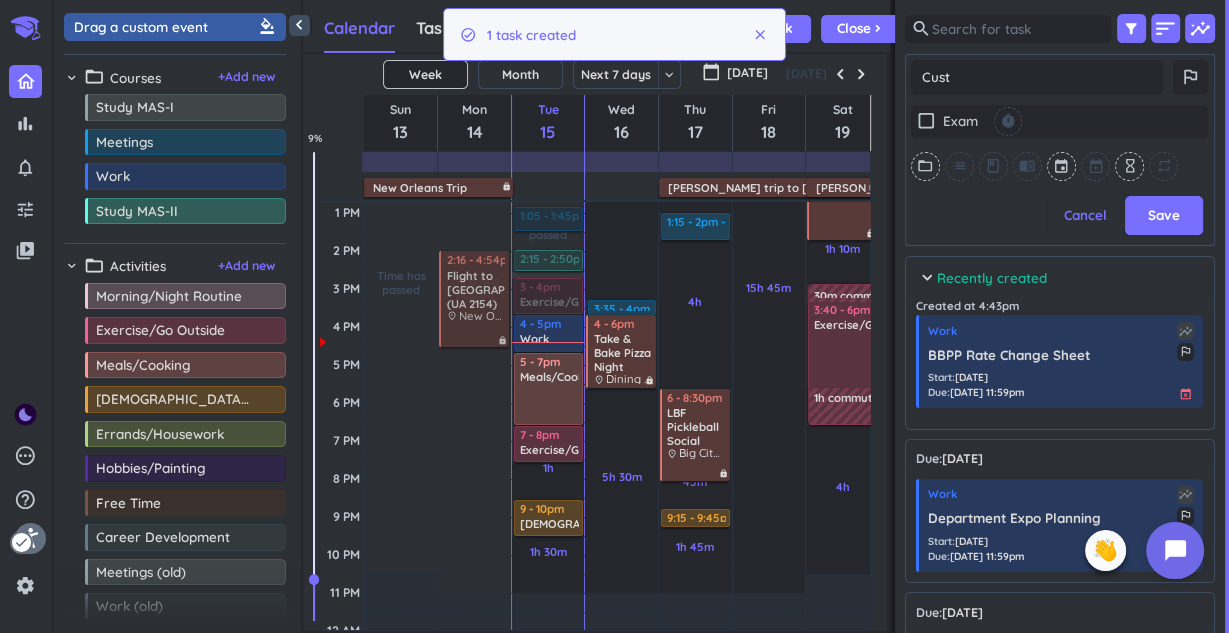 type on "x" 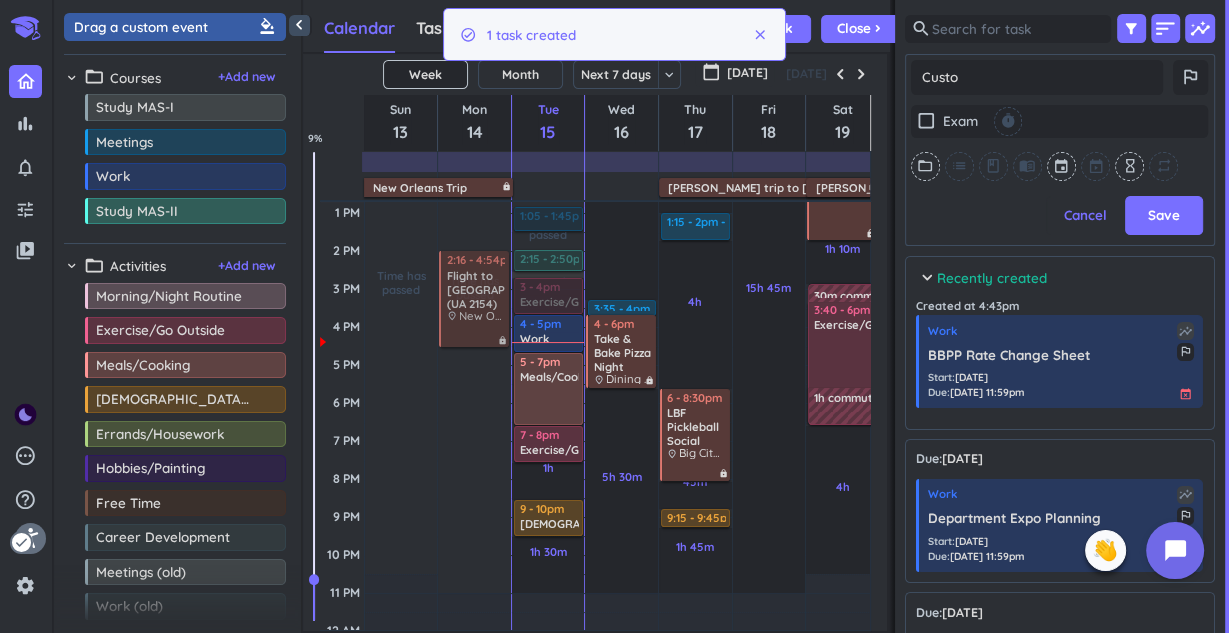 type on "x" 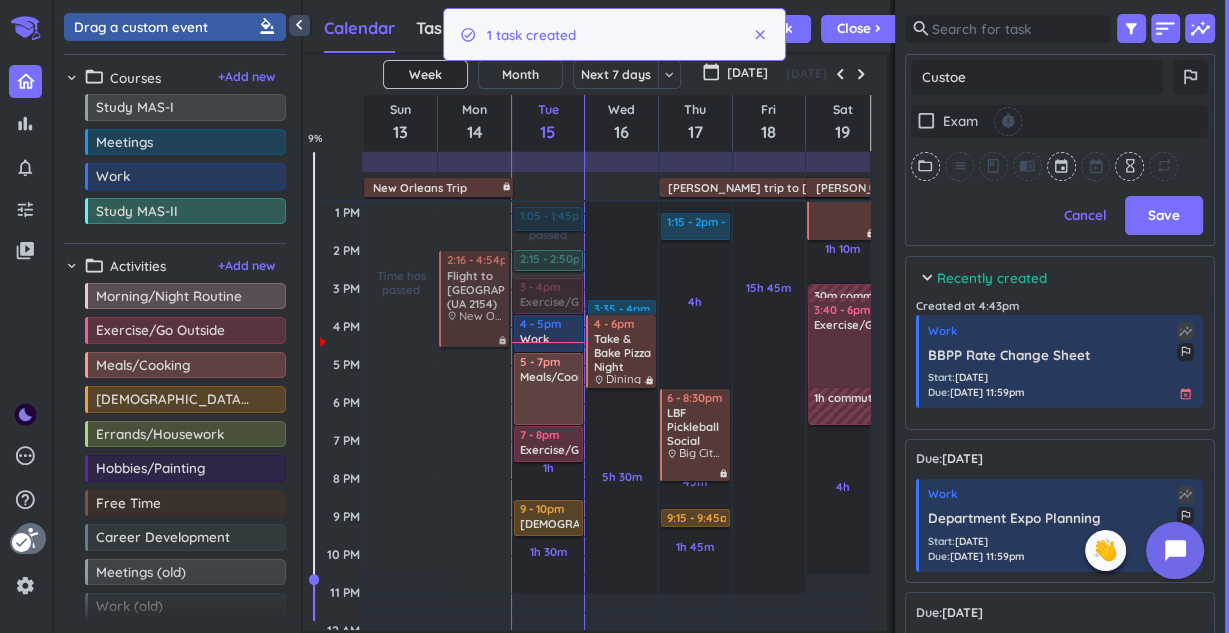type on "x" 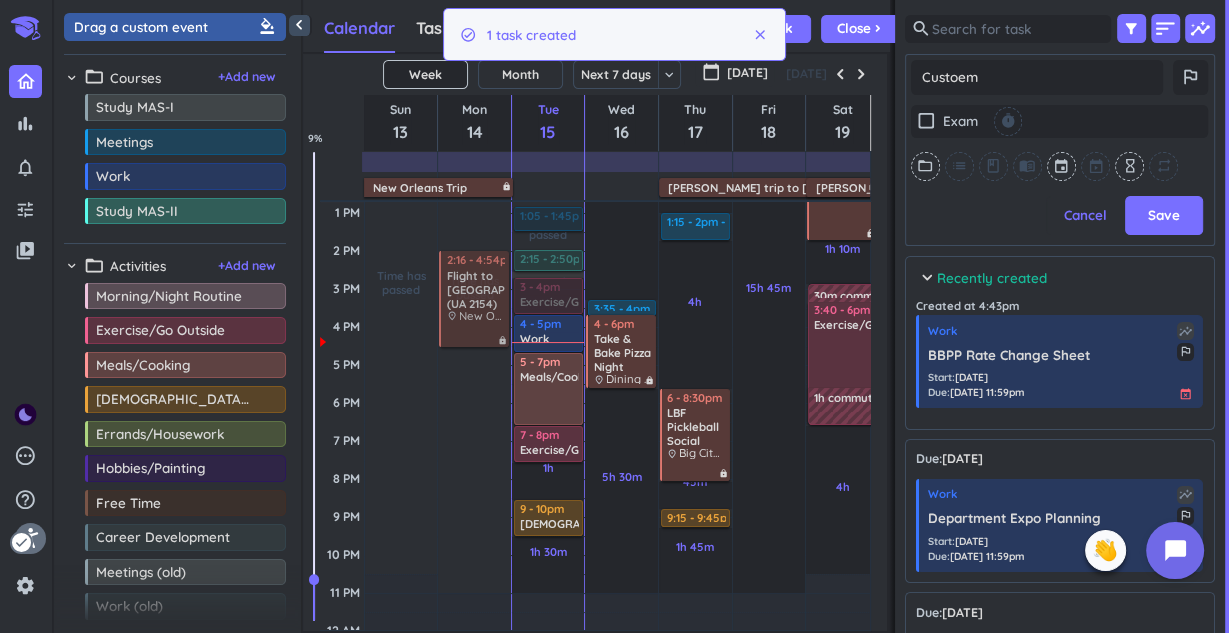type on "x" 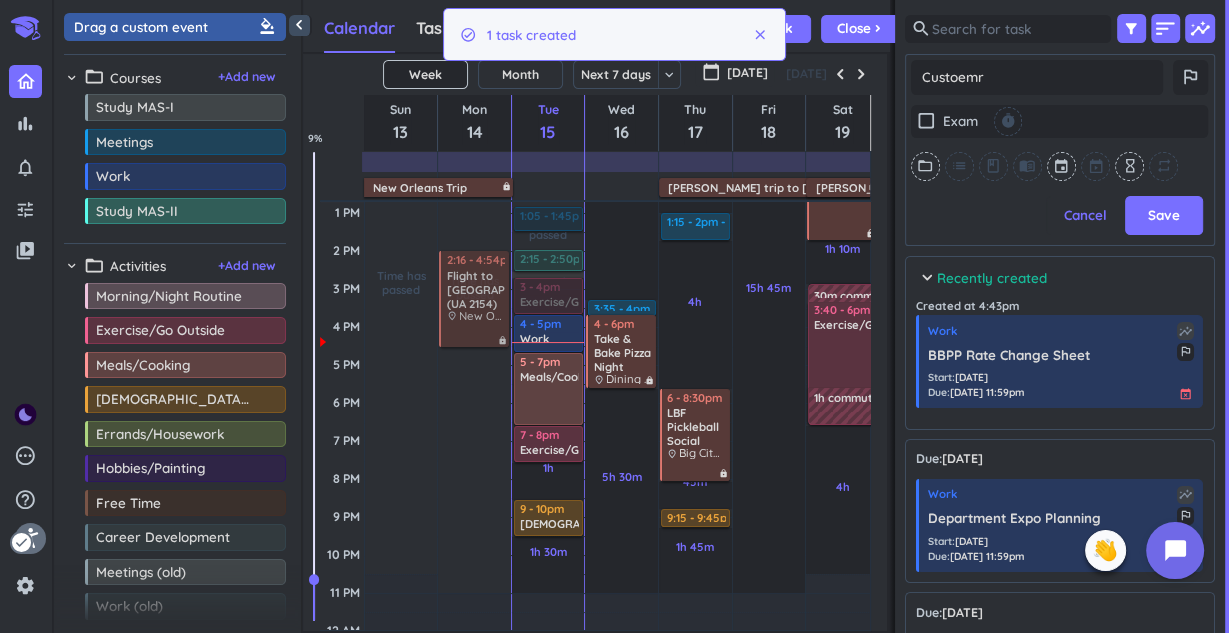 type on "x" 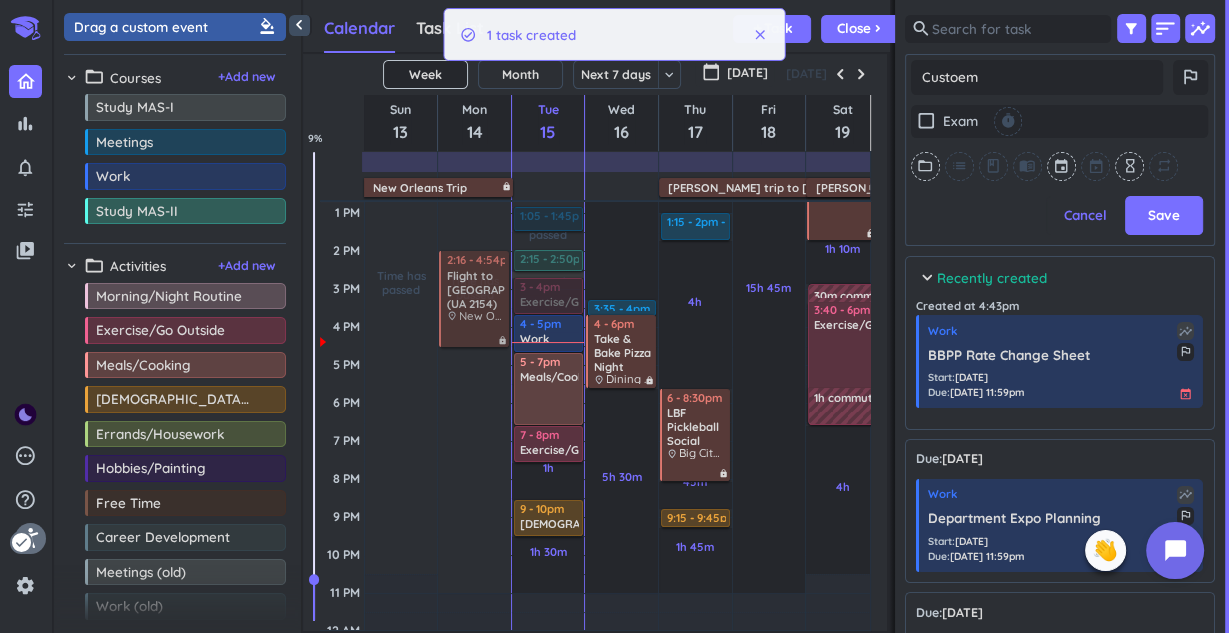 type on "x" 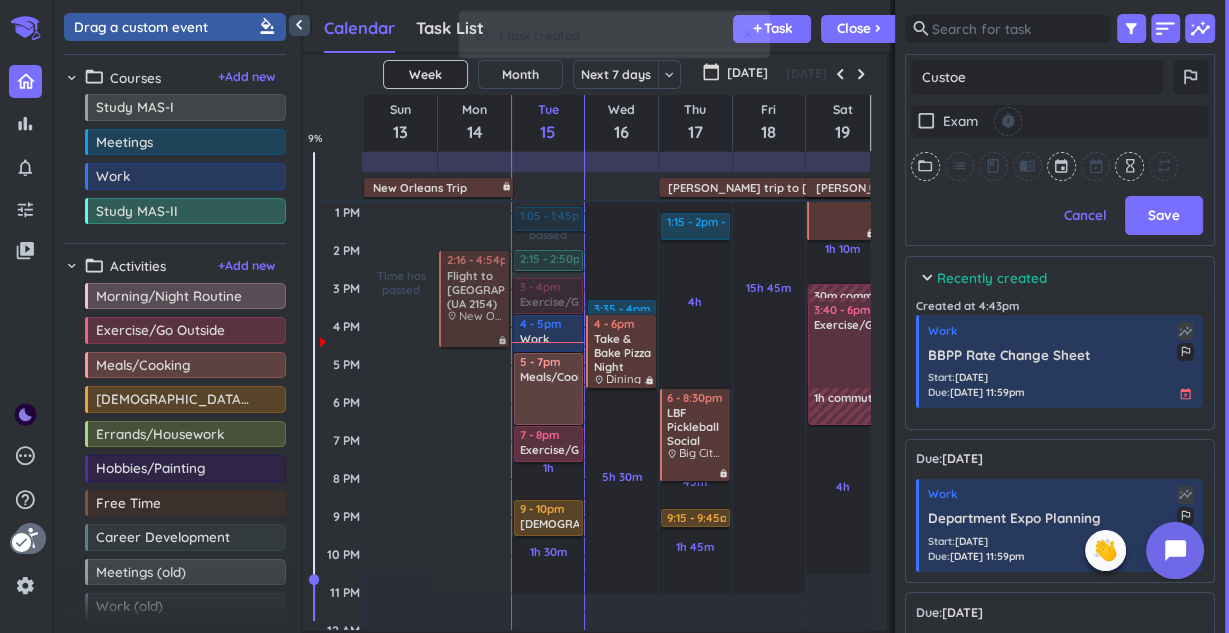 type on "x" 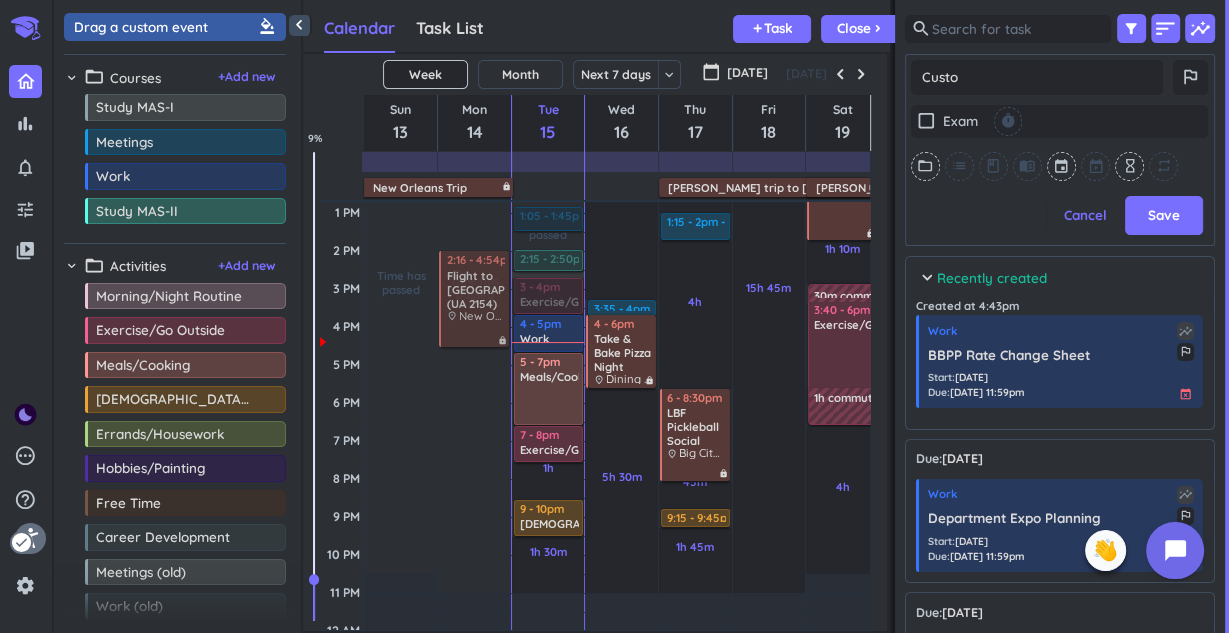 type on "x" 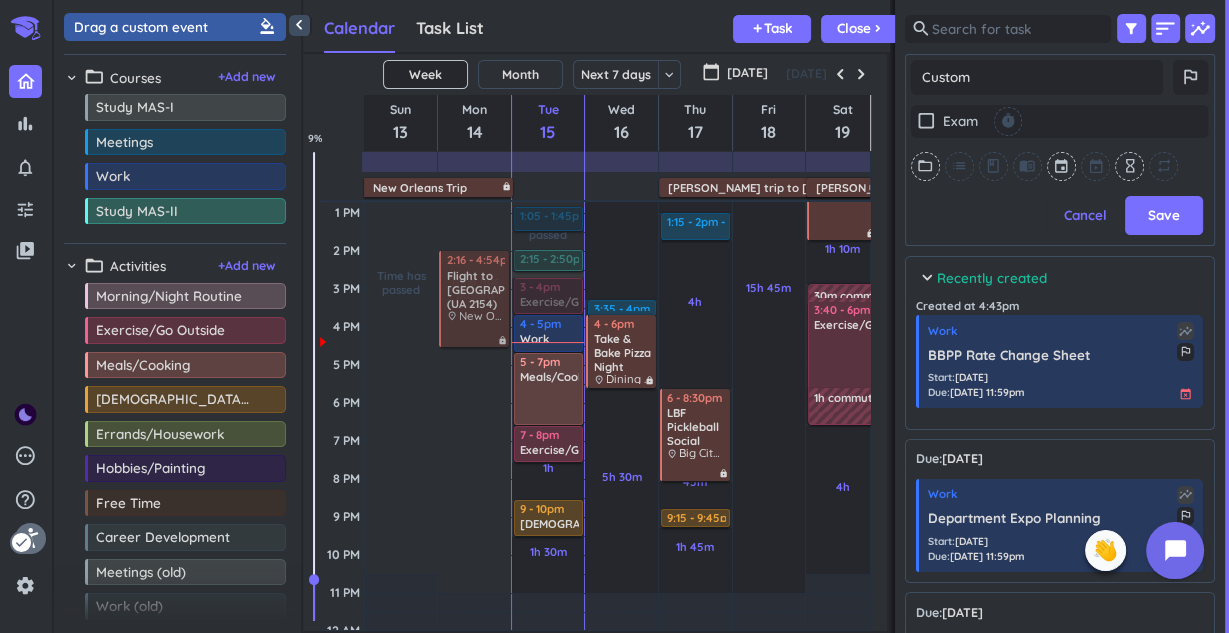 type on "x" 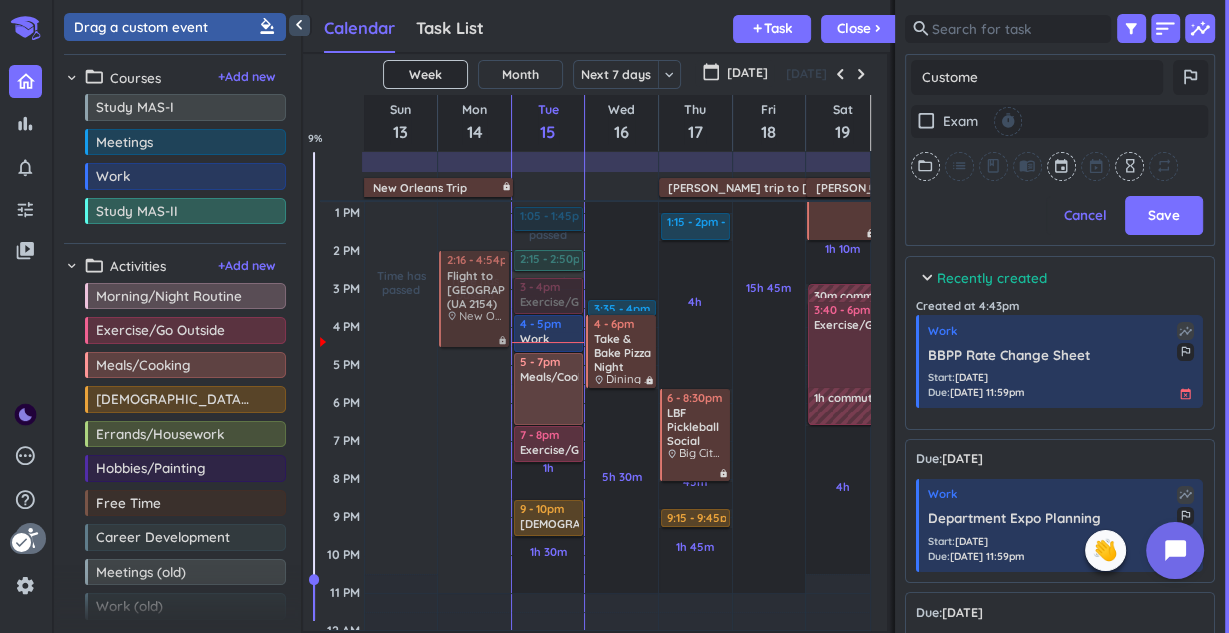 type on "Customer" 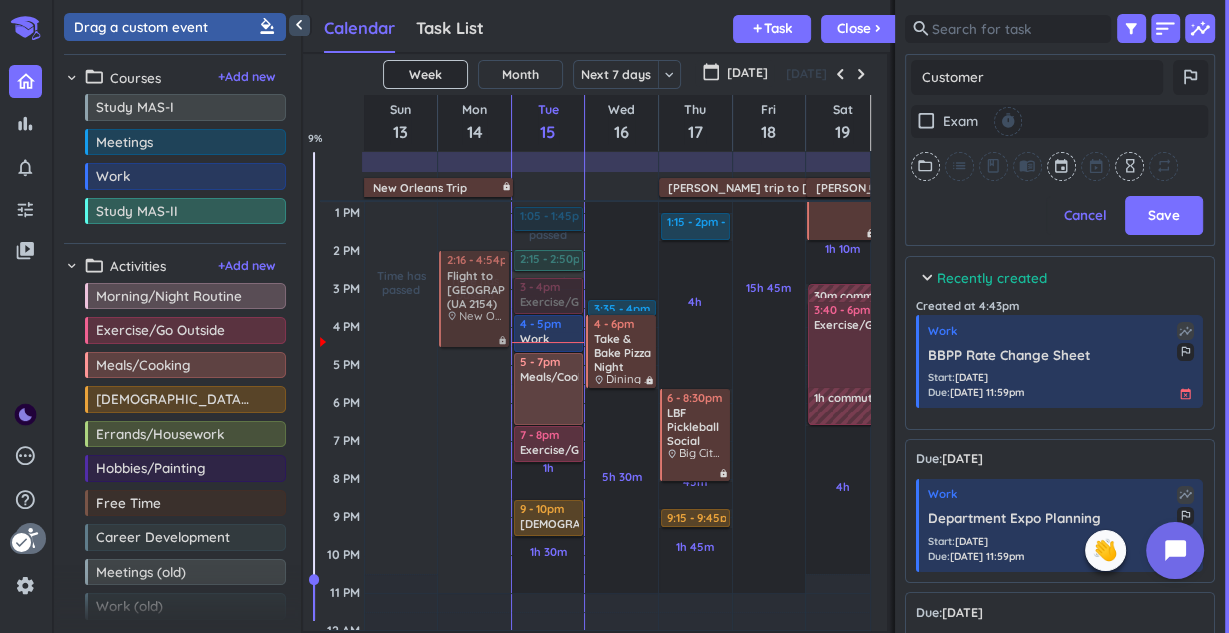 type on "x" 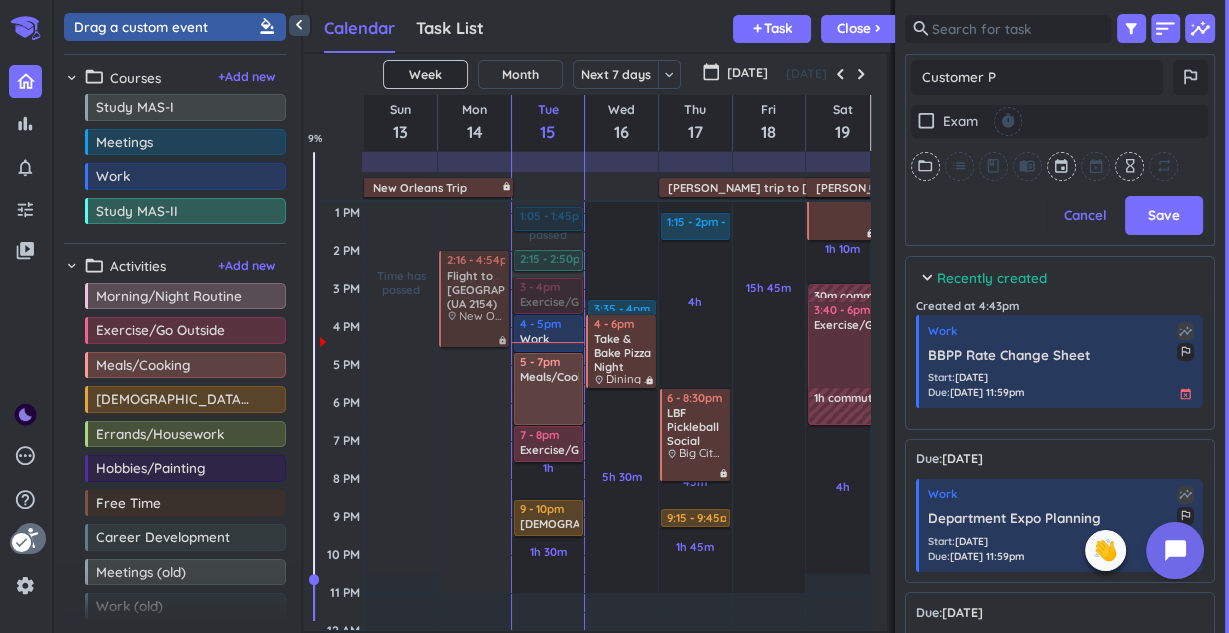 type on "x" 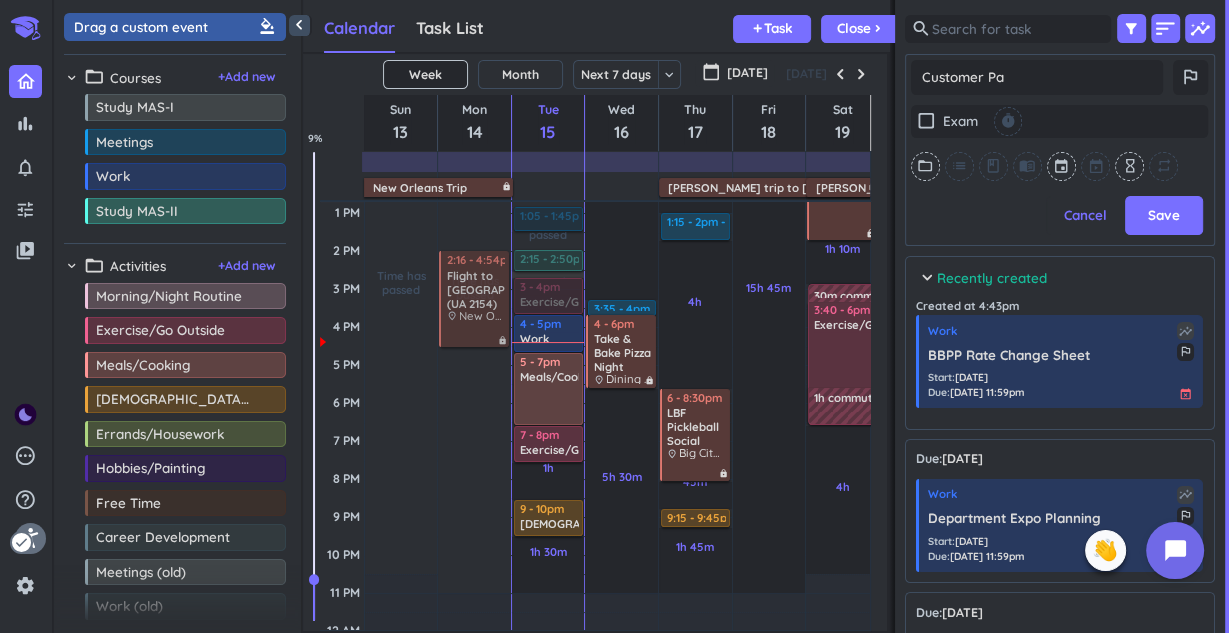 type on "x" 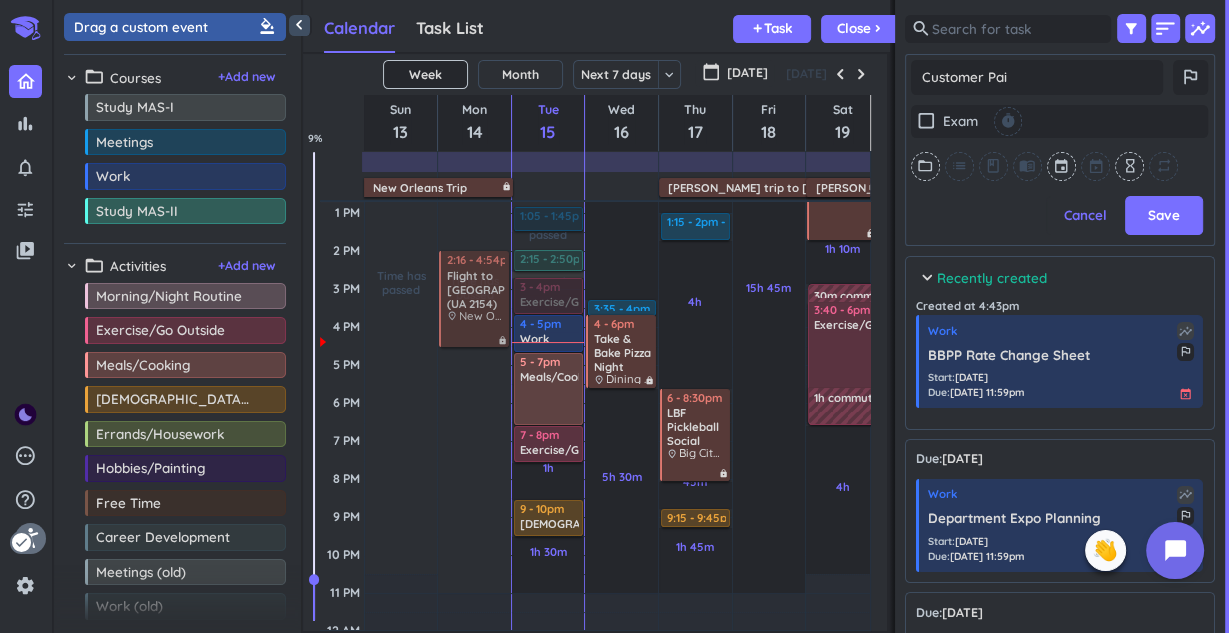 type on "x" 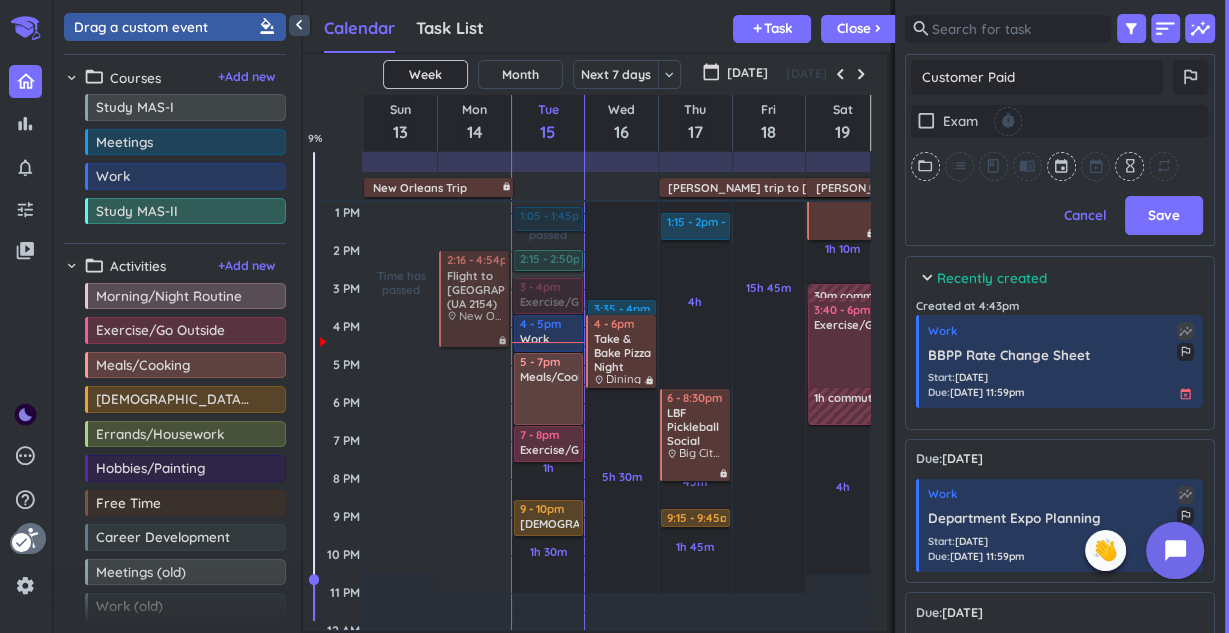 type on "x" 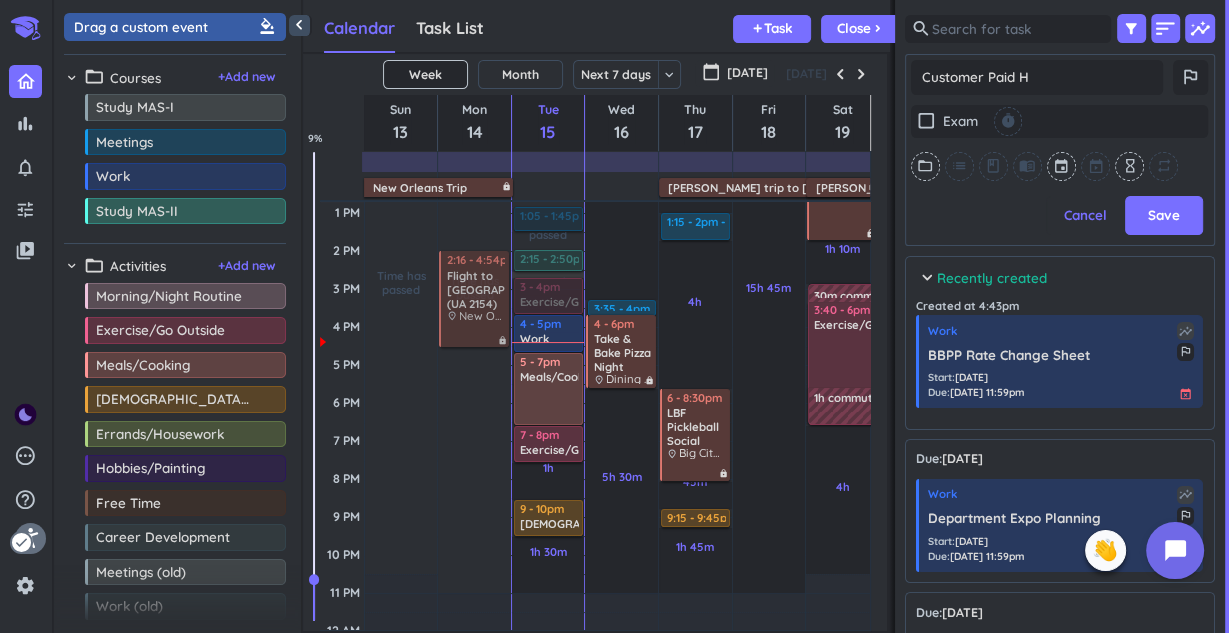 type on "x" 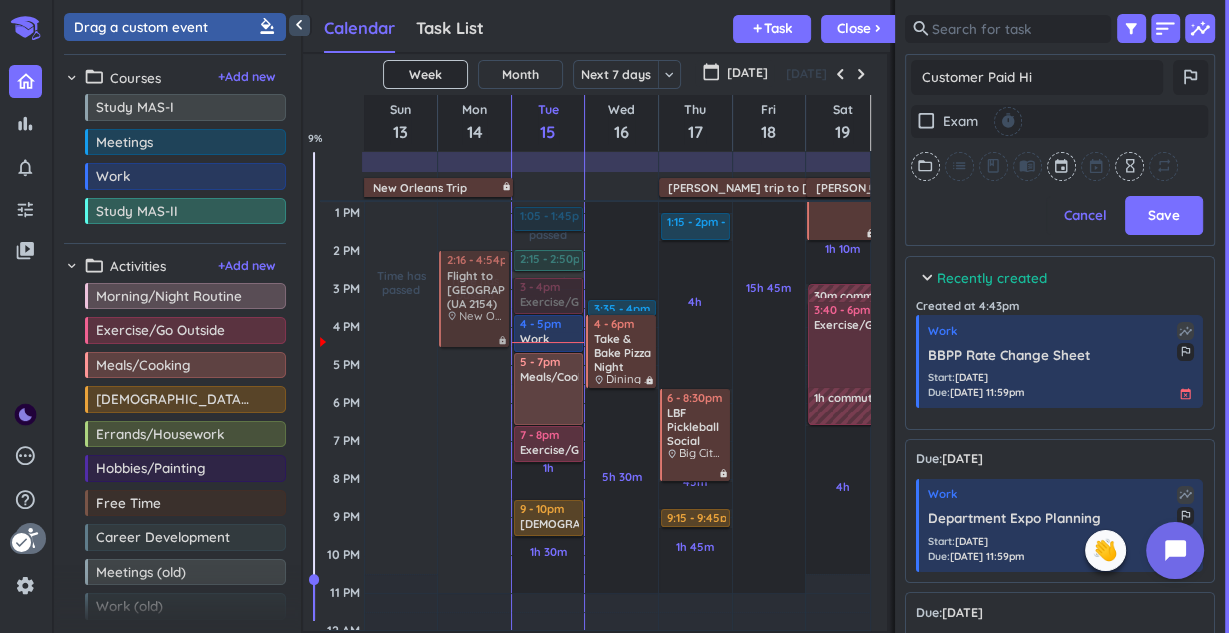 type on "x" 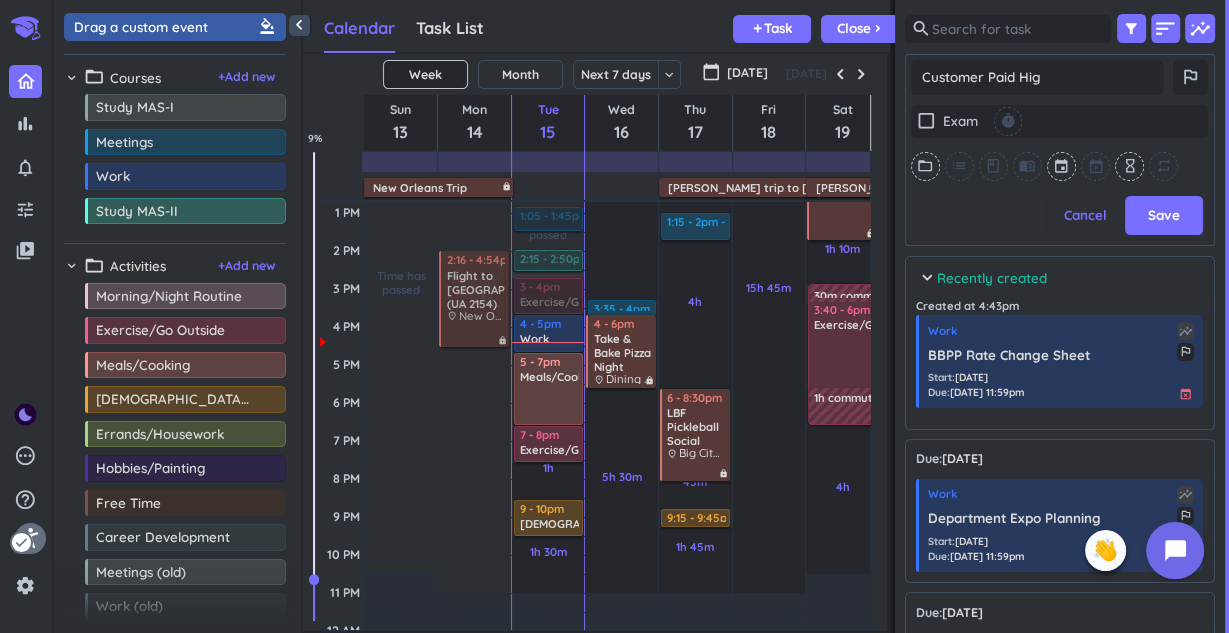 type on "x" 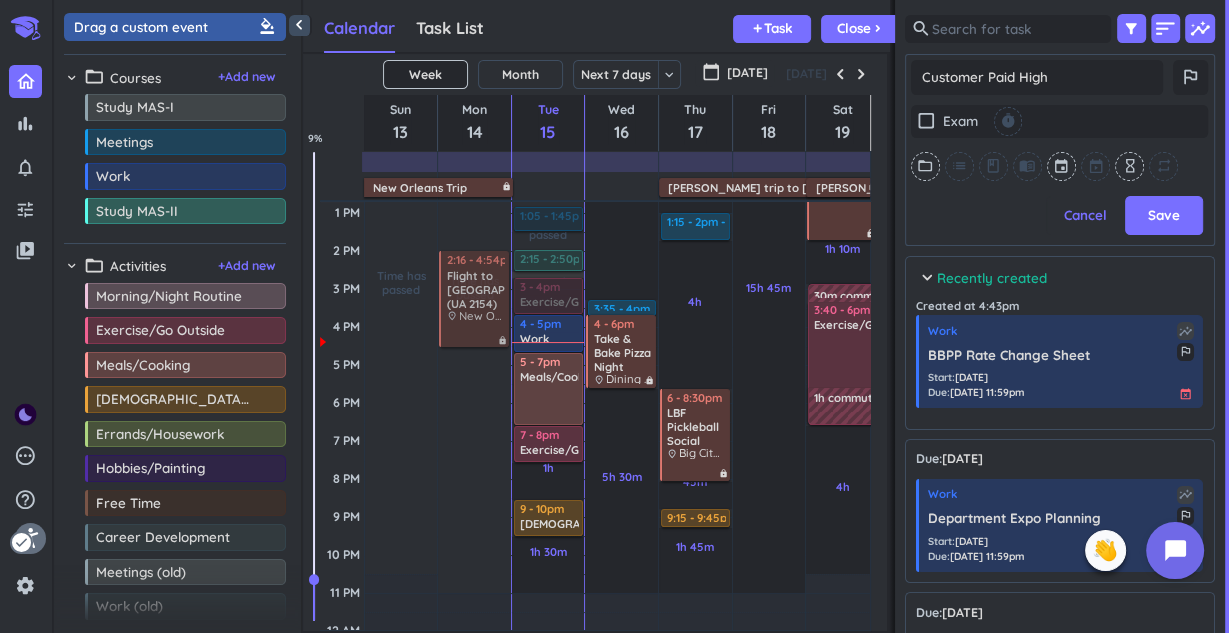 type on "x" 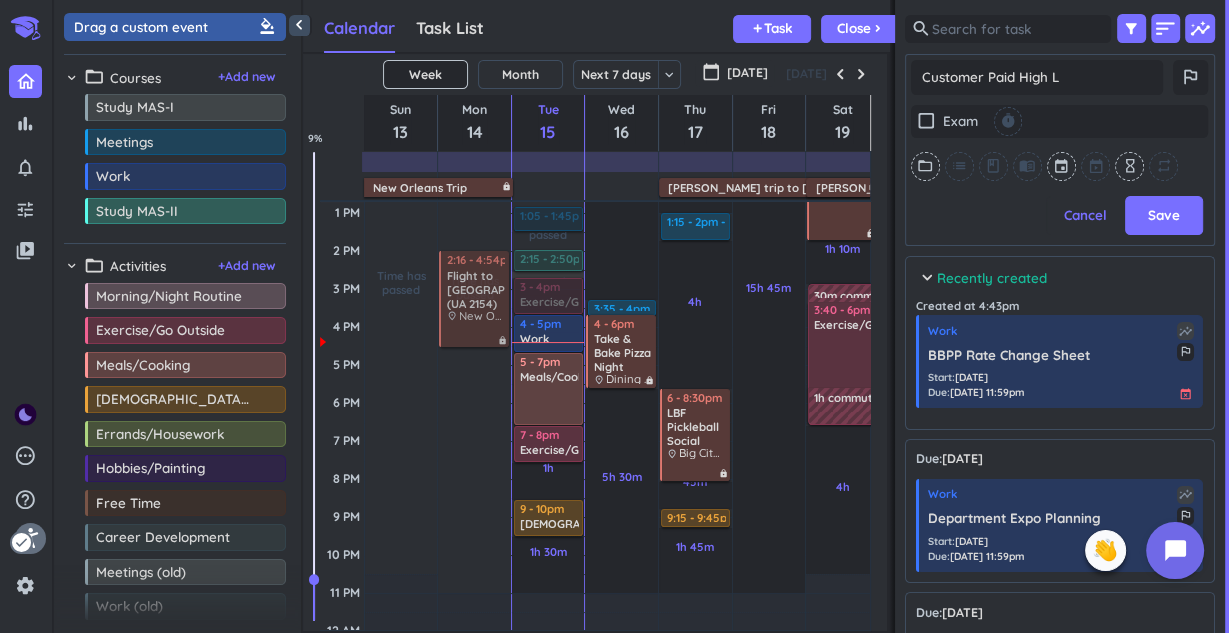 type on "x" 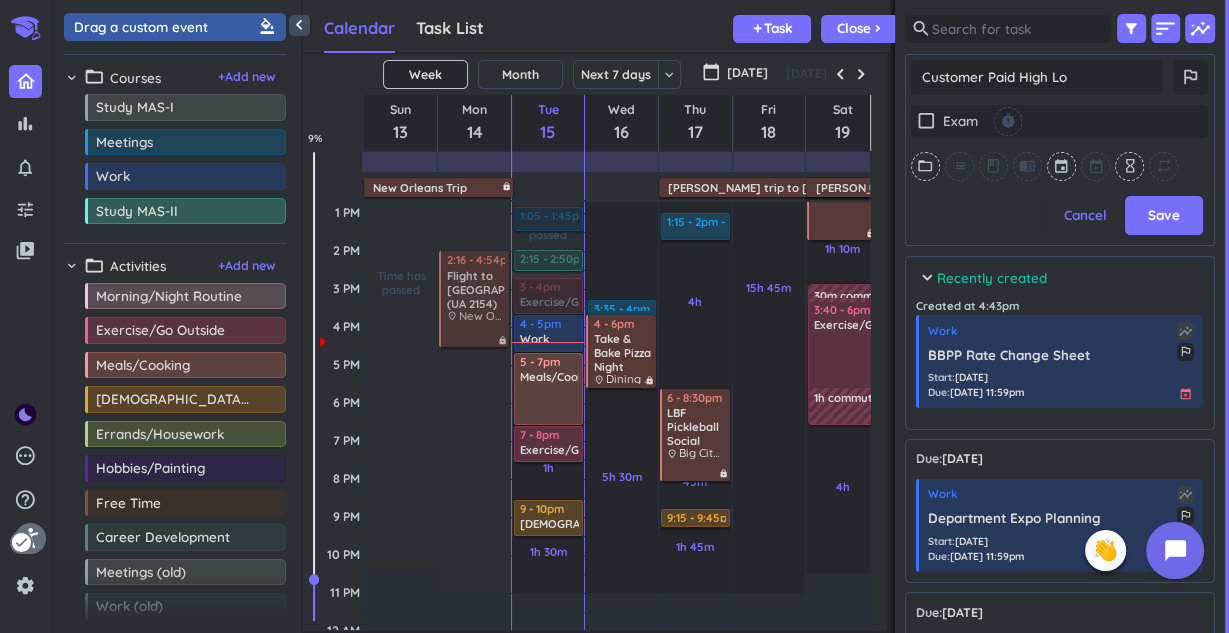 type on "x" 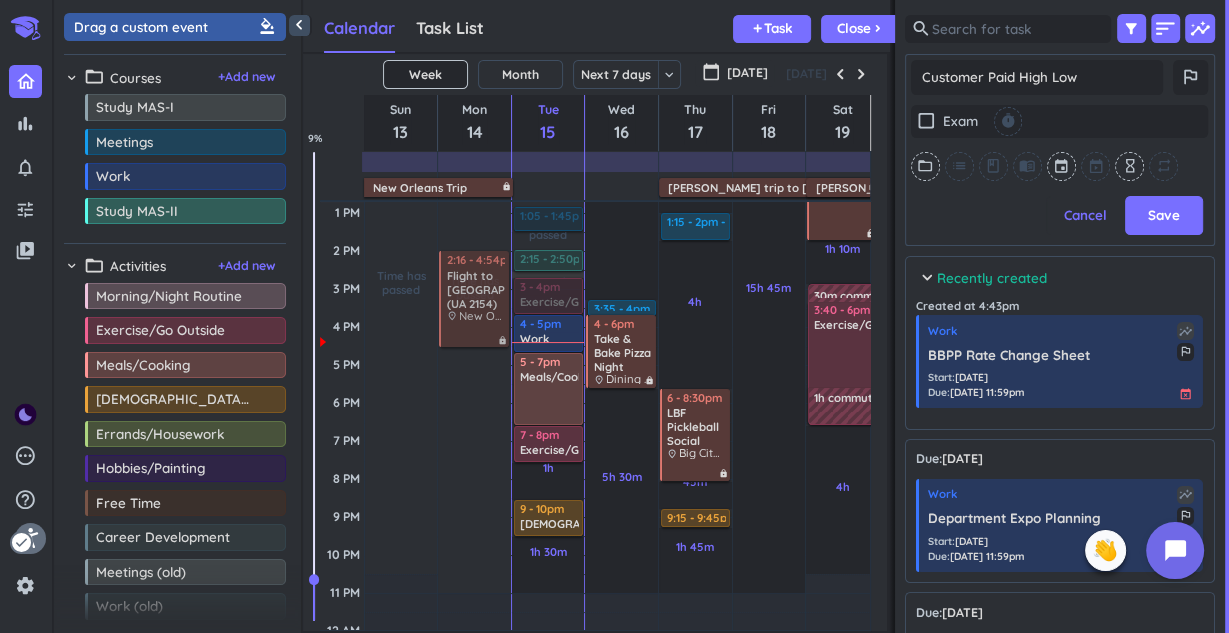 type on "Customer Paid High Low" 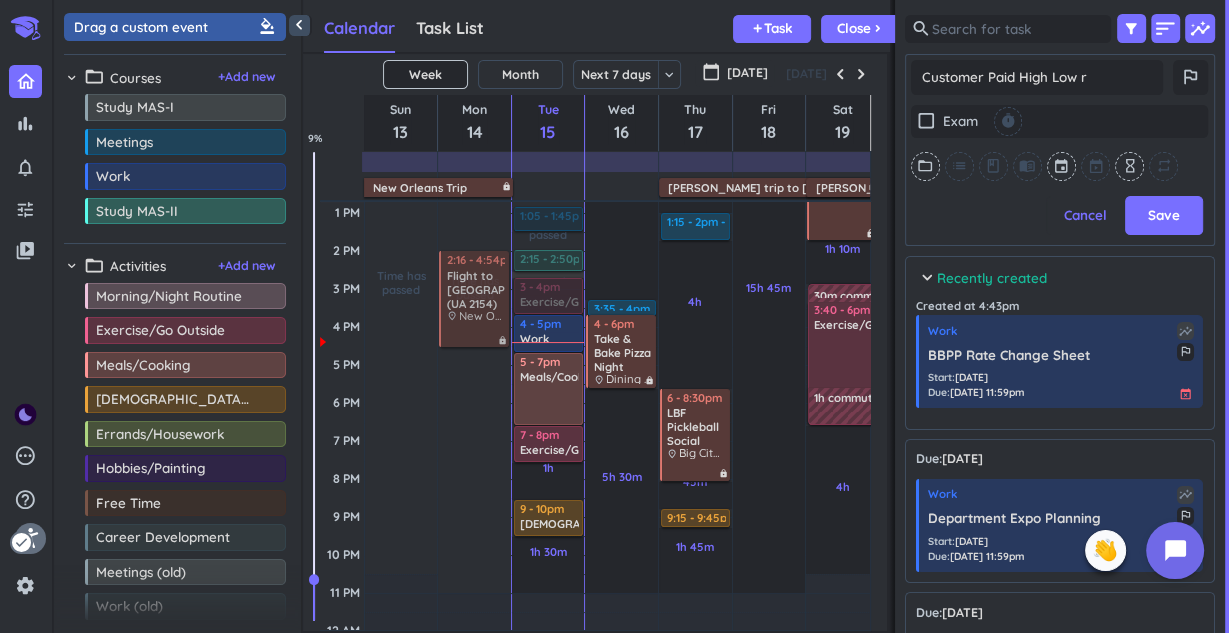 type on "x" 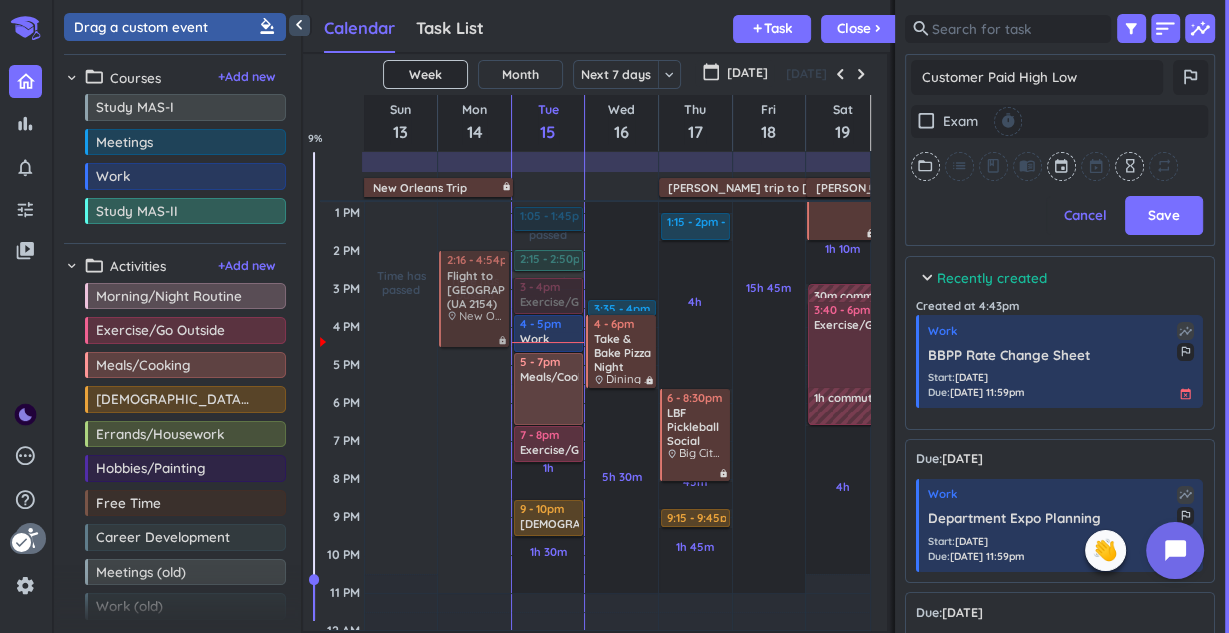 type on "Customer Paid High Low R" 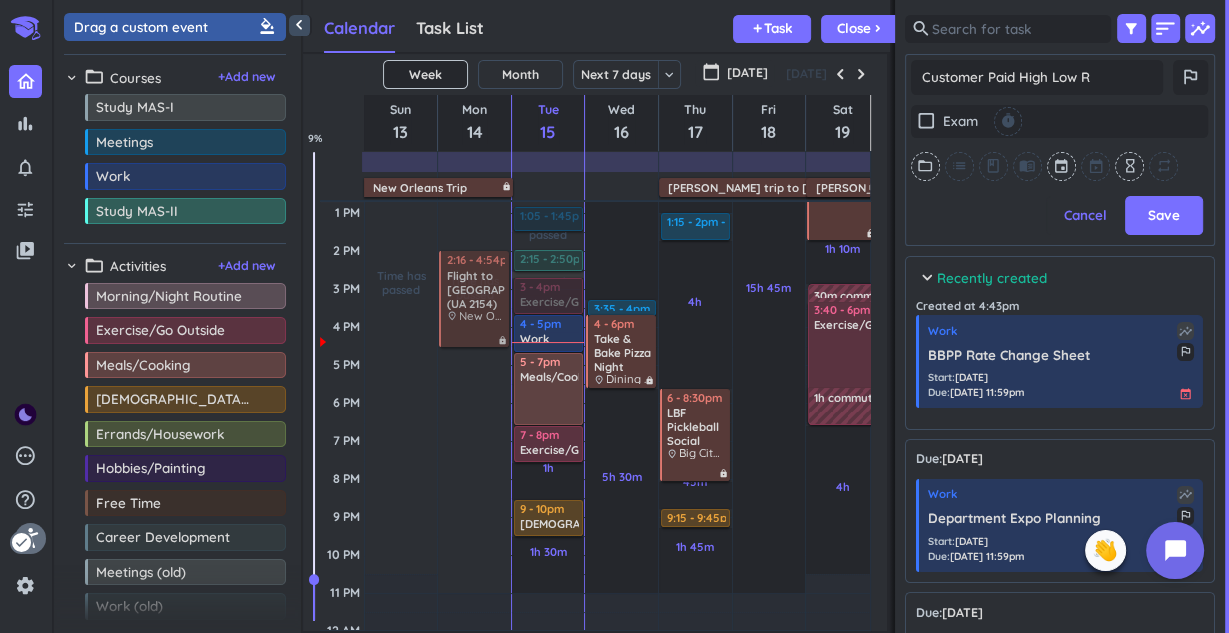 type on "x" 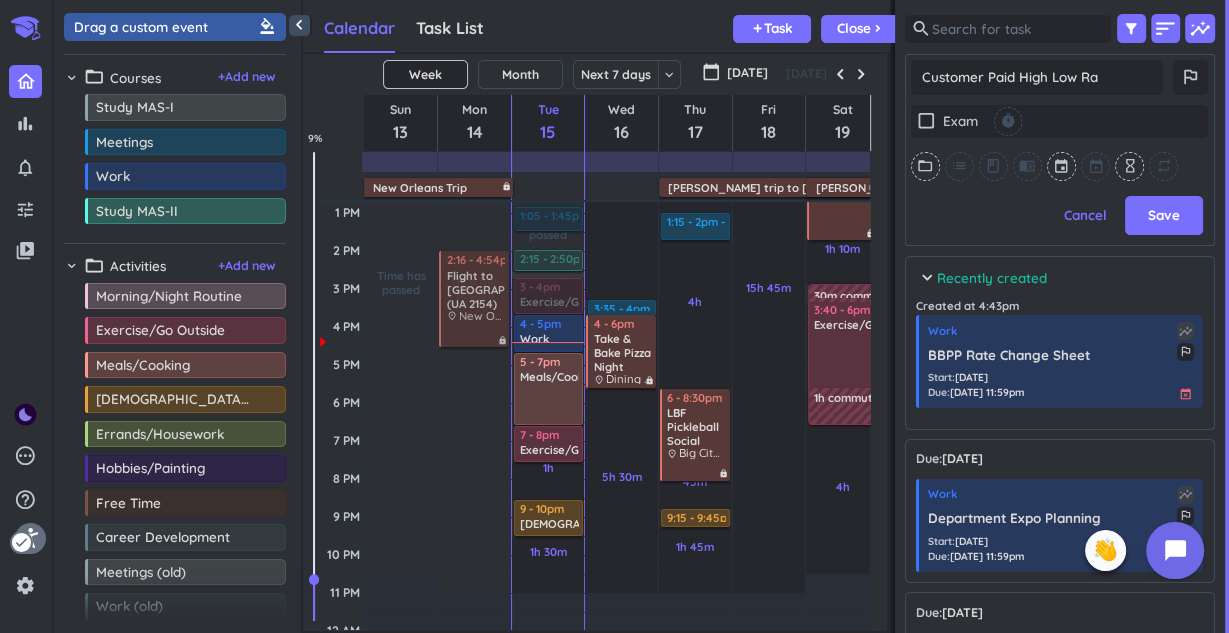 type on "x" 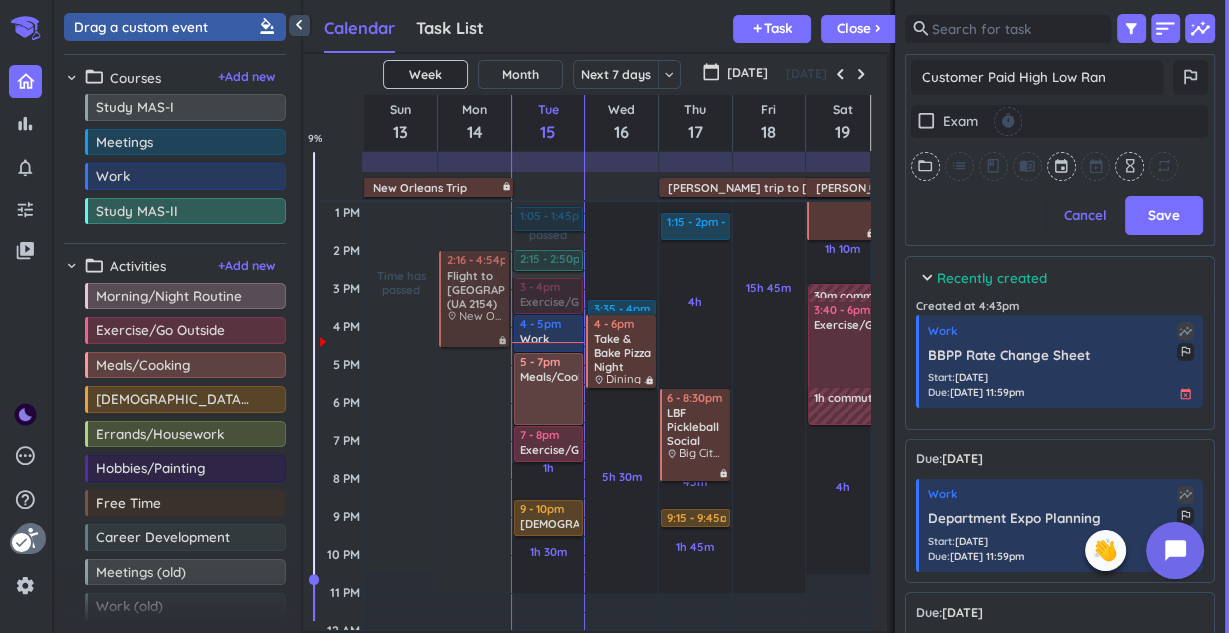 type on "x" 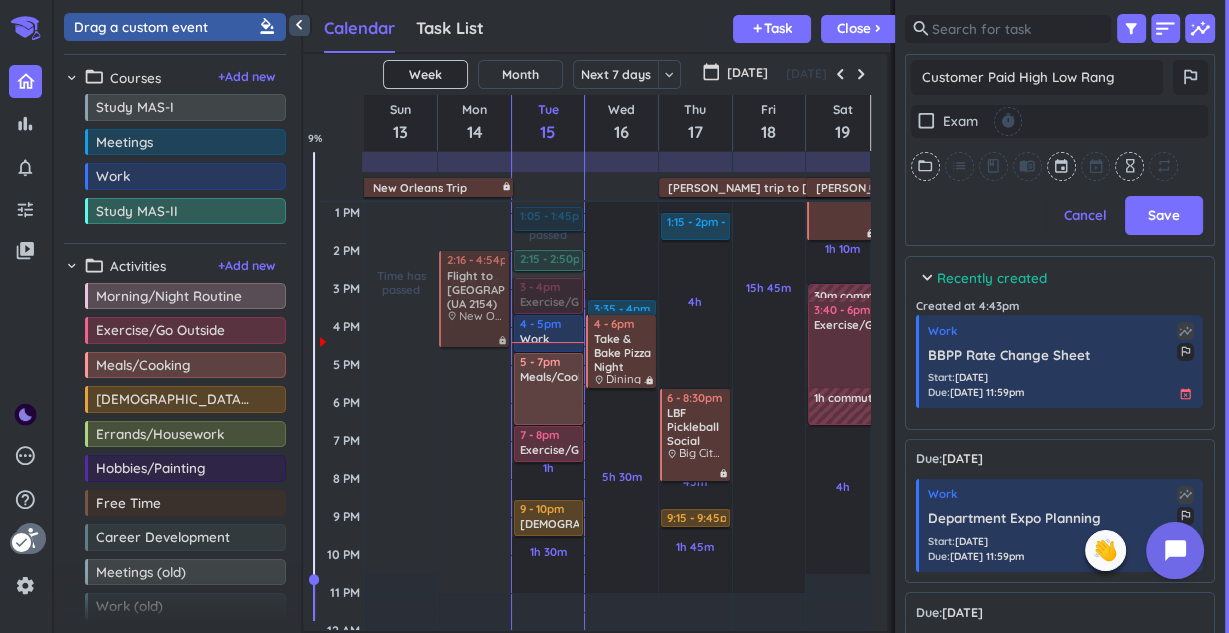 type on "x" 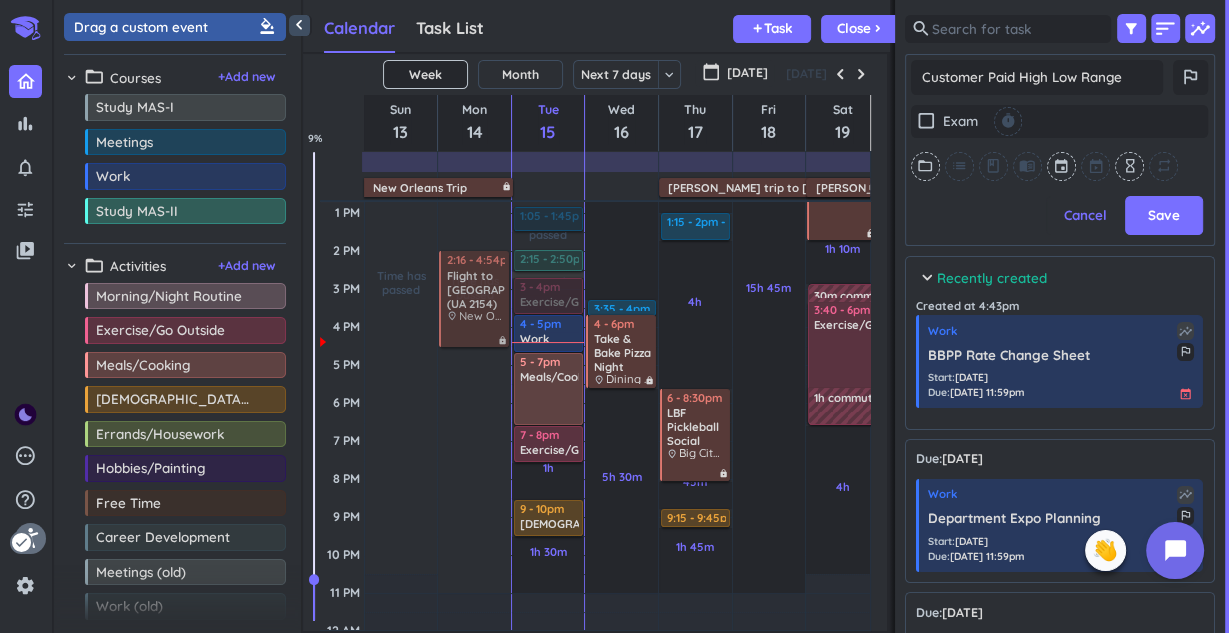 type on "Customer Paid High Low Ranges" 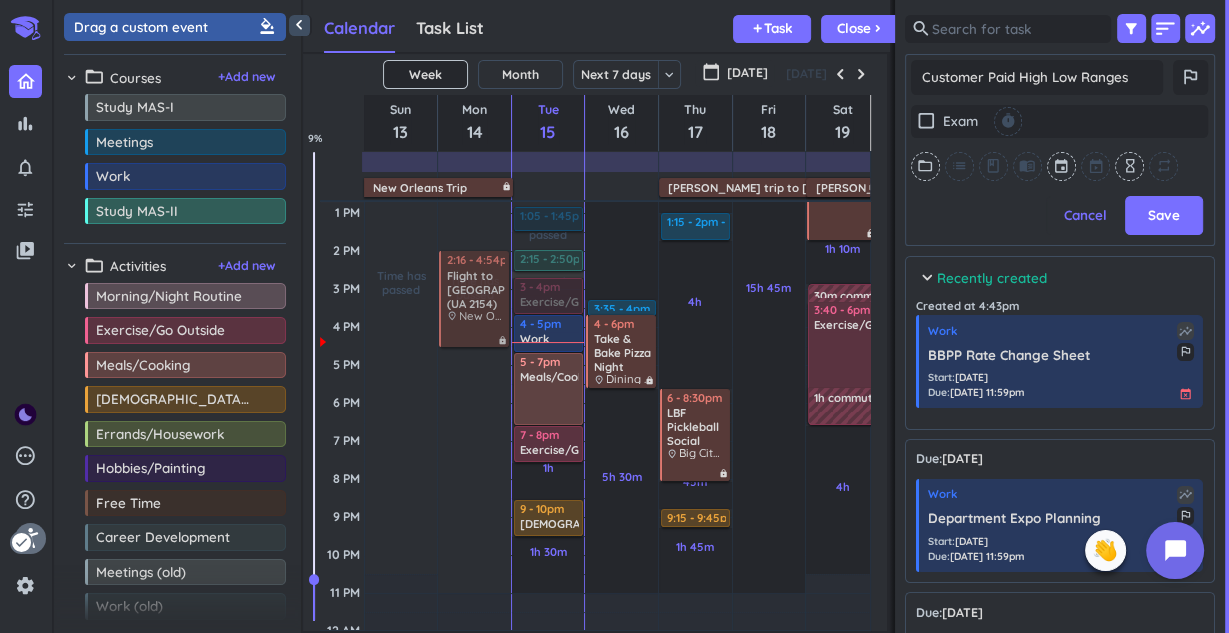 type on "x" 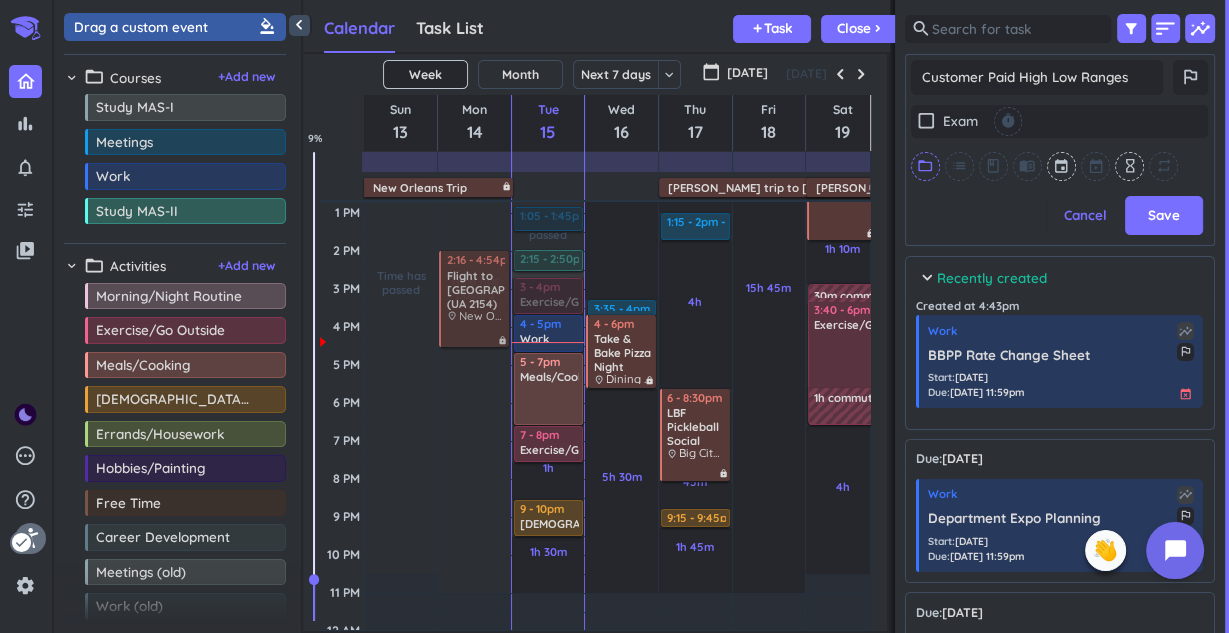 type on "Customer Paid High Low Ranges" 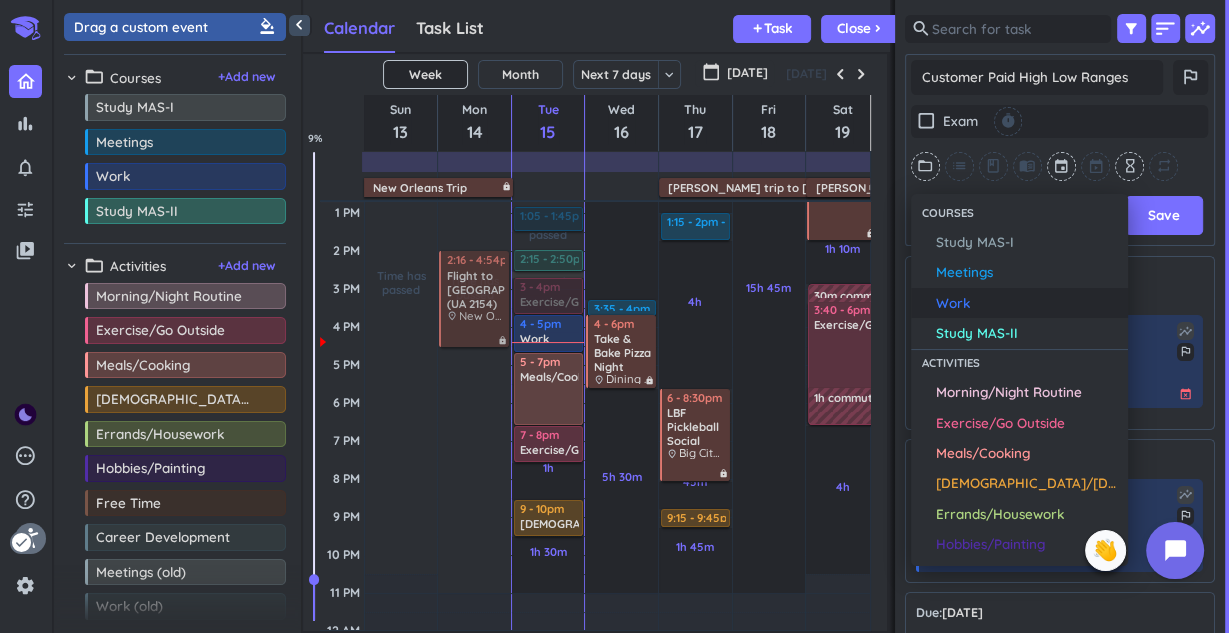 click on "Work" at bounding box center [1027, 303] 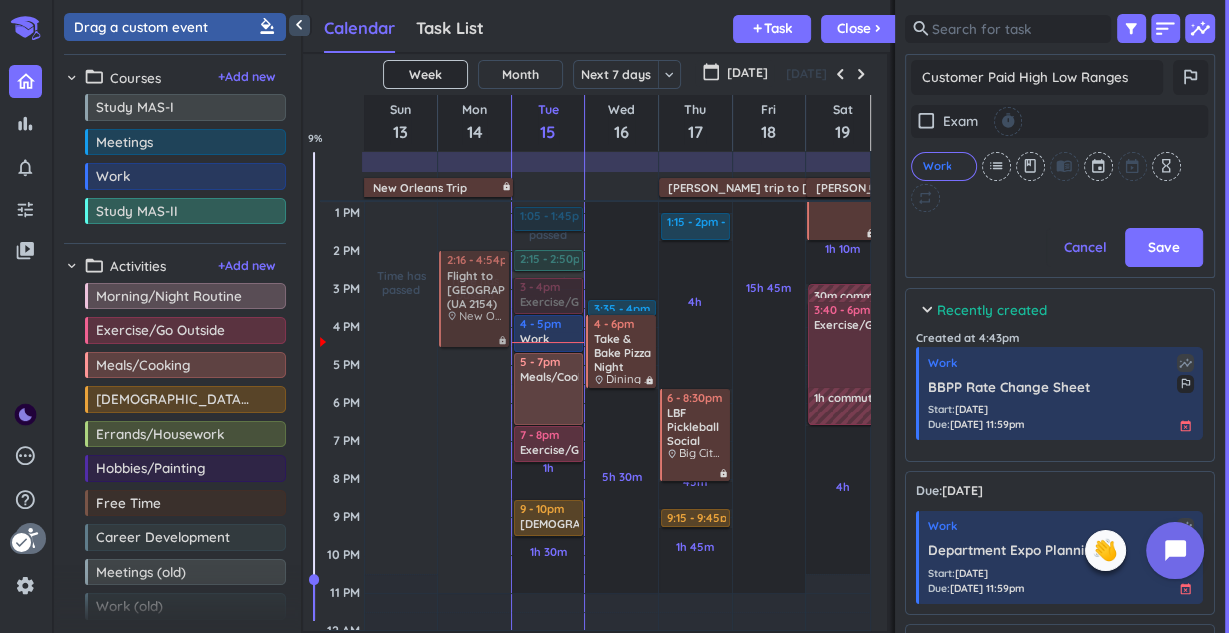 scroll, scrollTop: 327, scrollLeft: 292, axis: both 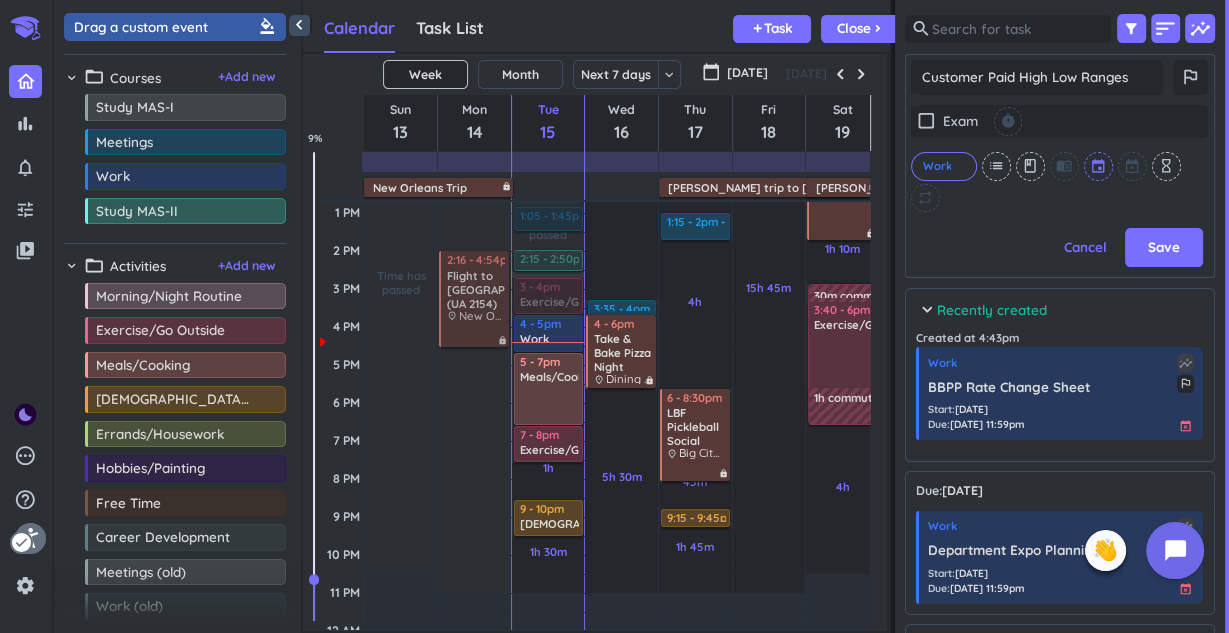 click at bounding box center [1099, 166] 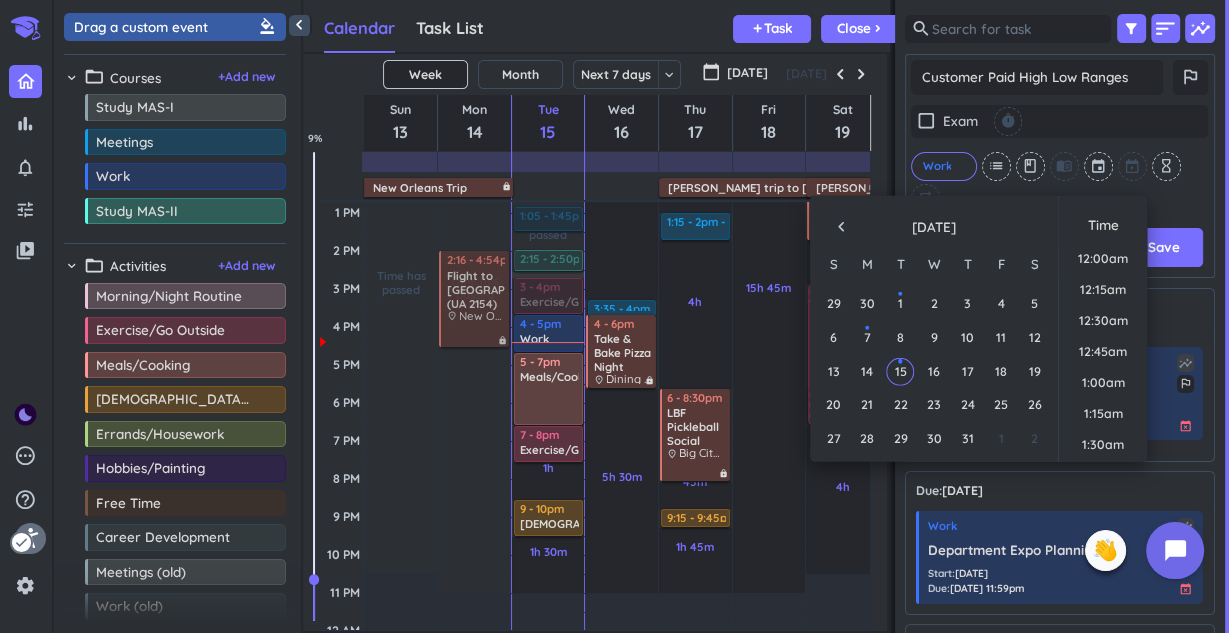 scroll, scrollTop: 1888, scrollLeft: 0, axis: vertical 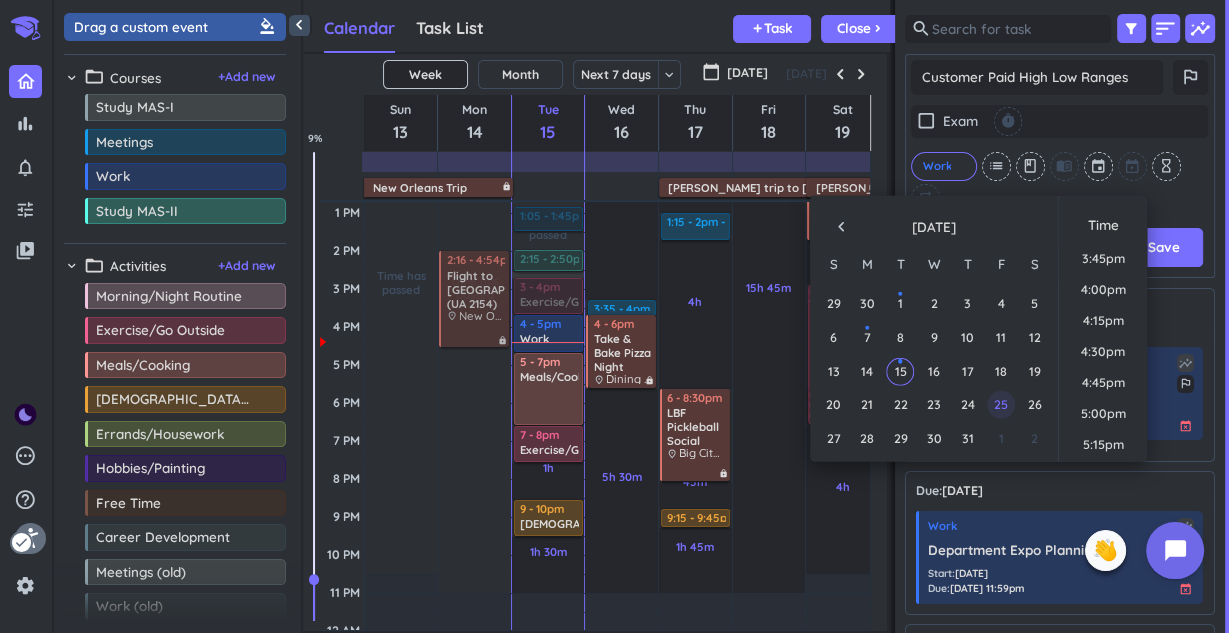 click on "25" at bounding box center [1001, 405] 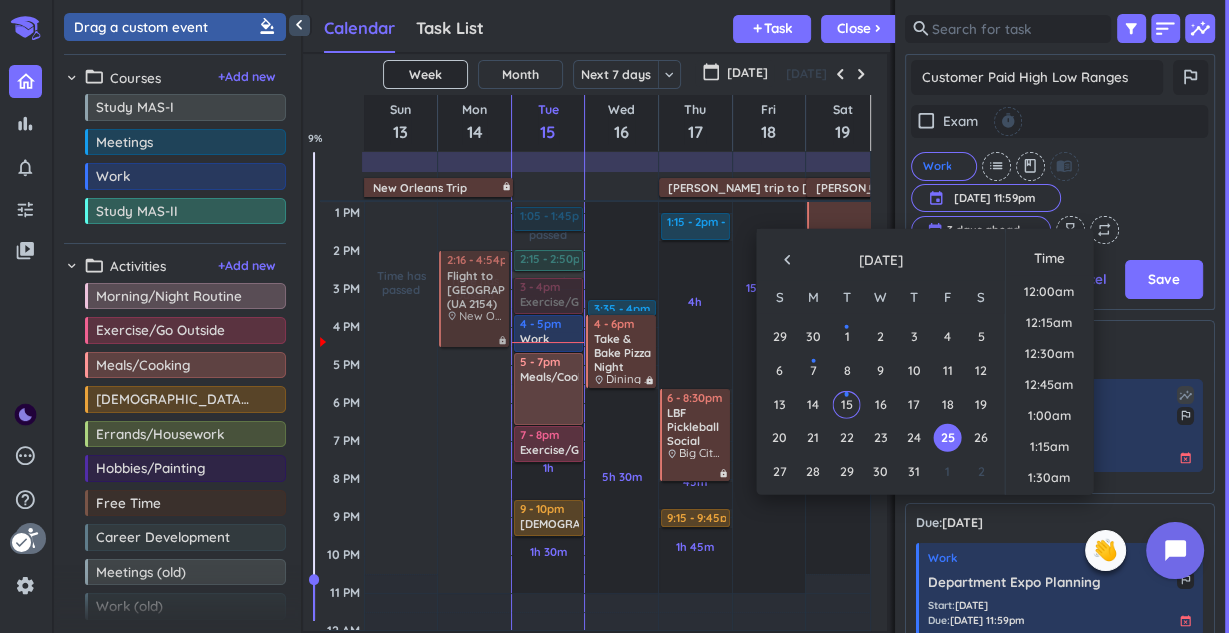 scroll, scrollTop: 2697, scrollLeft: 0, axis: vertical 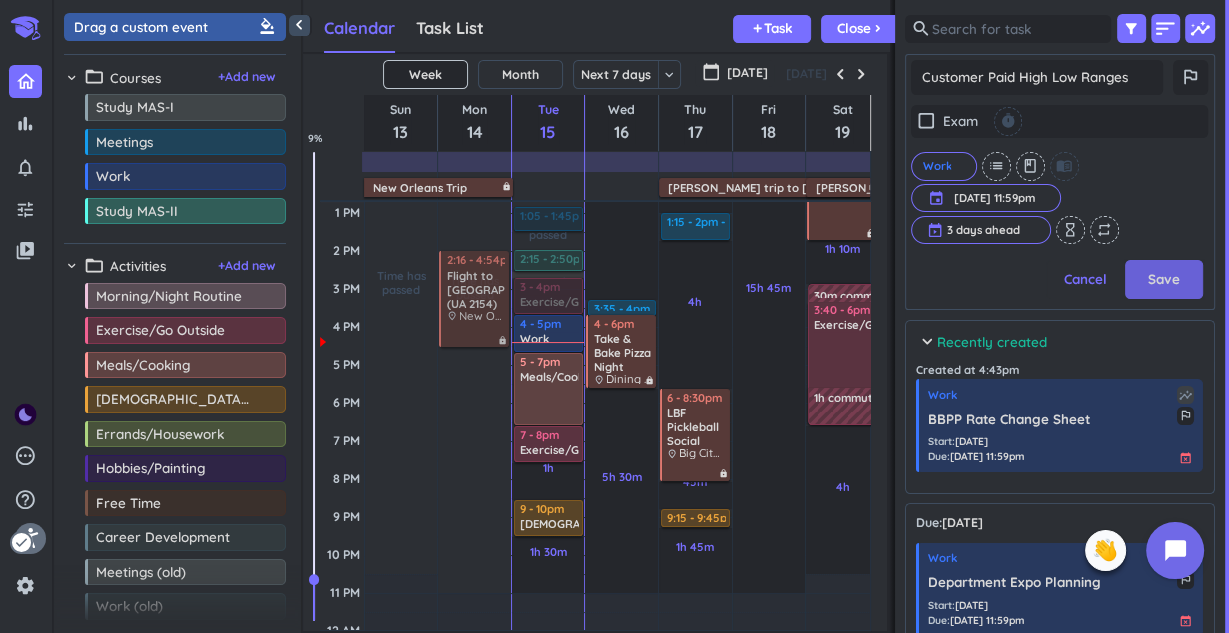 click on "Save" at bounding box center [1164, 279] 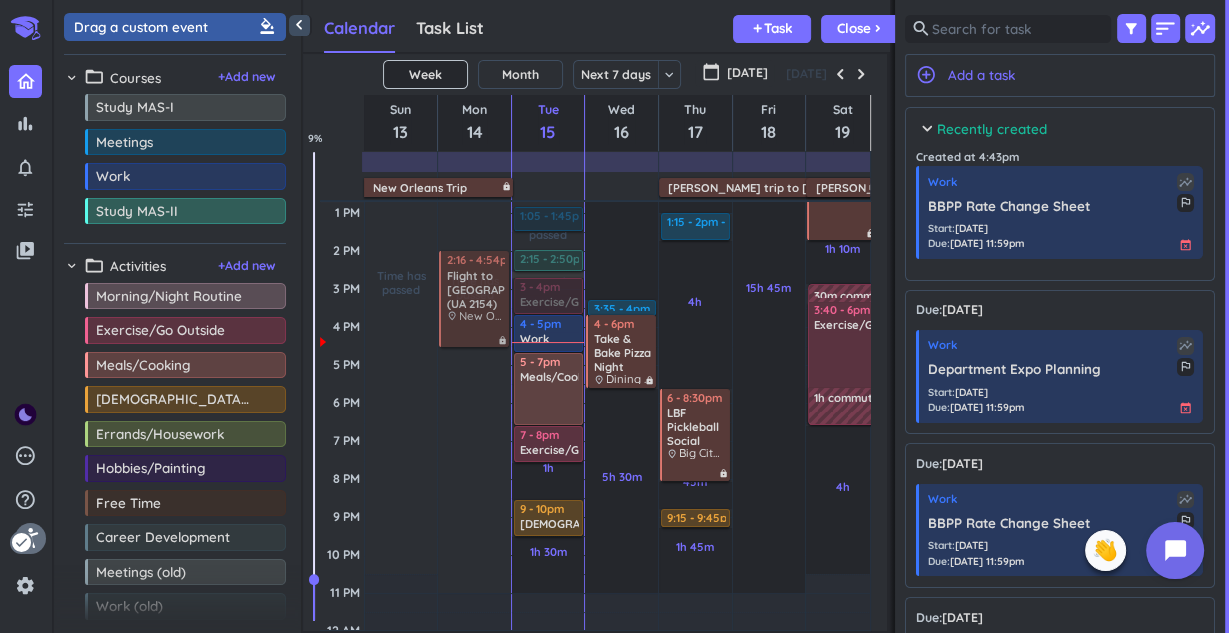 scroll, scrollTop: 8, scrollLeft: 8, axis: both 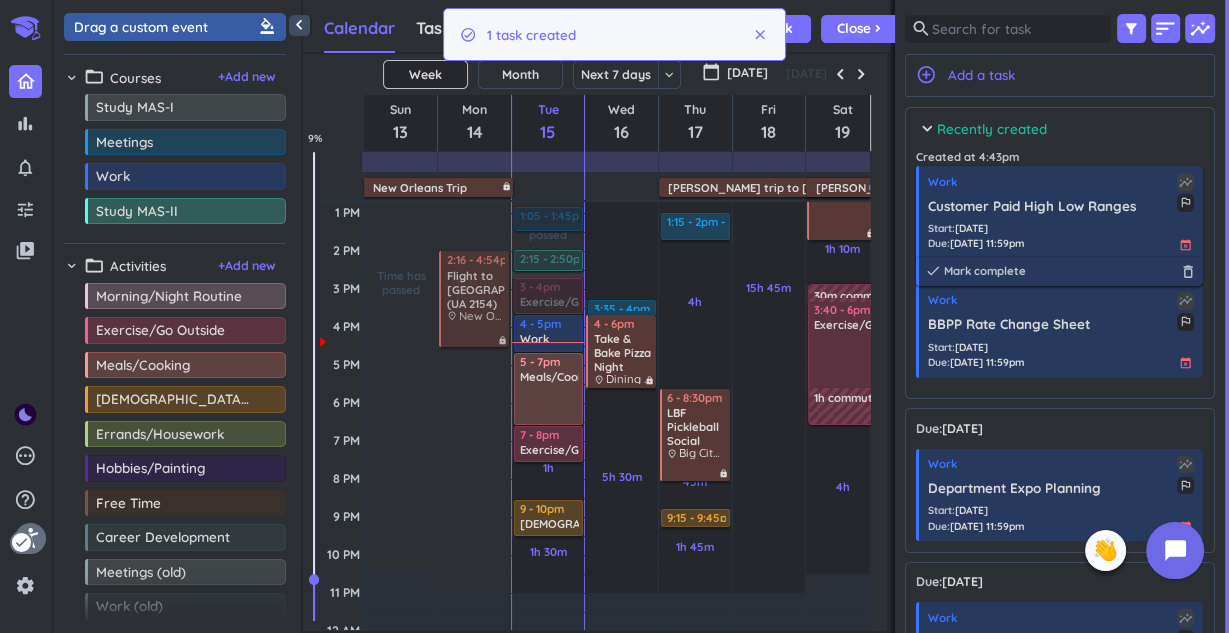 click on "Start :  [DATE] Due :  [DATE] 11:59pm event_busy" at bounding box center [1061, 236] 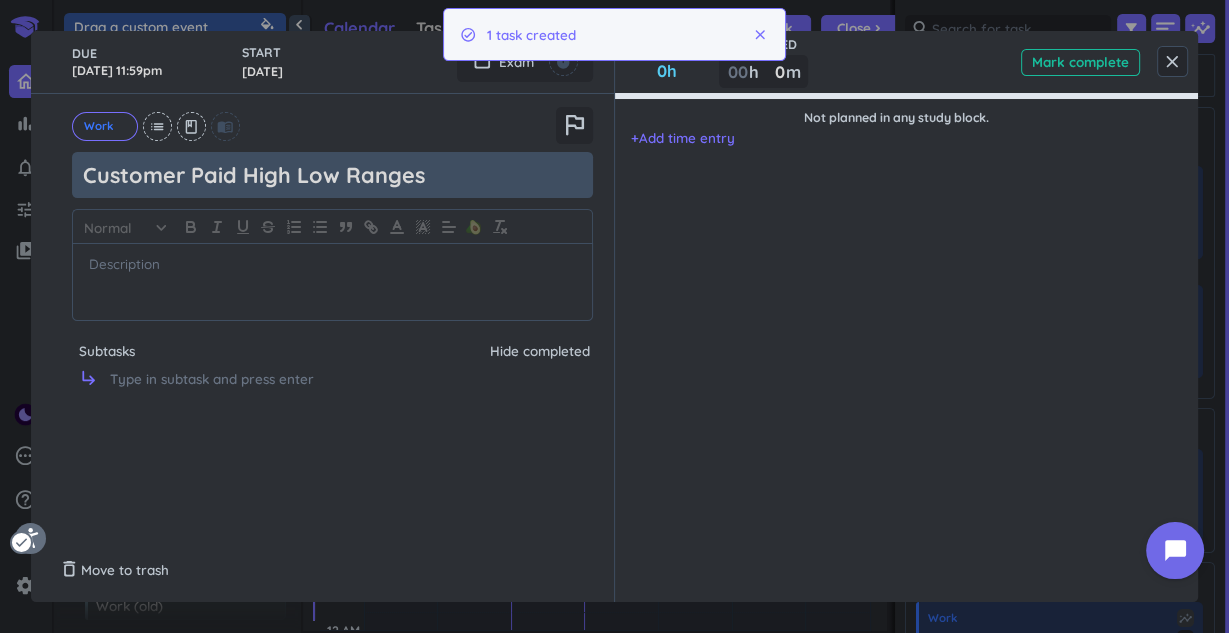 click on "Customer Paid High Low Ranges" at bounding box center (332, 175) 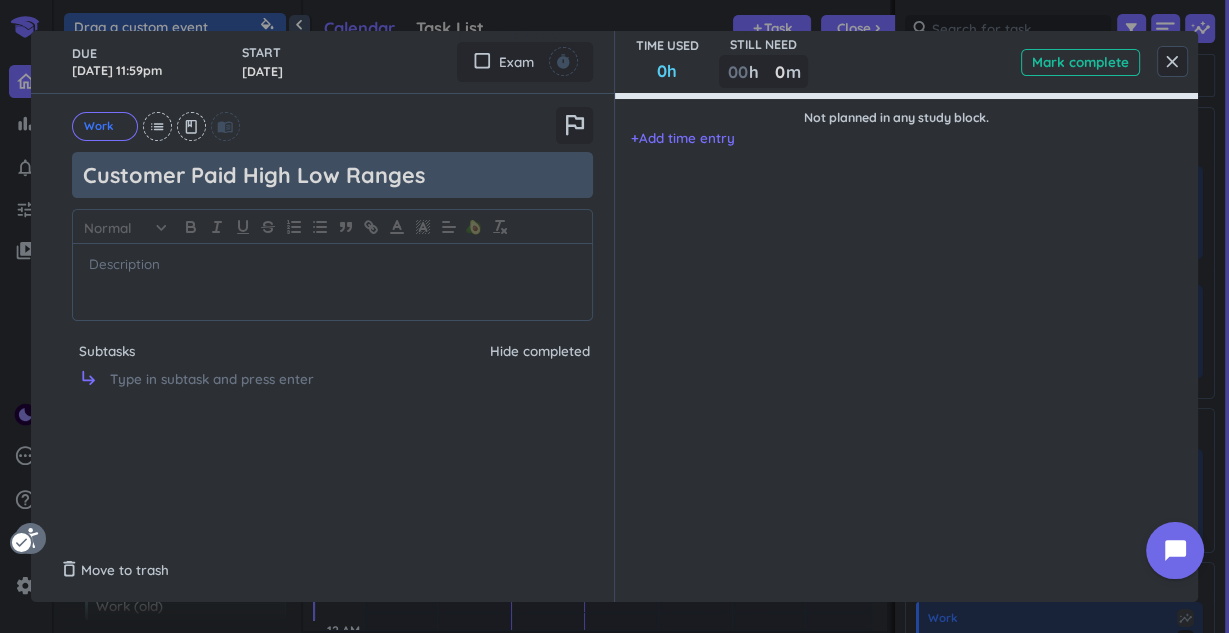 type on "x" 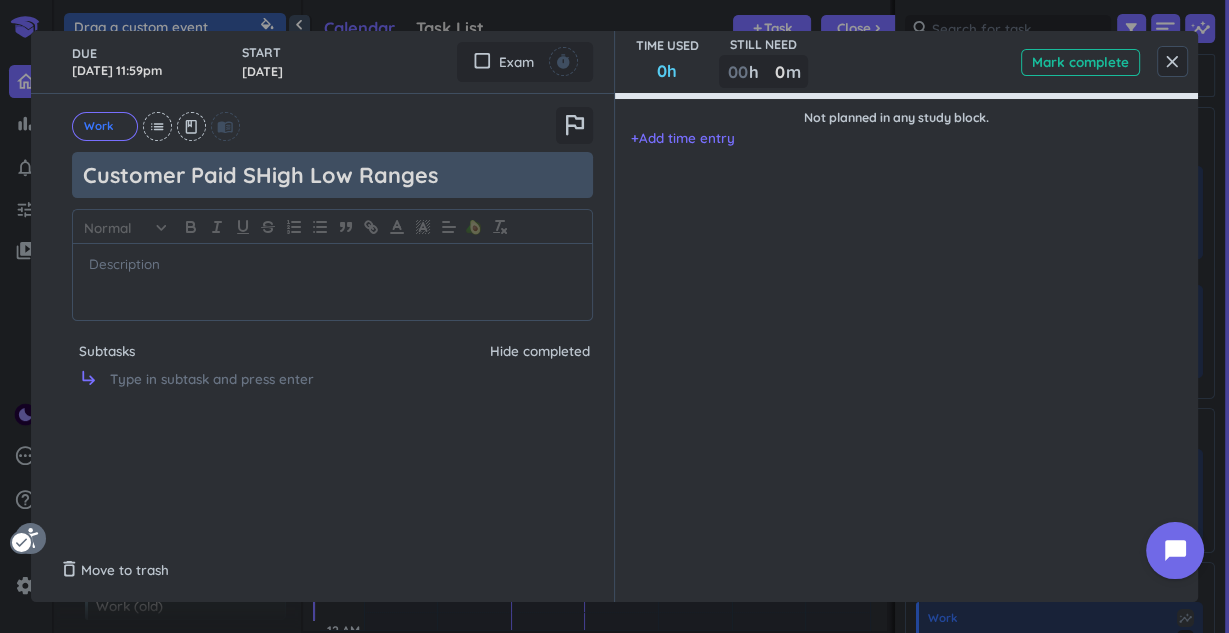 type on "x" 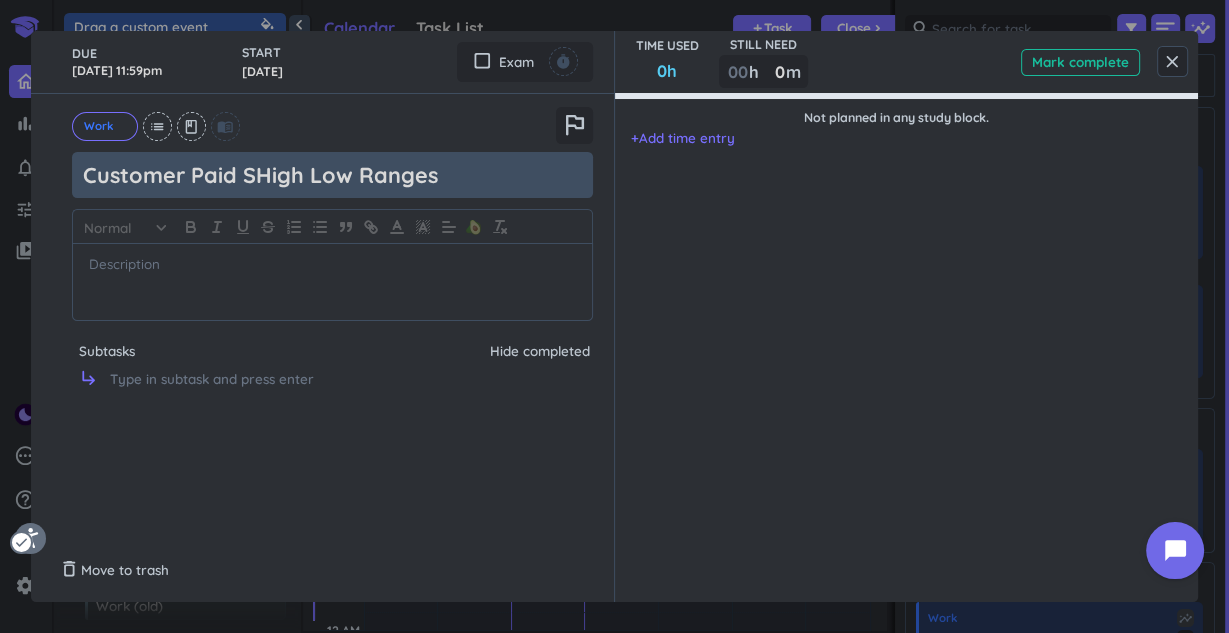 type on "Customer Paid SlHigh Low Ranges" 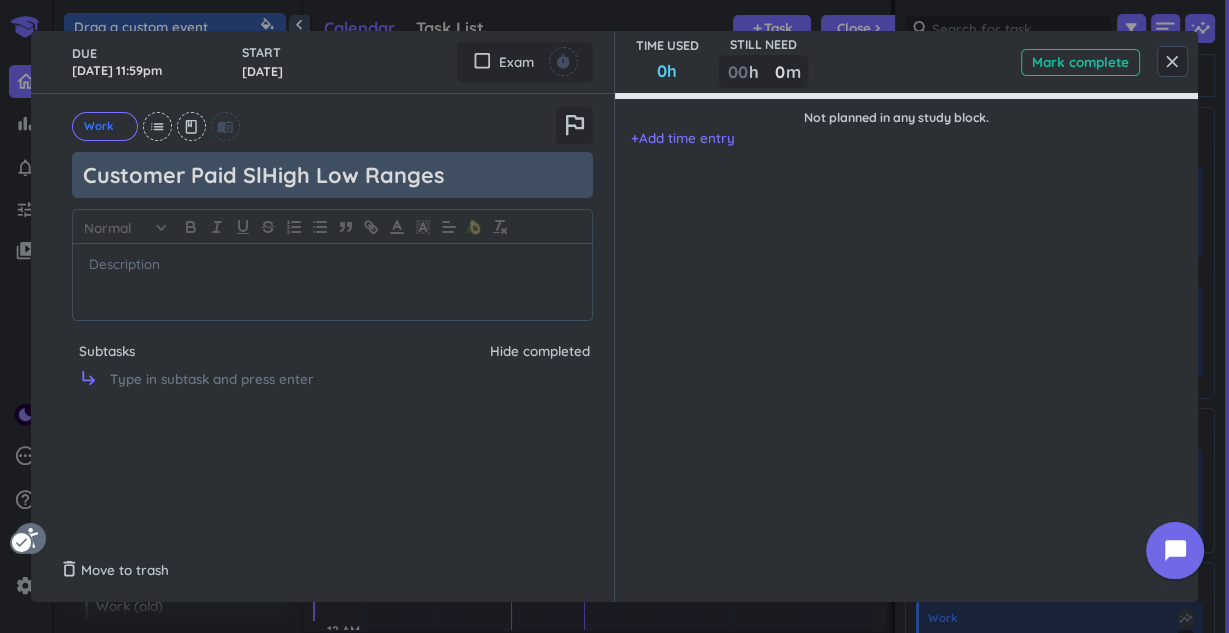 type on "x" 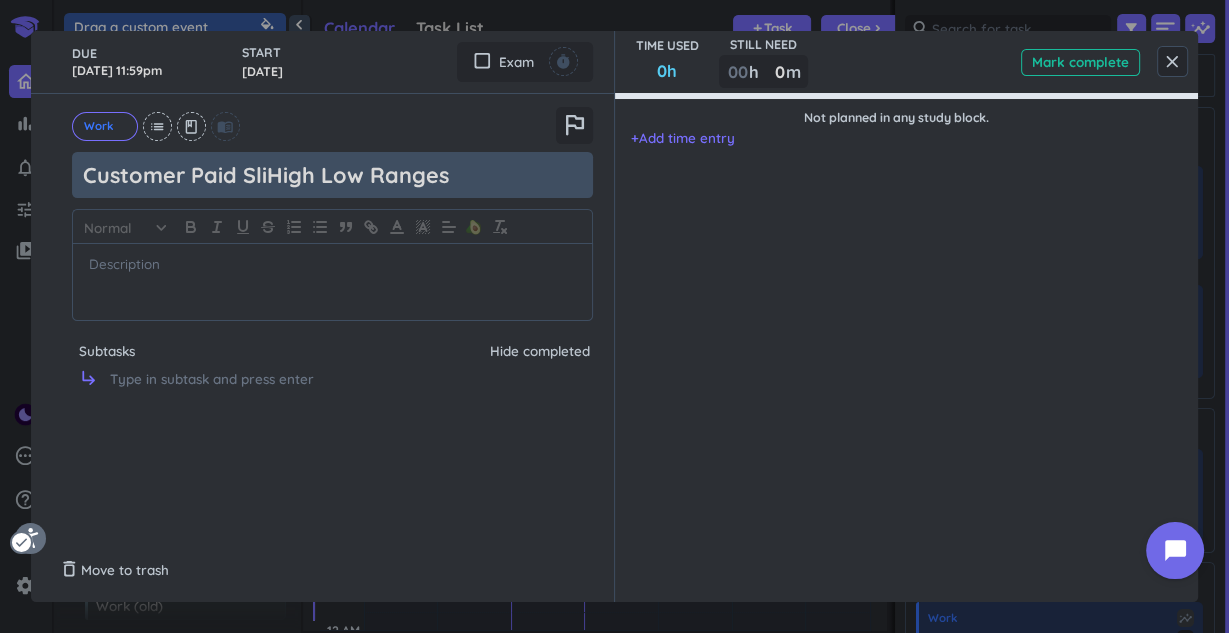 type on "x" 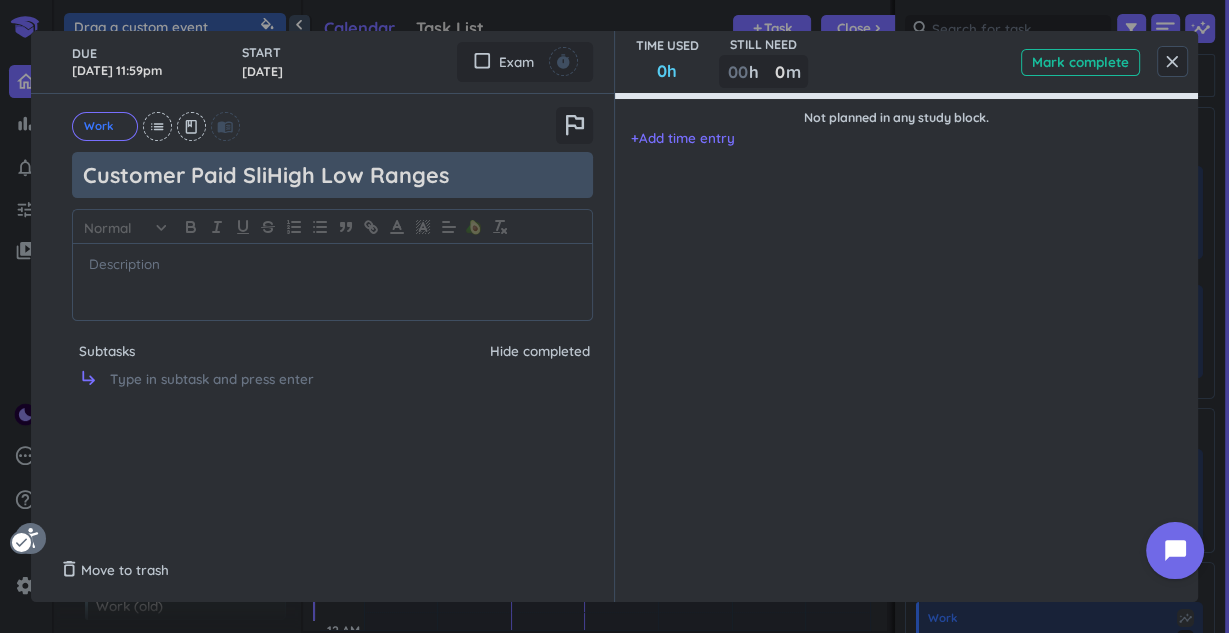 type on "Customer Paid SlidHigh Low Ranges" 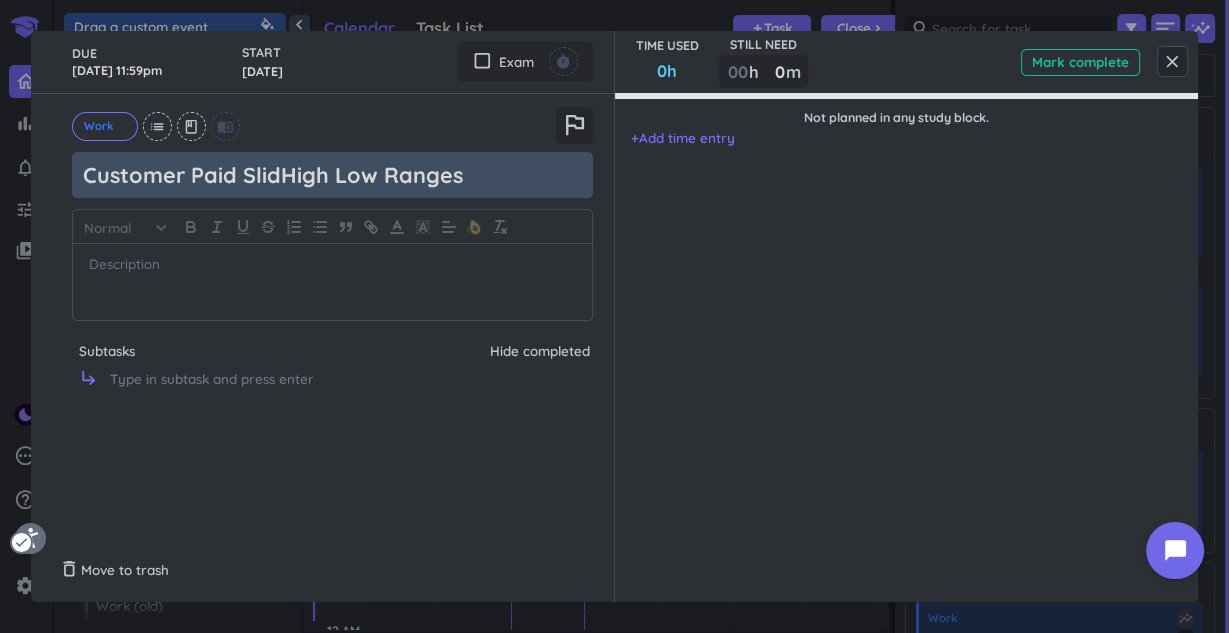 type on "x" 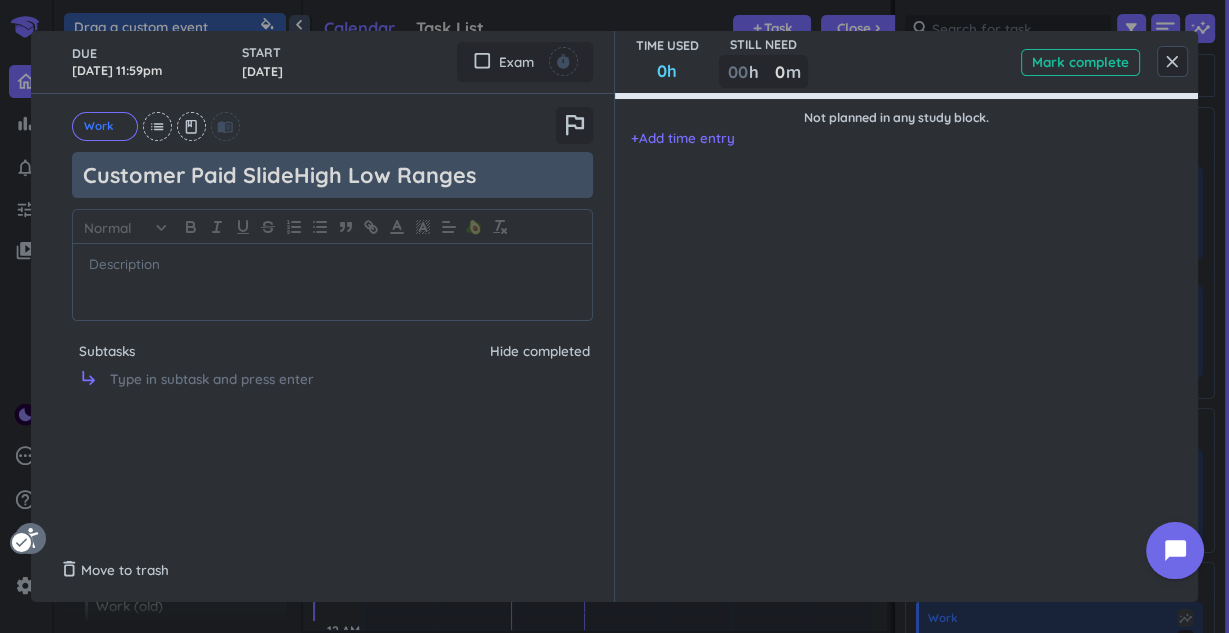 click on "Customer Paid SlideHigh Low Ranges" at bounding box center (332, 175) 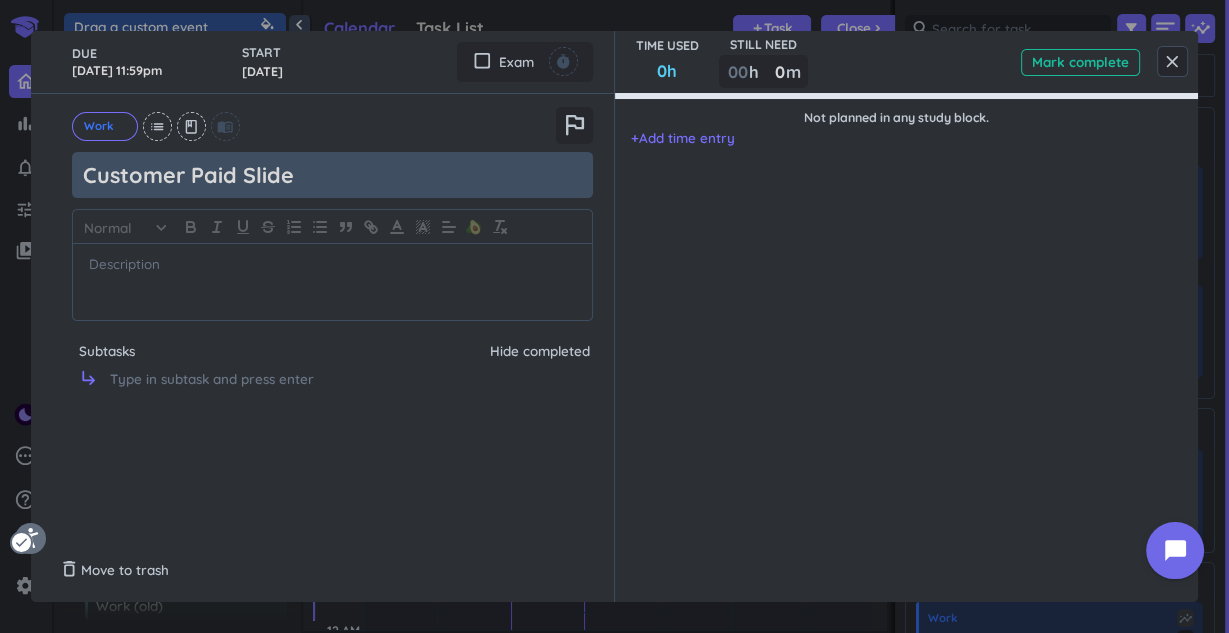 type on "x" 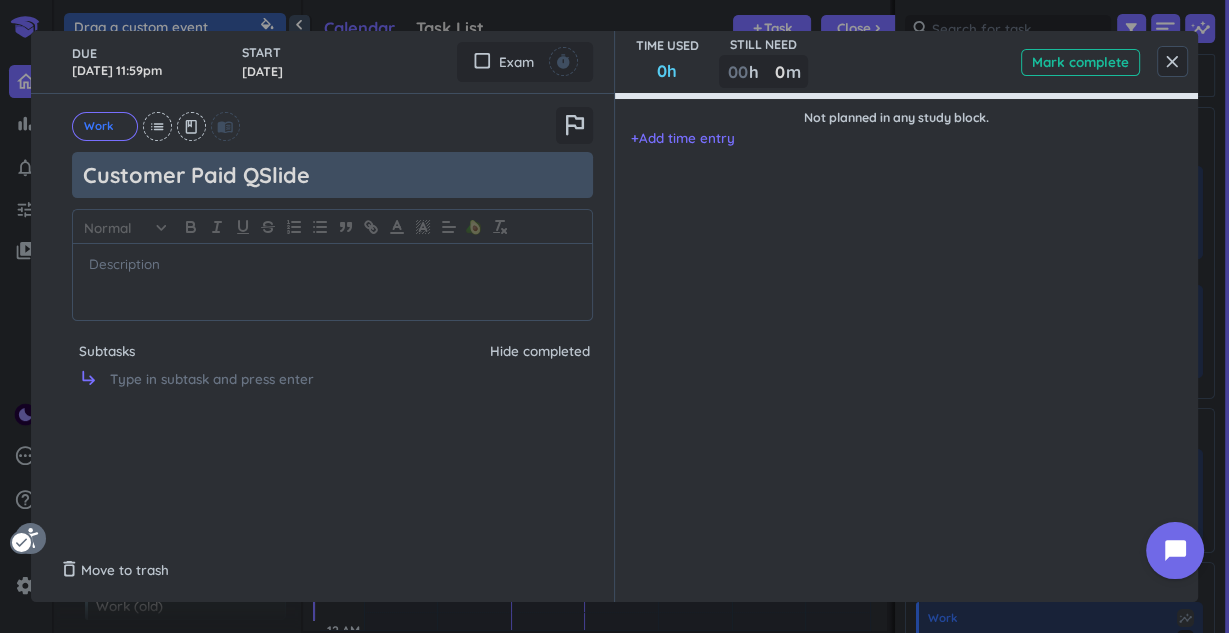 type on "x" 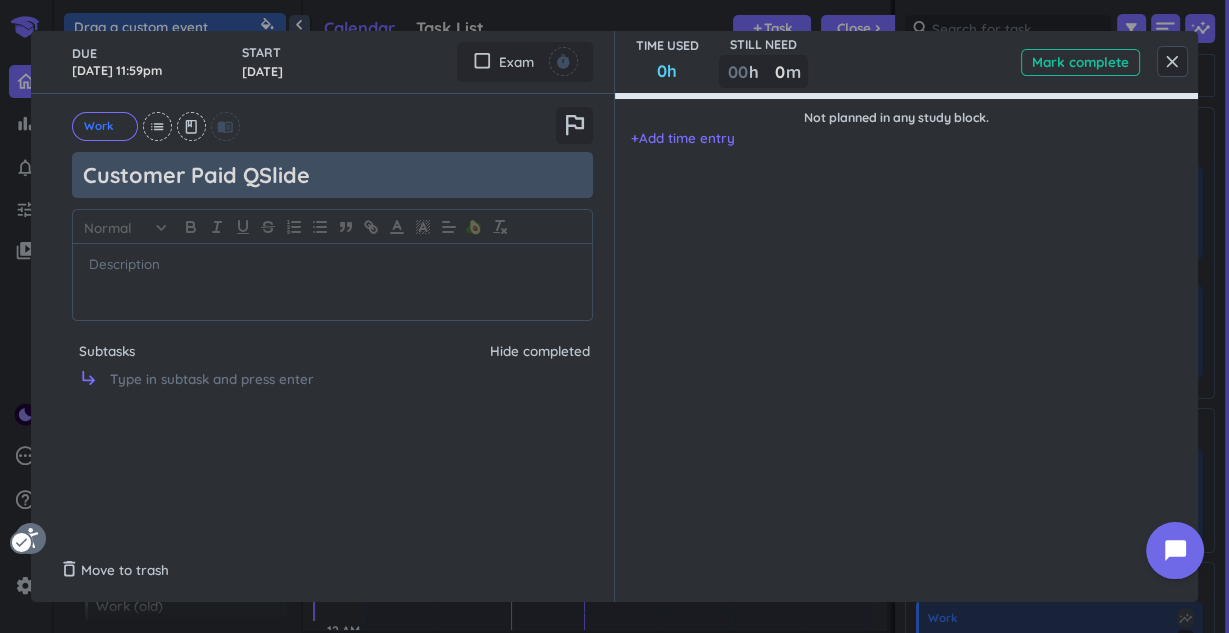 type on "Customer Paid QBSlide" 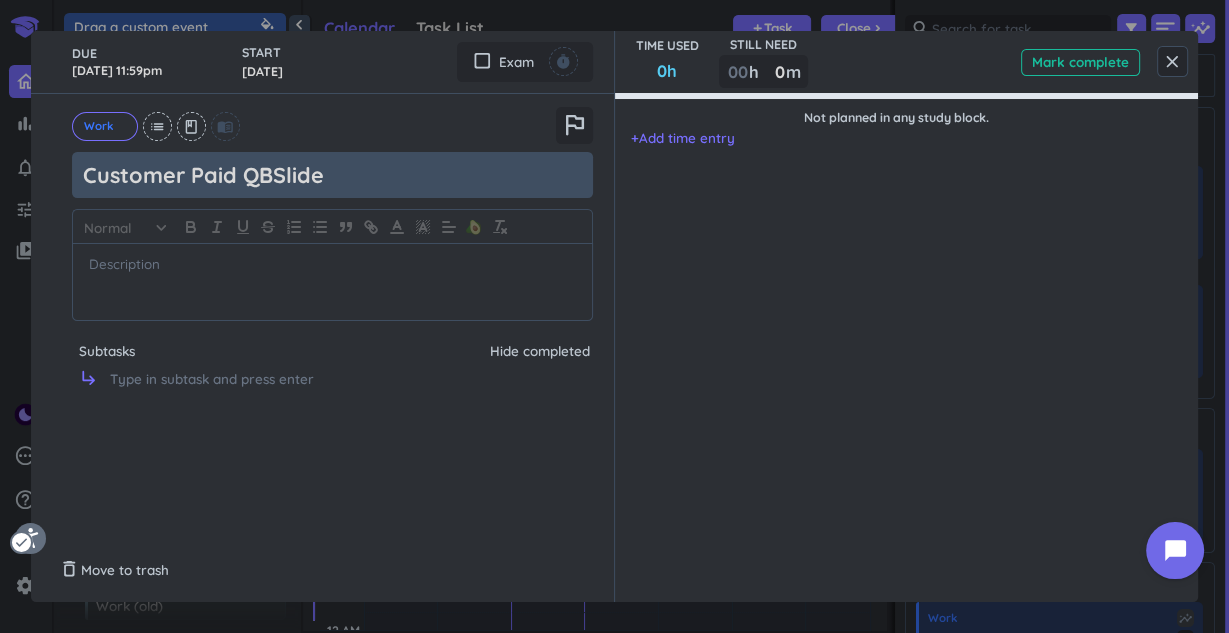 type on "x" 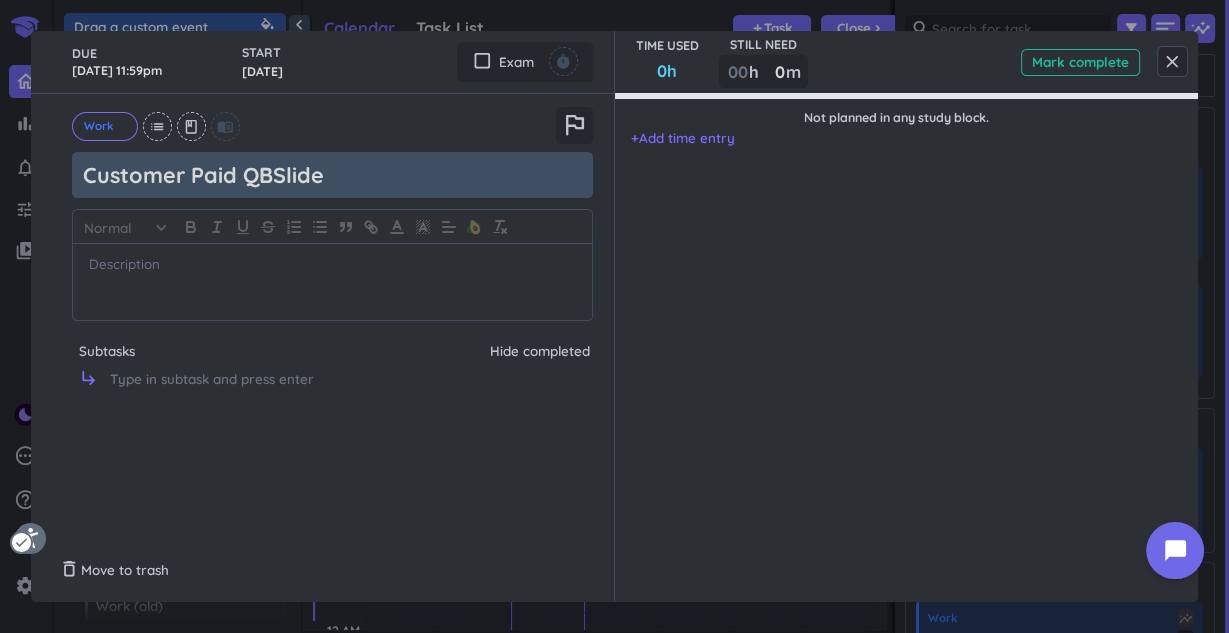 type on "Customer Paid QBRSlide" 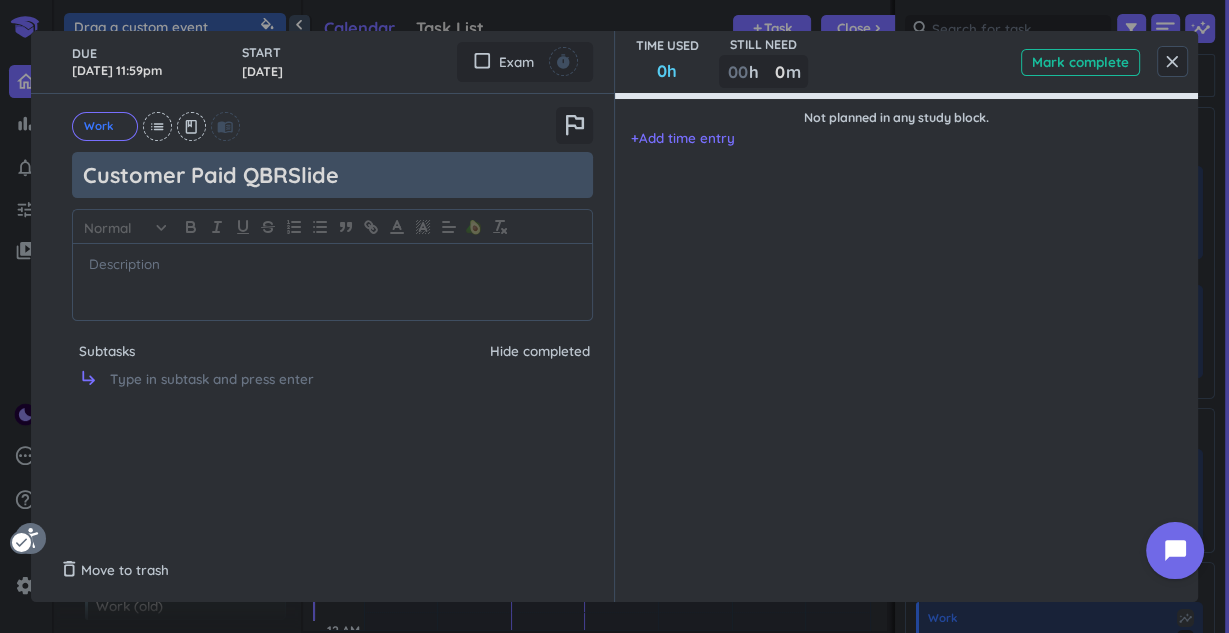 type on "x" 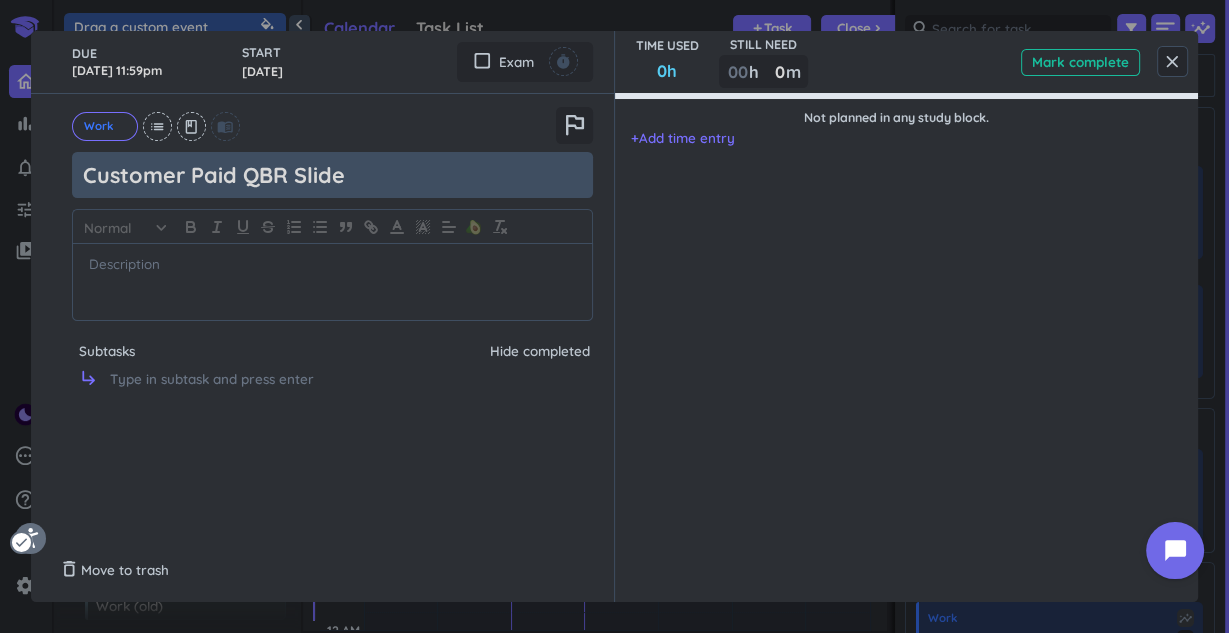 type on "Customer Paid QBR Slide" 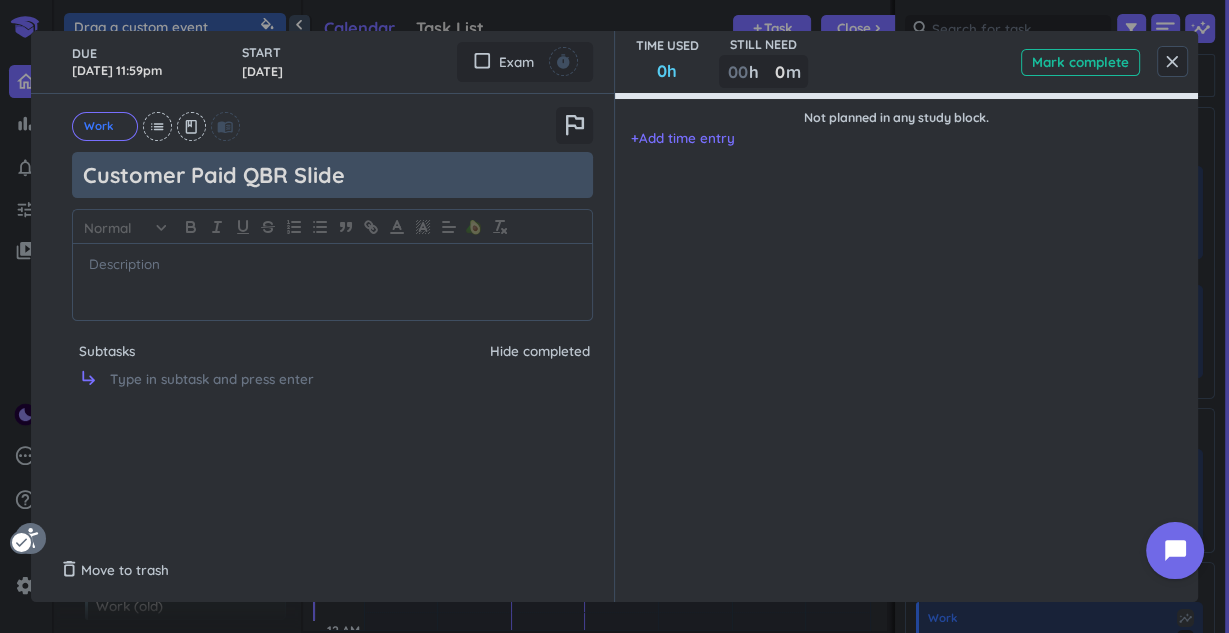 type on "BCustomer Paid QBR Slide" 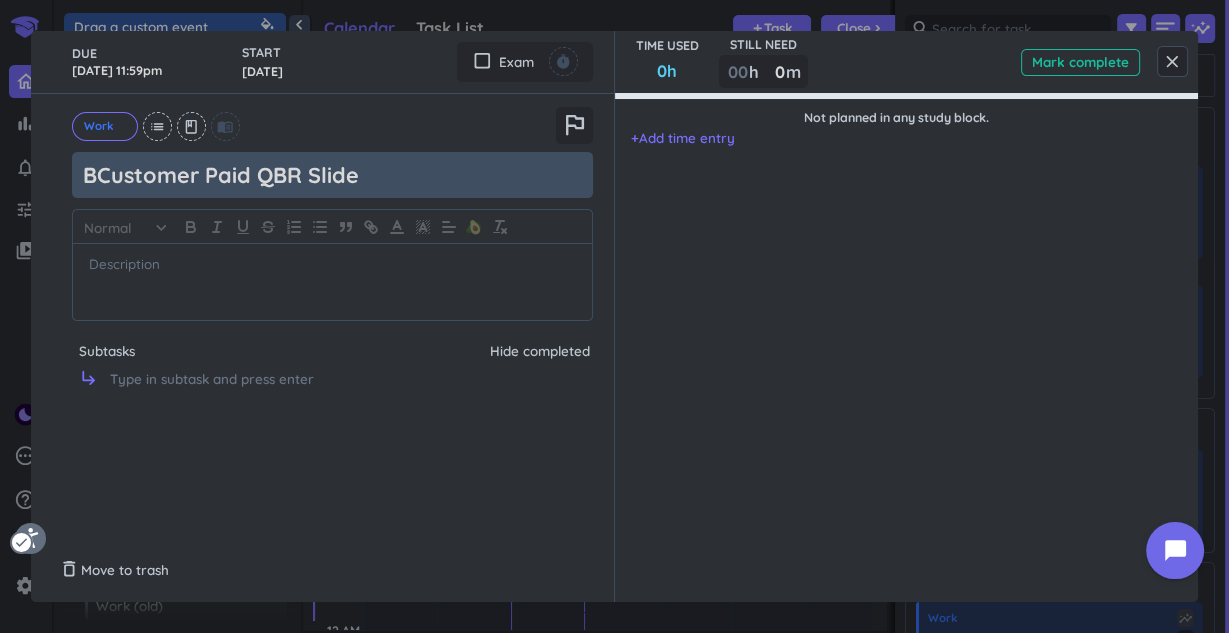 type on "x" 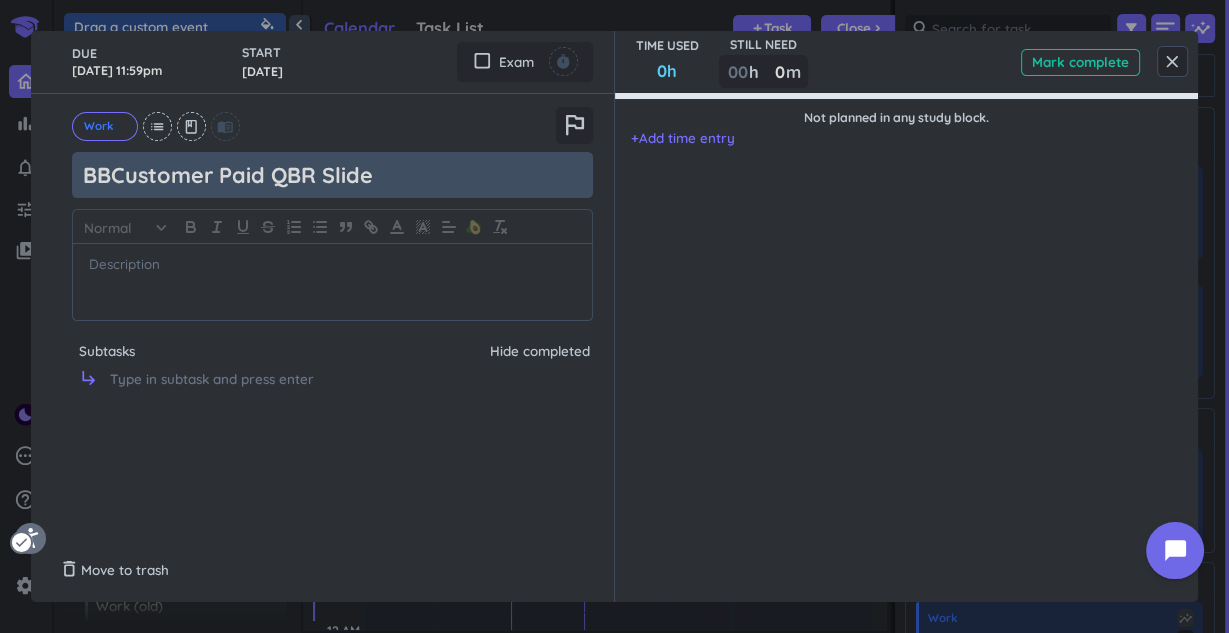 type on "x" 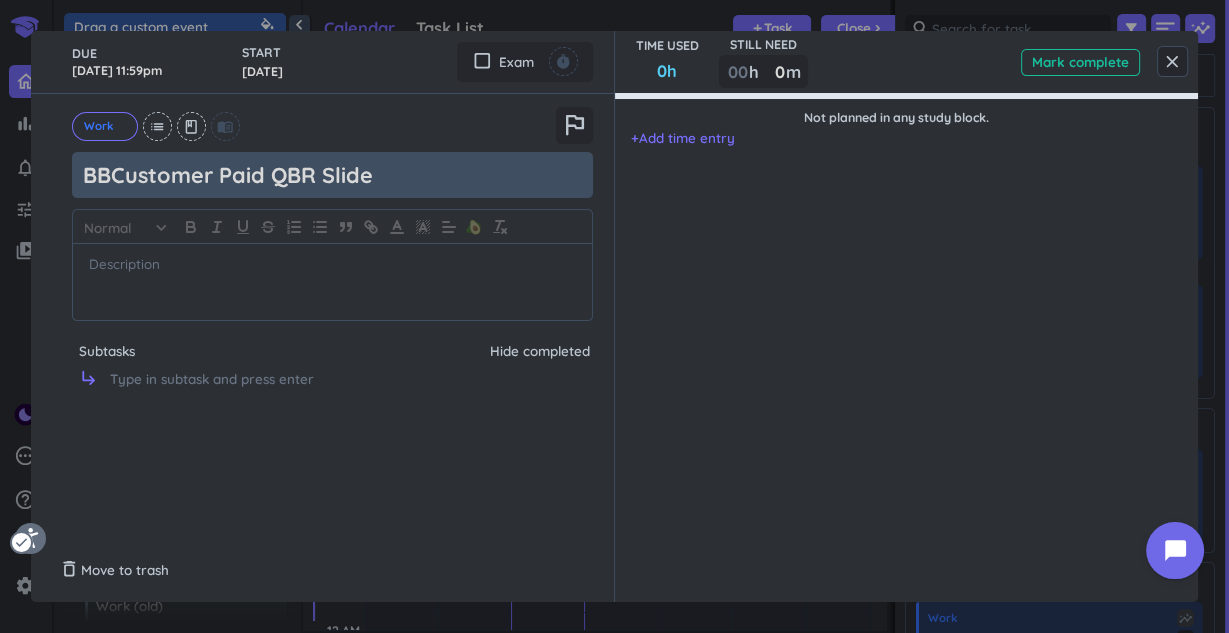 type on "BBPCustomer Paid QBR Slide" 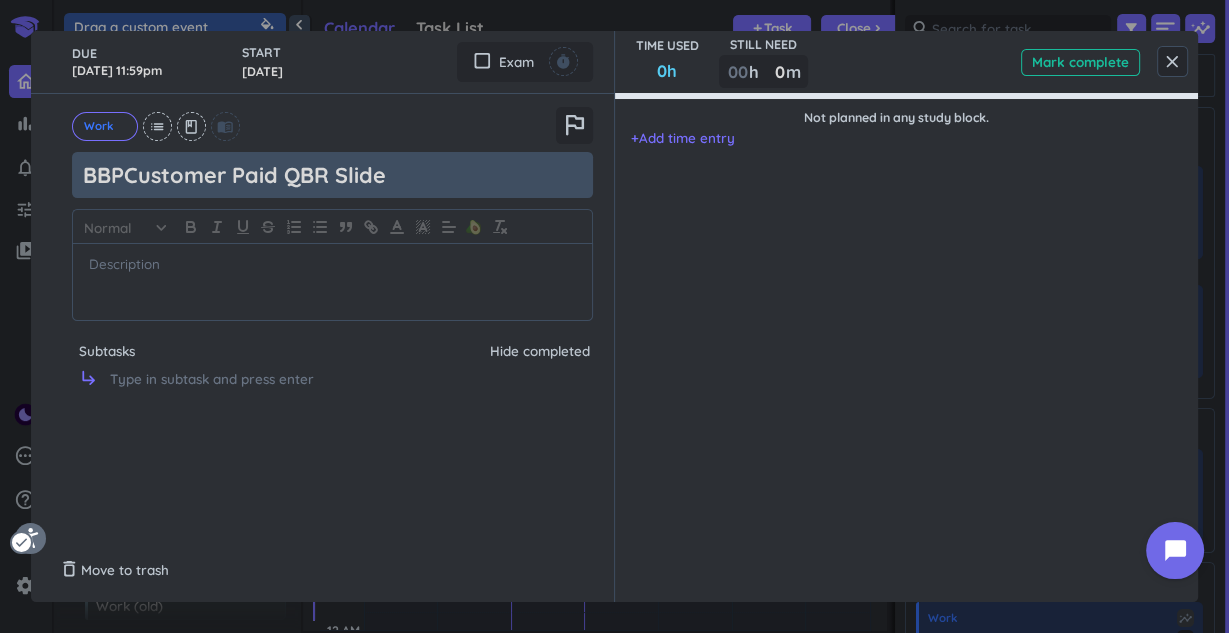 type on "x" 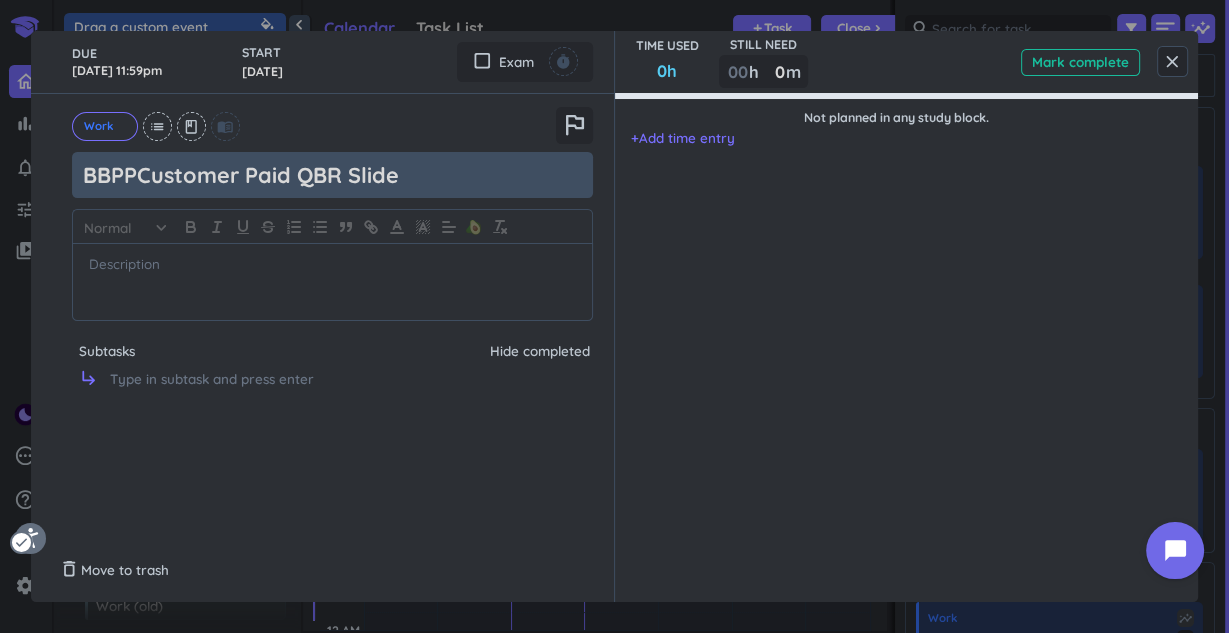 type on "x" 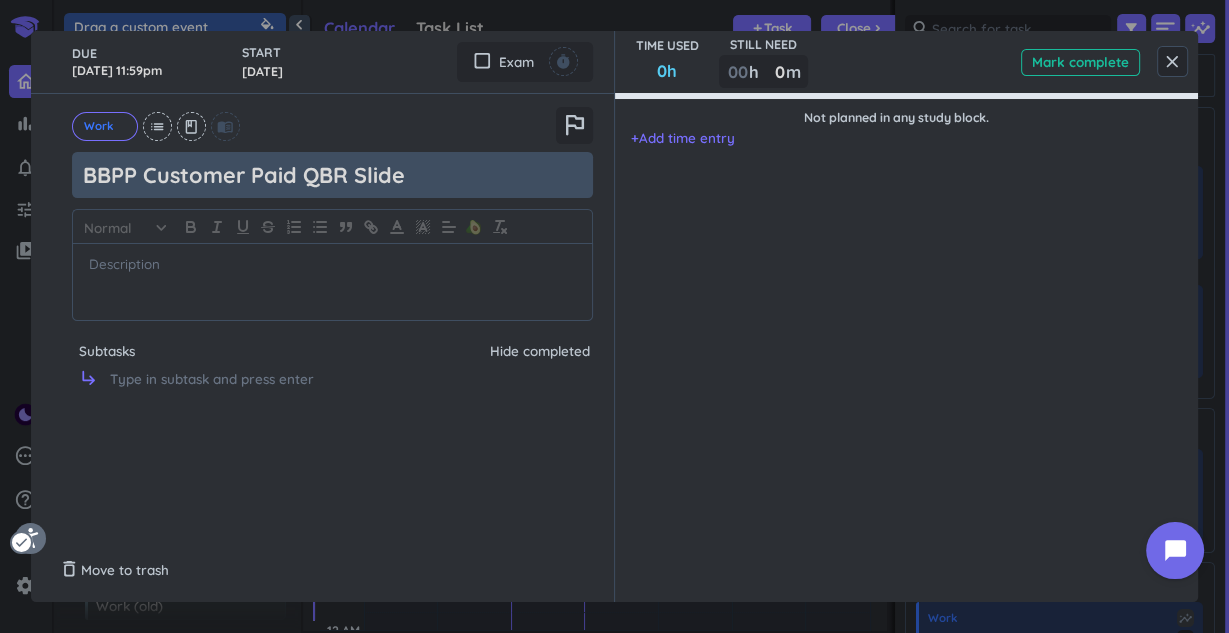 type on "x" 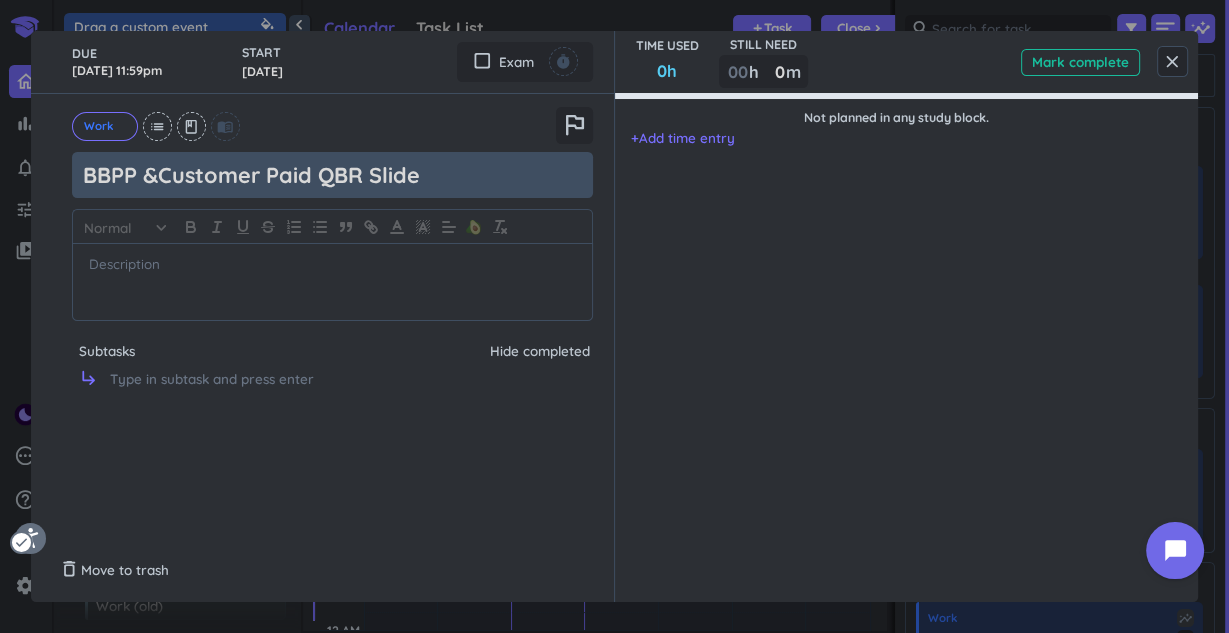 type on "x" 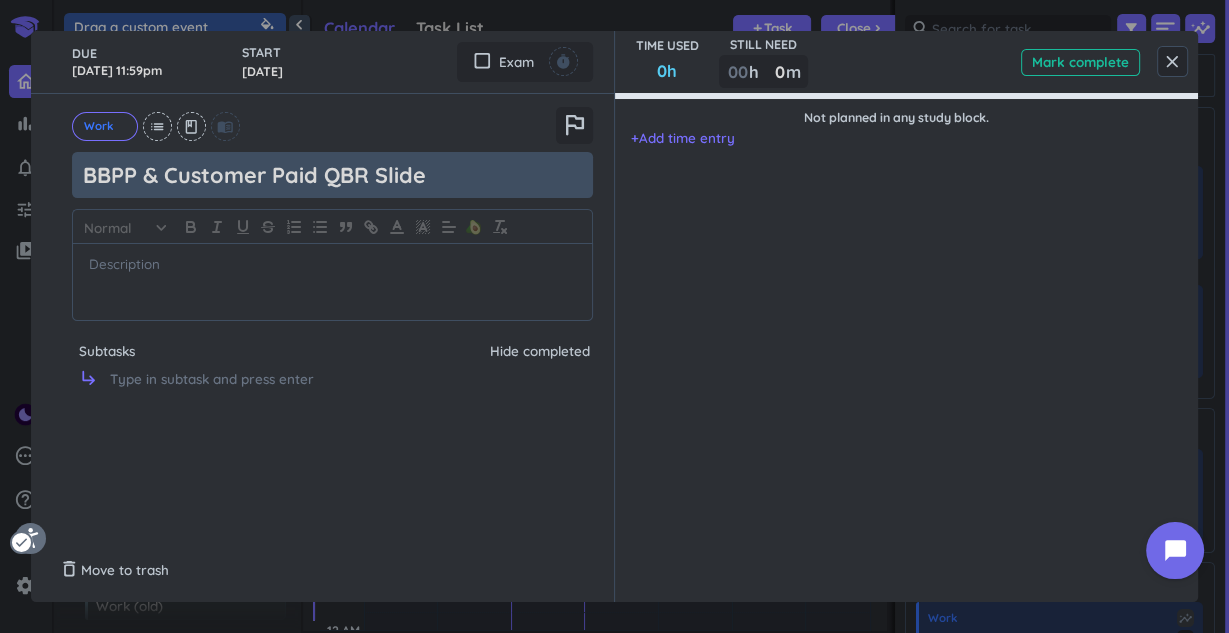 type on "BBPP & Customer Paid QBR Slide" 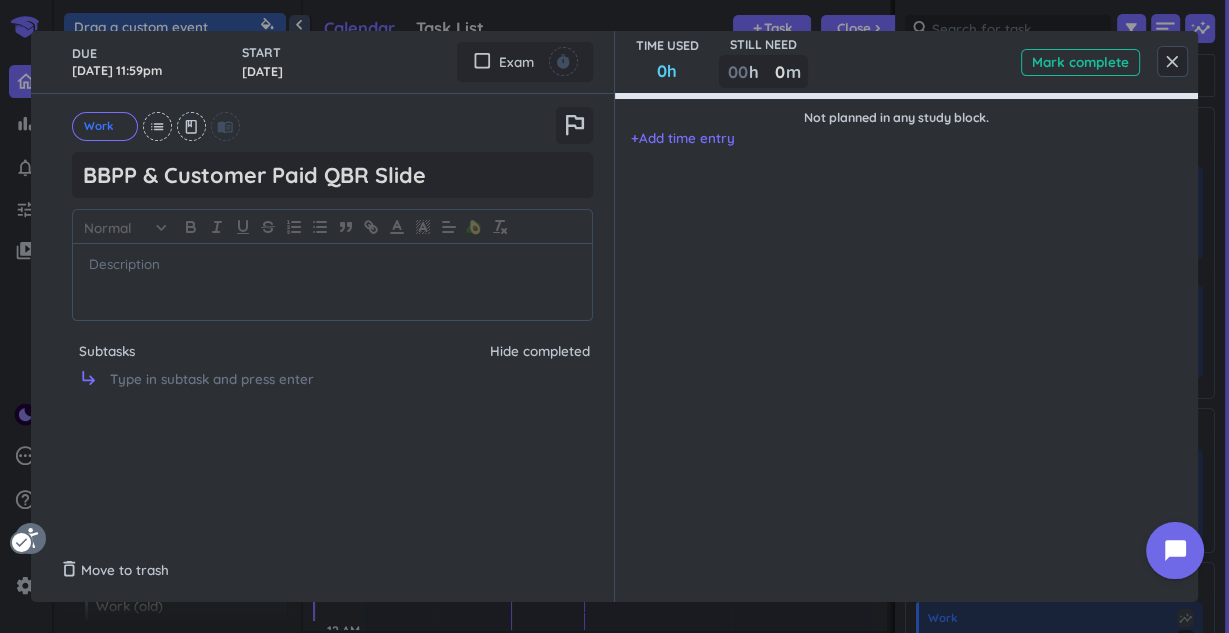 click on "Not planned in any study block. +  Add time entry" at bounding box center [896, 316] 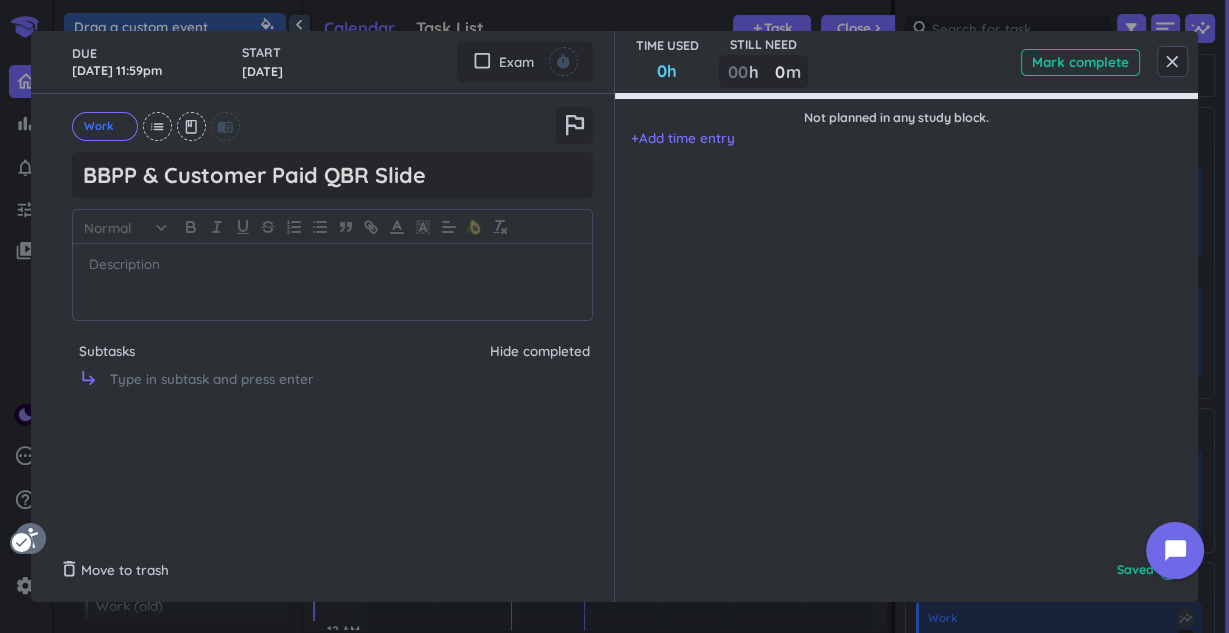 click on "Work cancel list class menu_book outlined_flag BBPP & Customer Paid QBR Slide Normal keyboard_arrow_down                                                                             🥑             Subtasks Hide completed subdirectory_arrow_right" at bounding box center (332, 255) 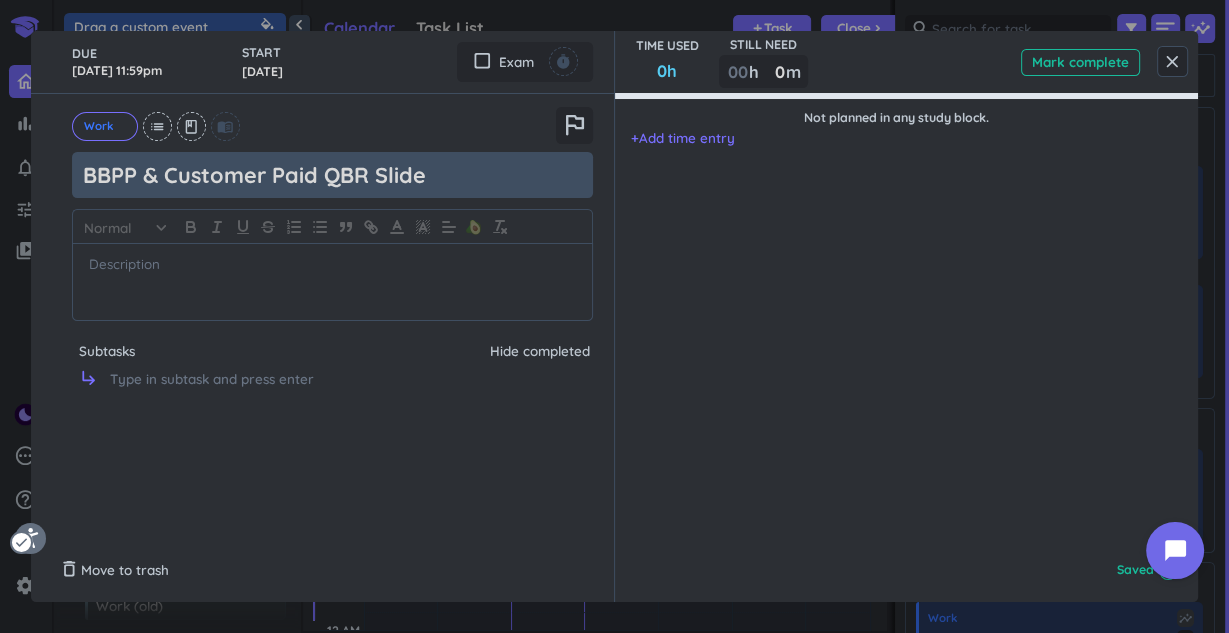 click on "BBPP & Customer Paid QBR Slide" at bounding box center [332, 175] 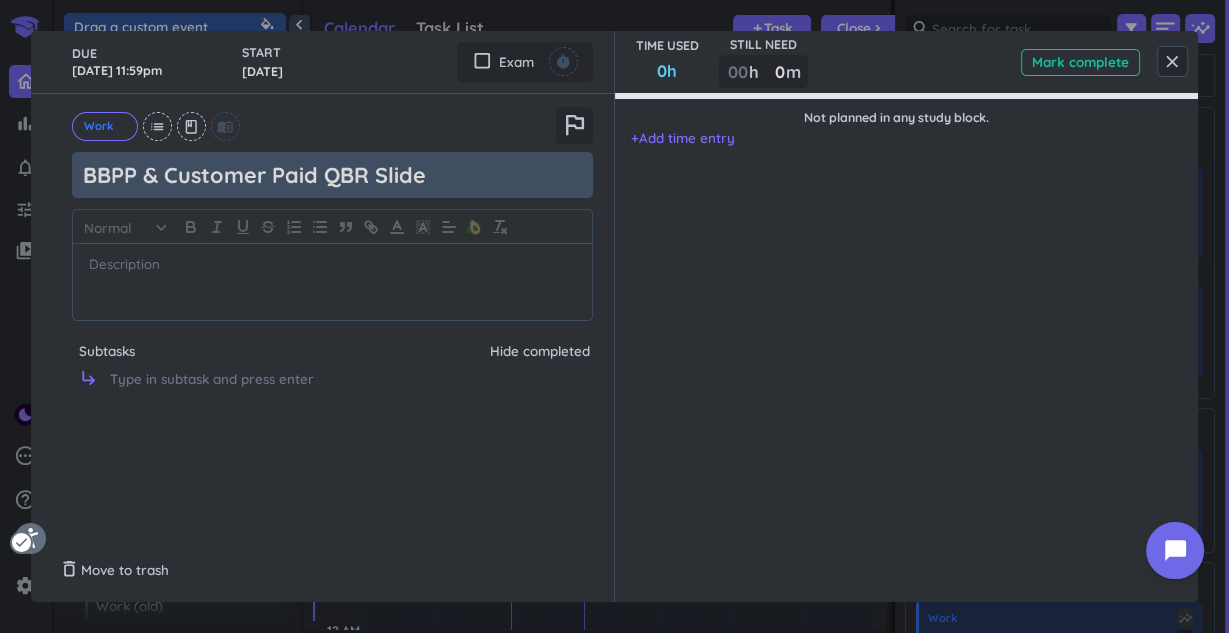 type on "x" 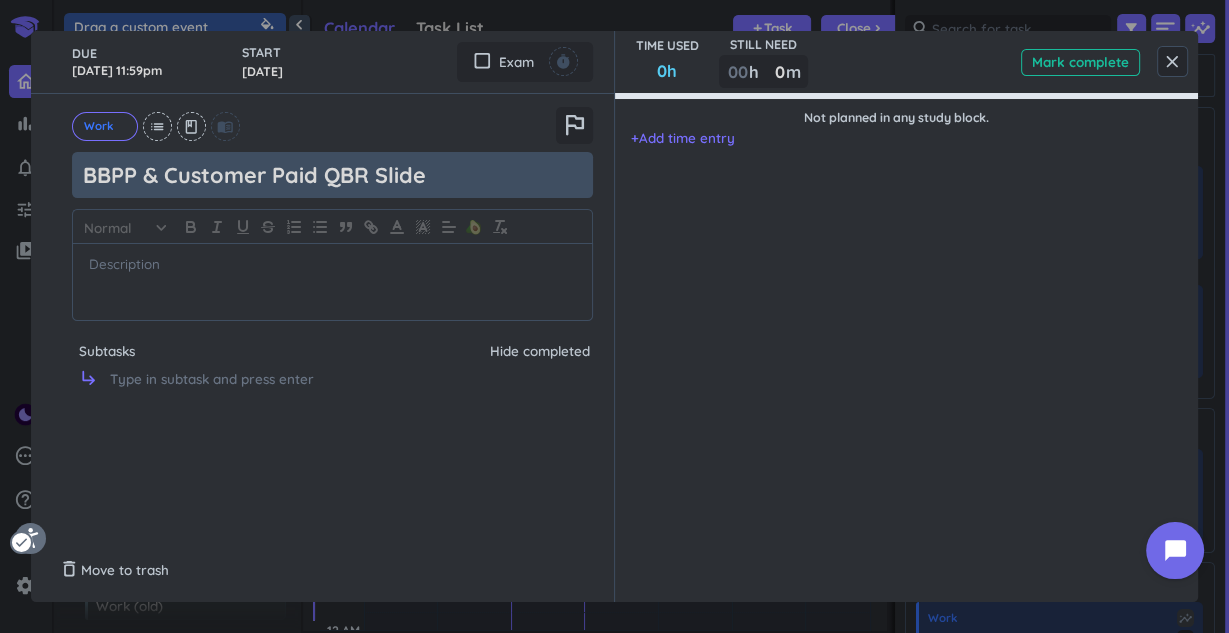 type on "BBPP & Customer Paid QBR Slidea" 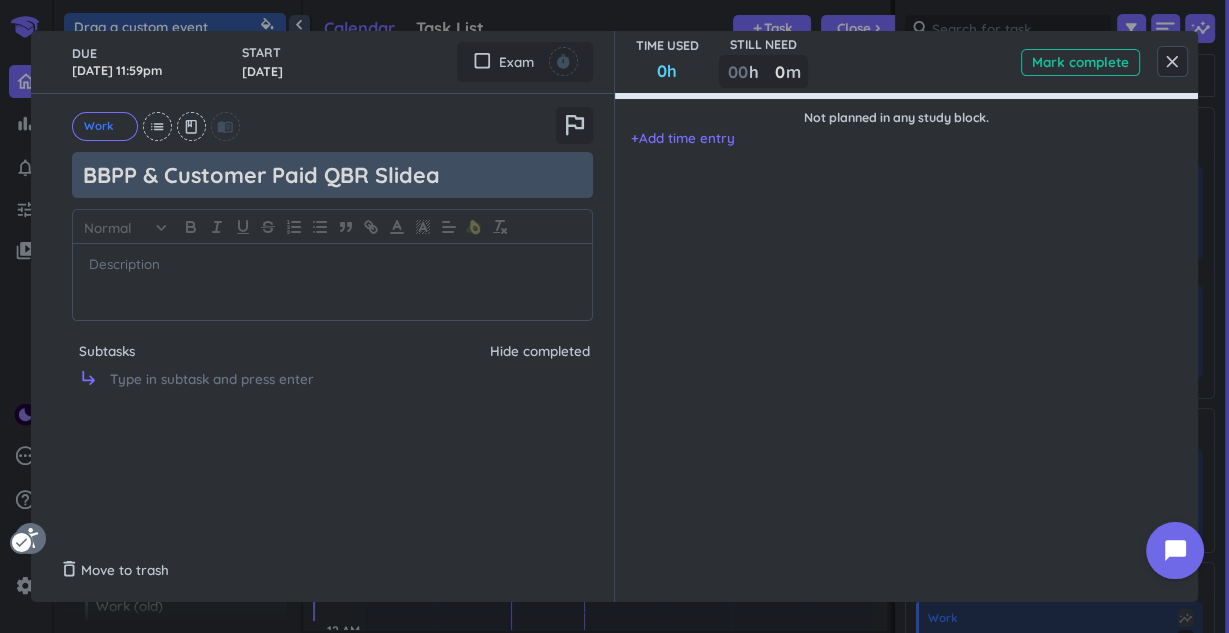 type on "x" 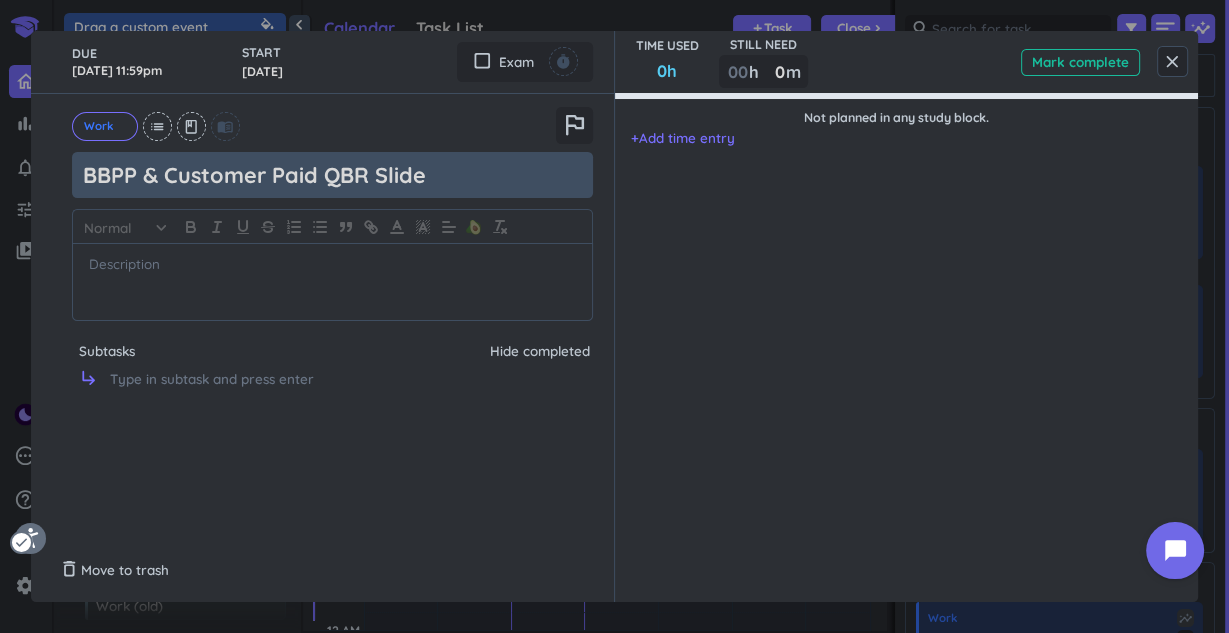 type on "BBPP & Customer Paid QBR Slides" 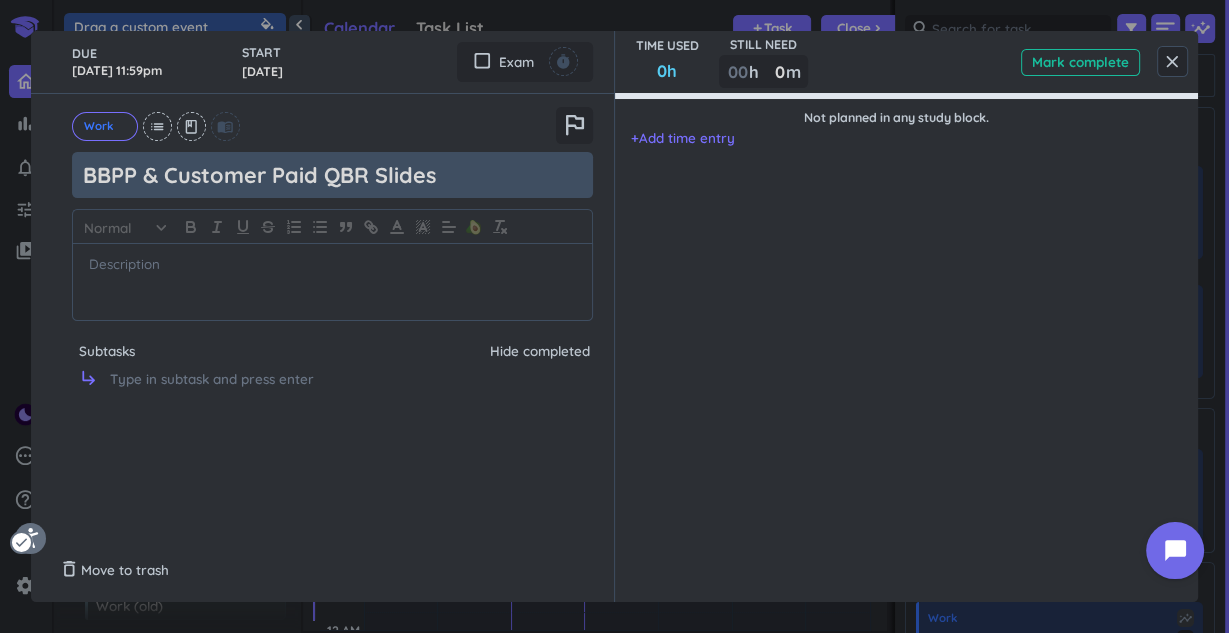type on "x" 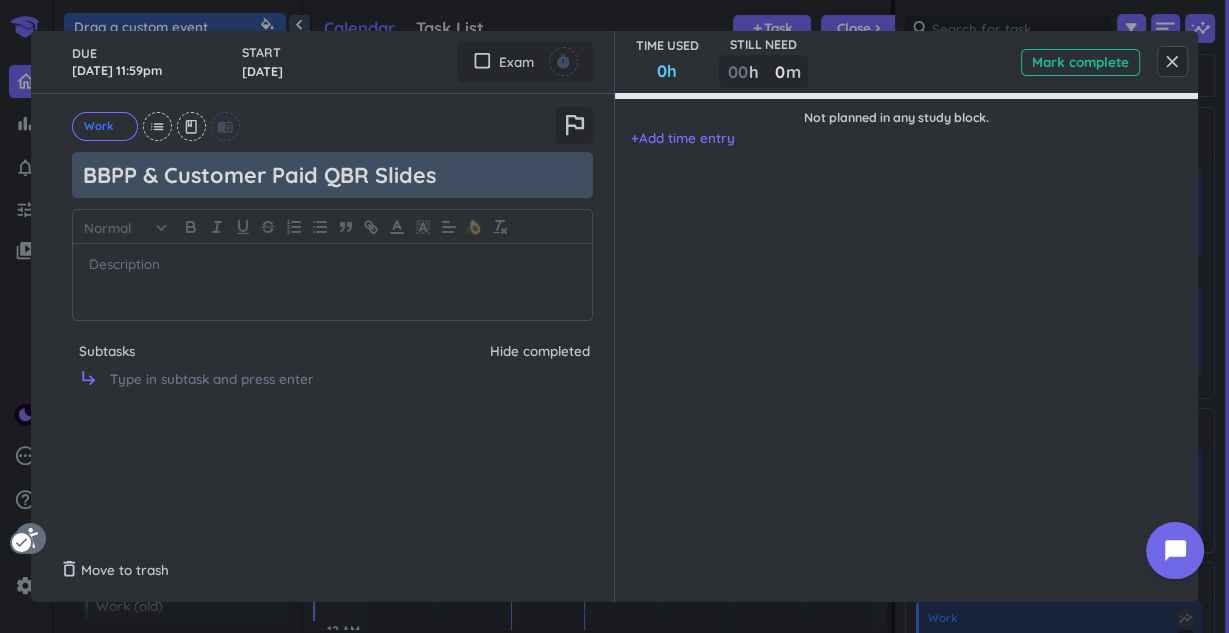 type on "BBPP & Customer Paid QBR Slides" 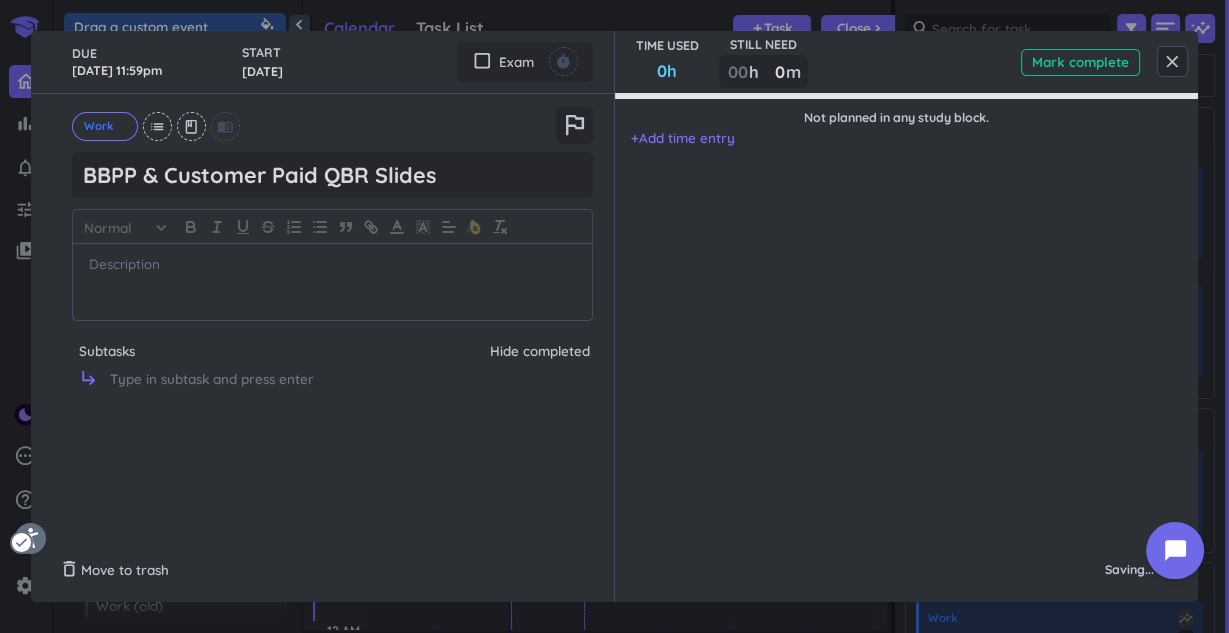 click on "TIME USED 0h STILL NEED 00 h 0 0 00 m Mark complete" at bounding box center [906, 62] 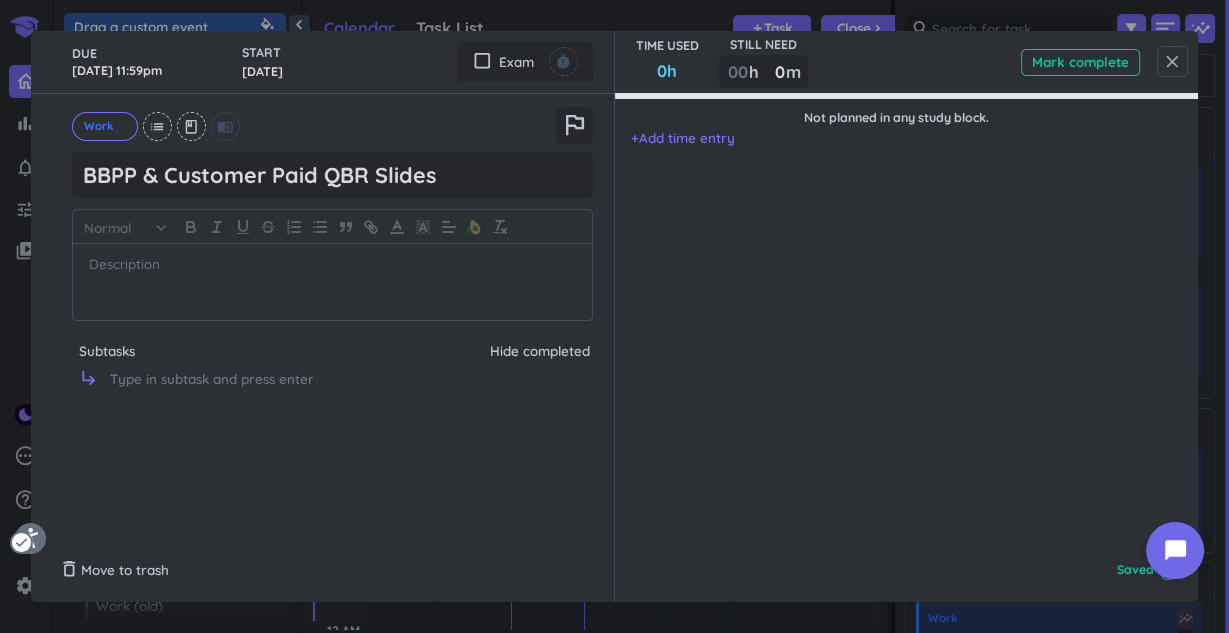 click on "close" at bounding box center (1172, 62) 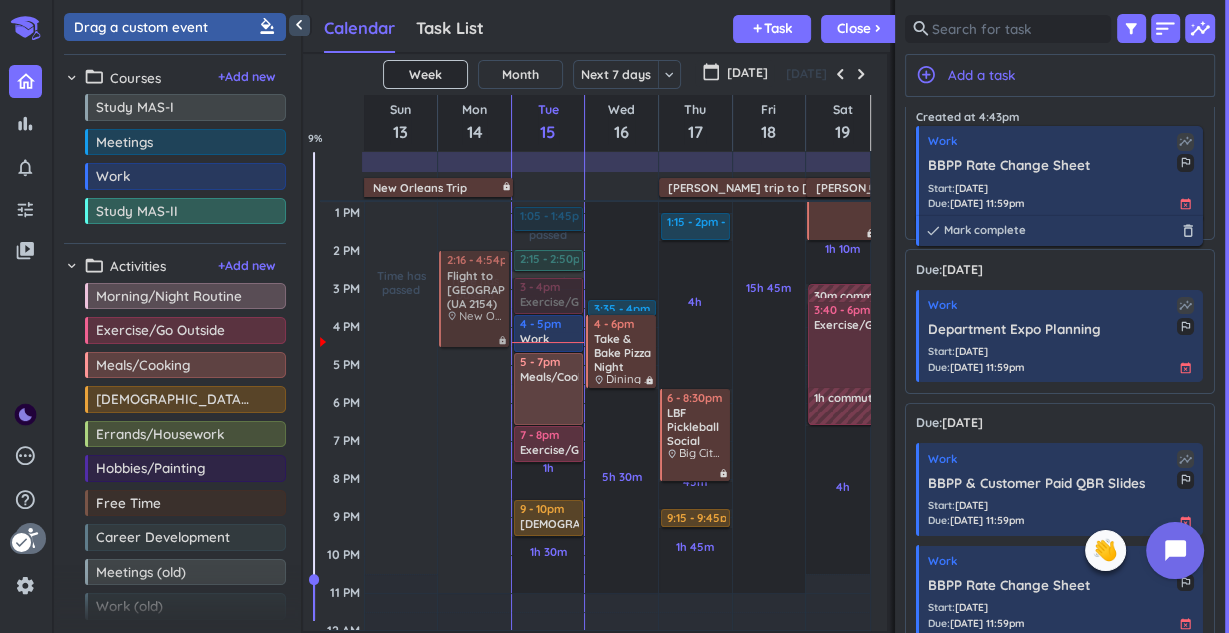 scroll, scrollTop: 169, scrollLeft: 0, axis: vertical 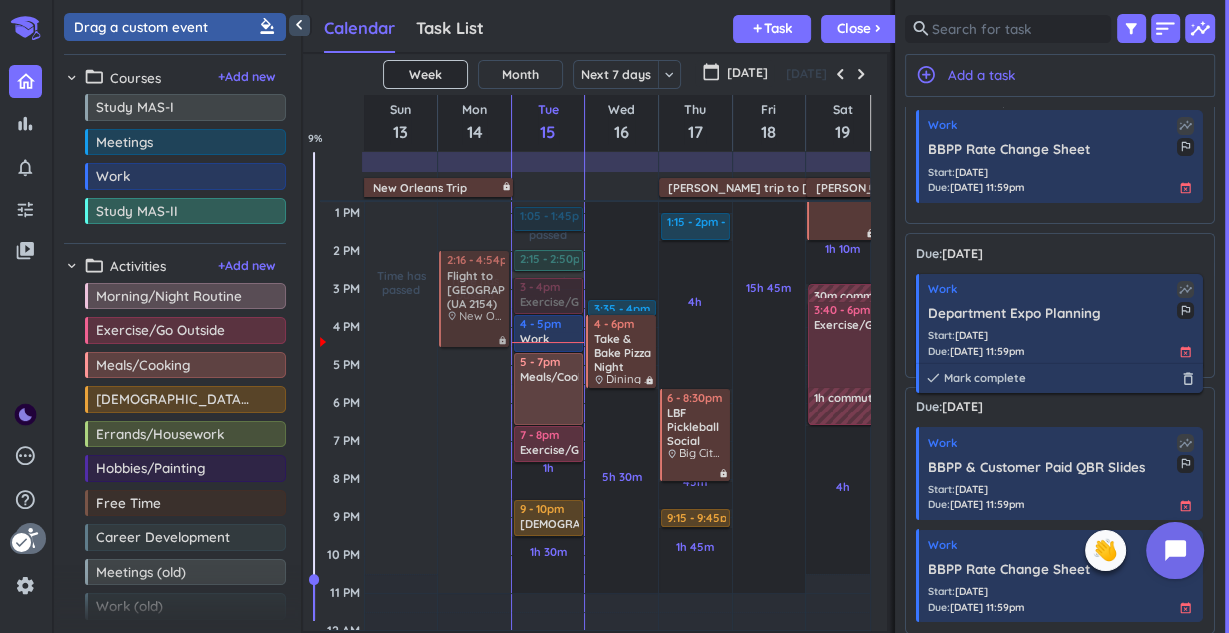 click on "Start :  [DATE] Due :  [DATE] 11:59pm event_busy" at bounding box center [1061, 343] 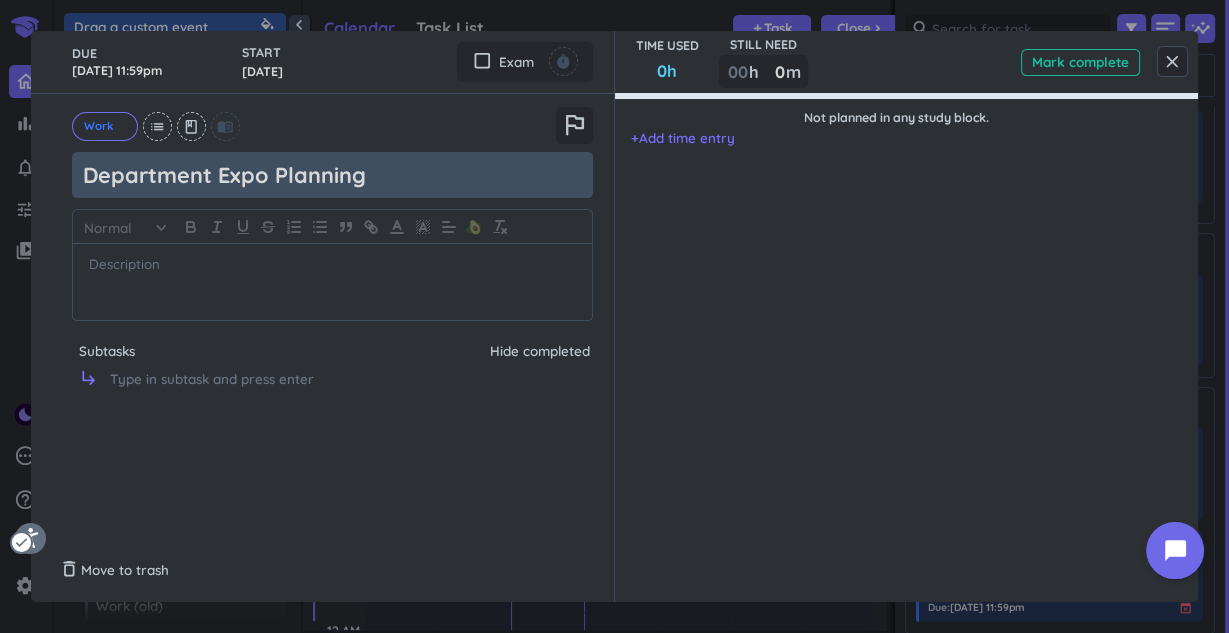 click on "Department Expo Planning" at bounding box center (332, 175) 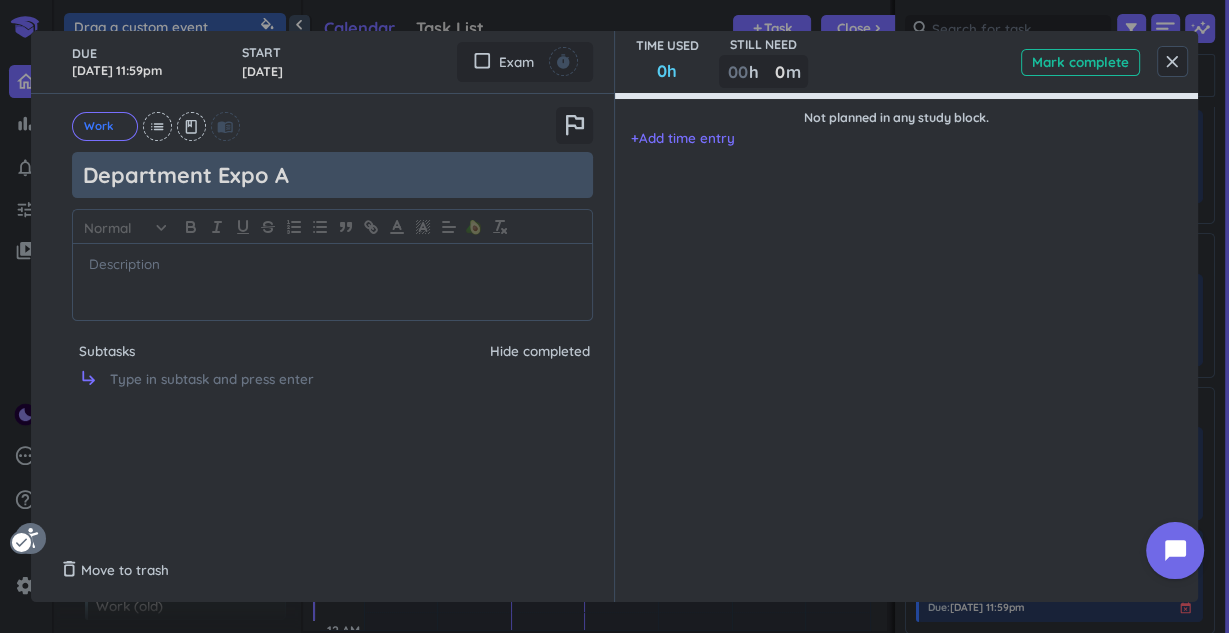 type on "x" 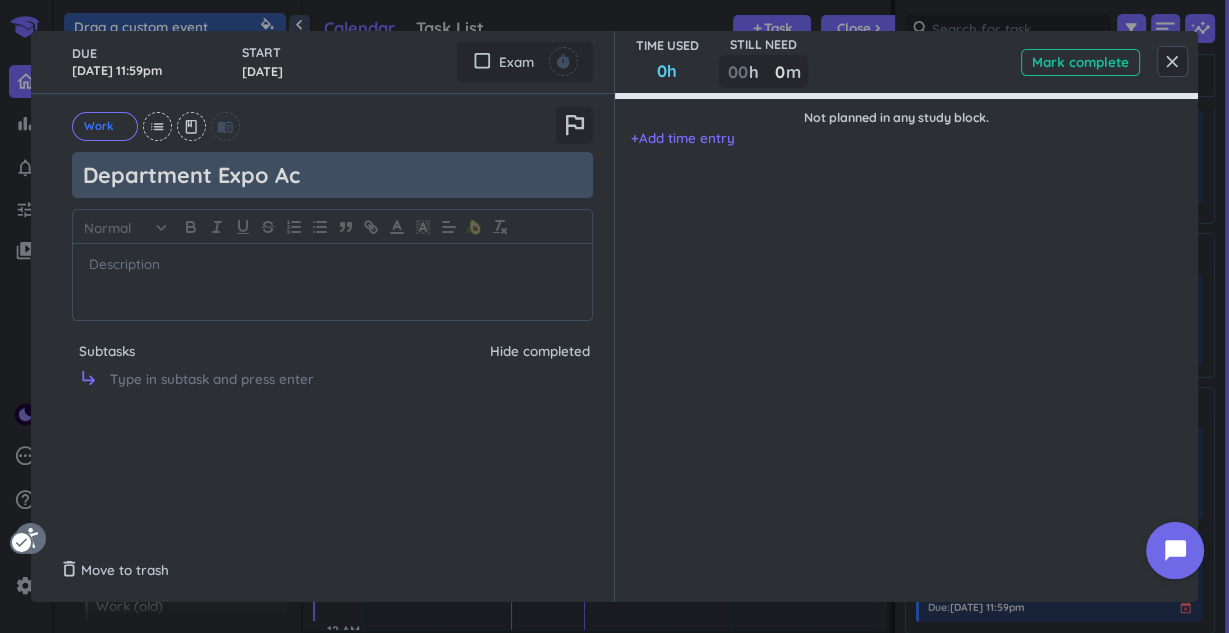 type on "x" 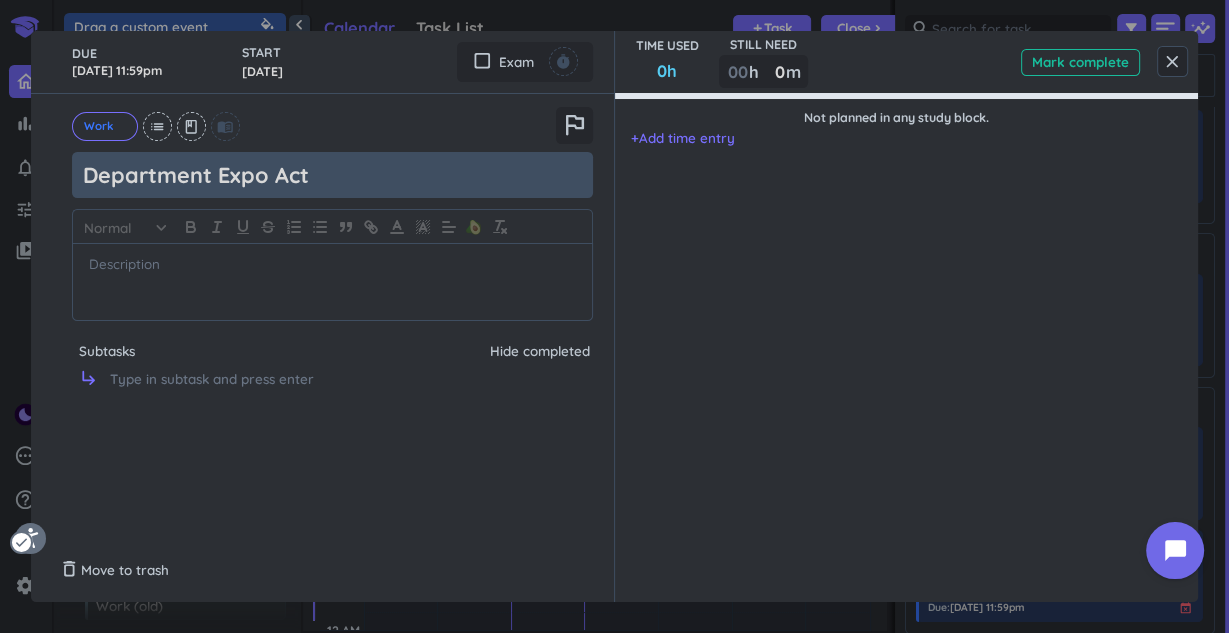 type on "x" 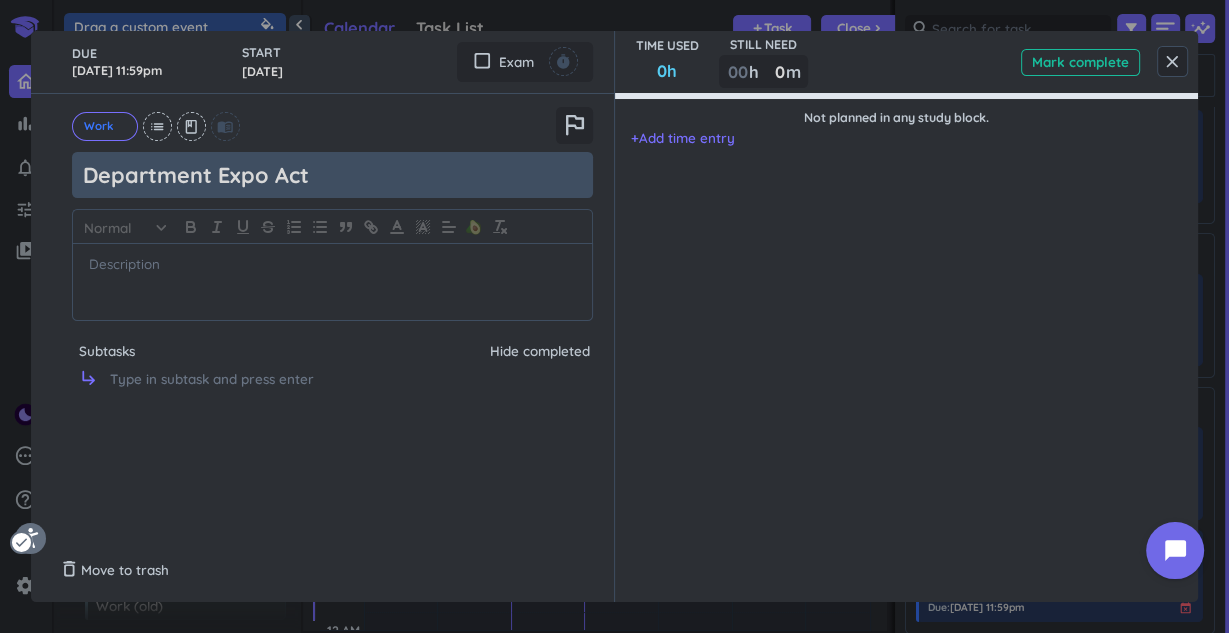 type on "Department Expo Actu" 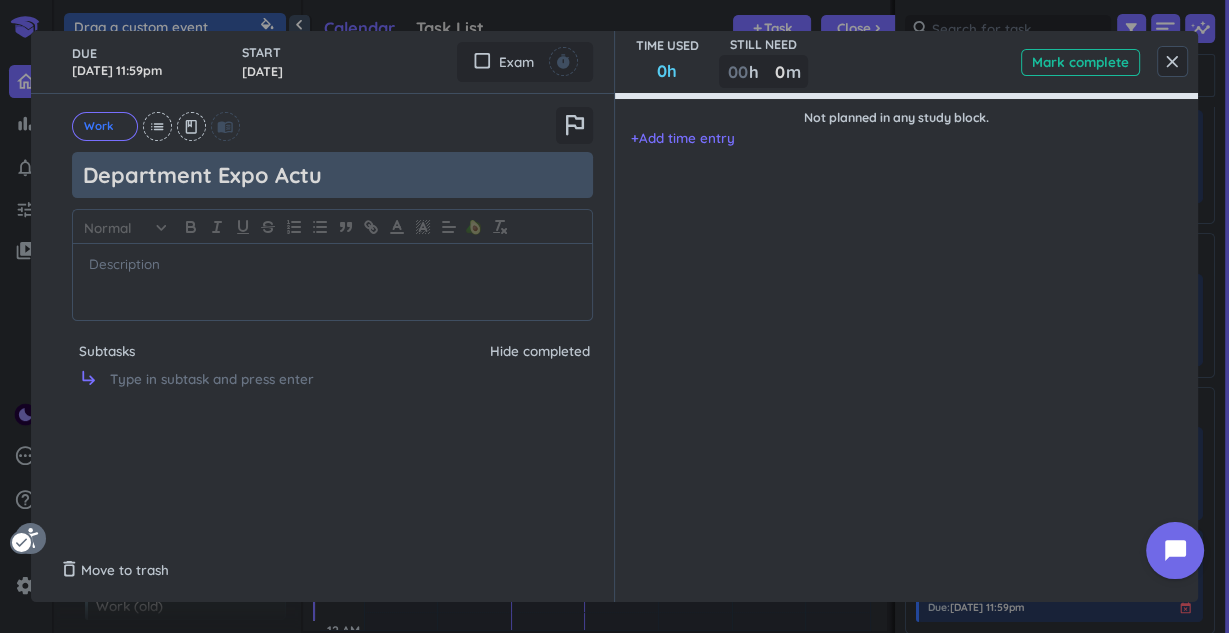 type on "x" 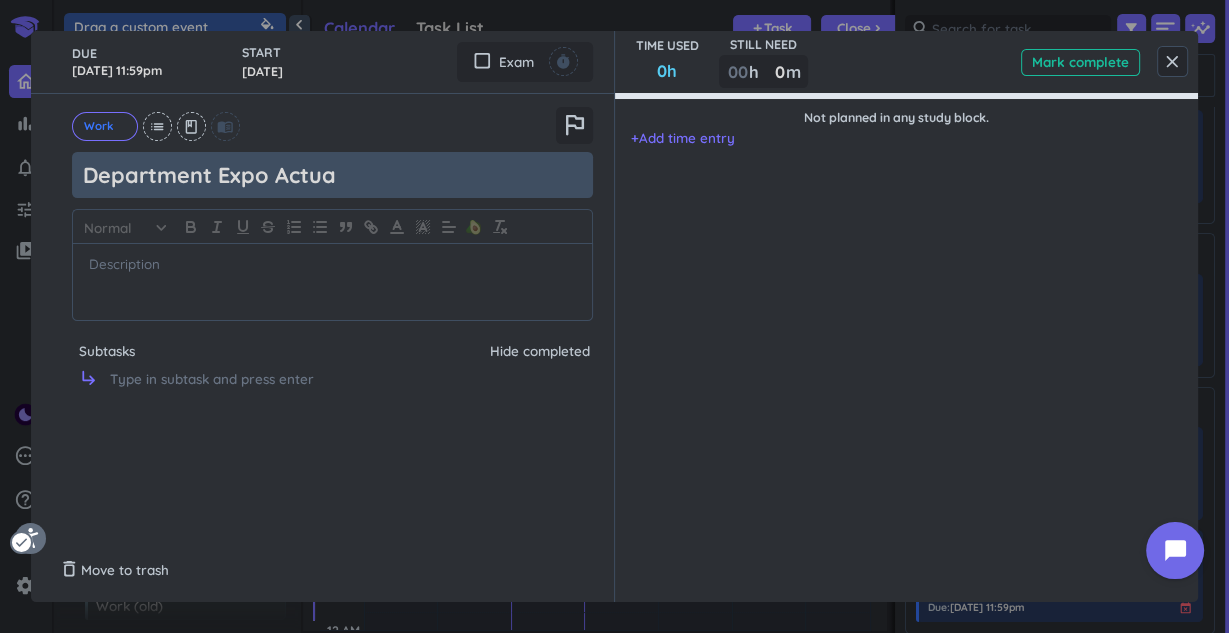 type on "x" 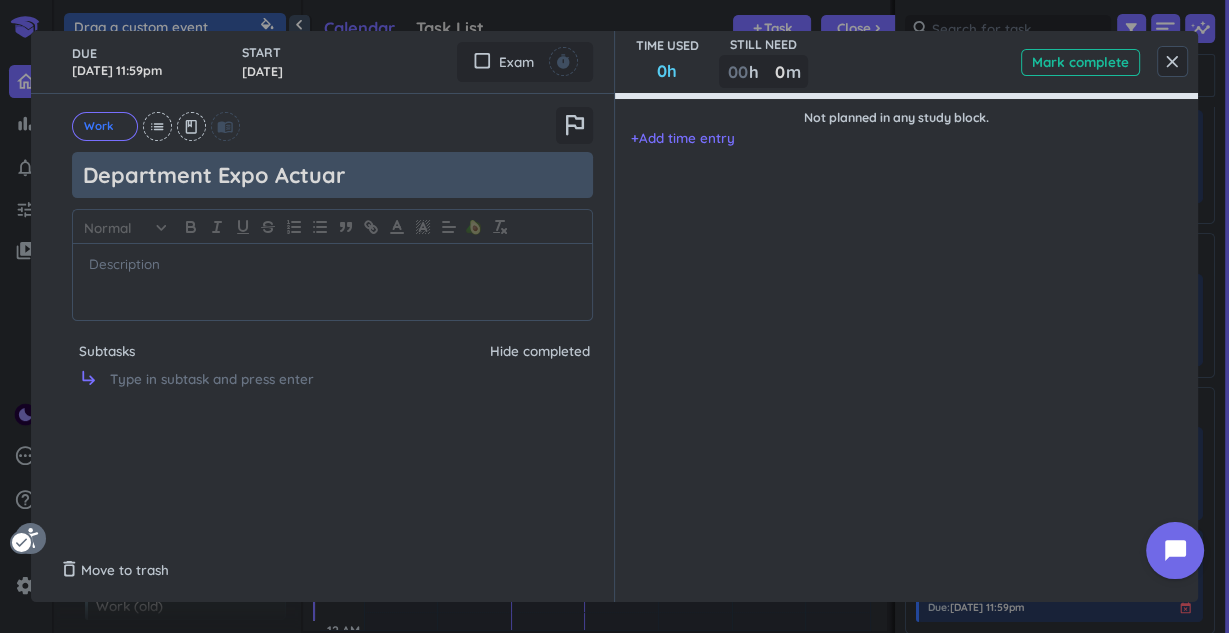 type on "x" 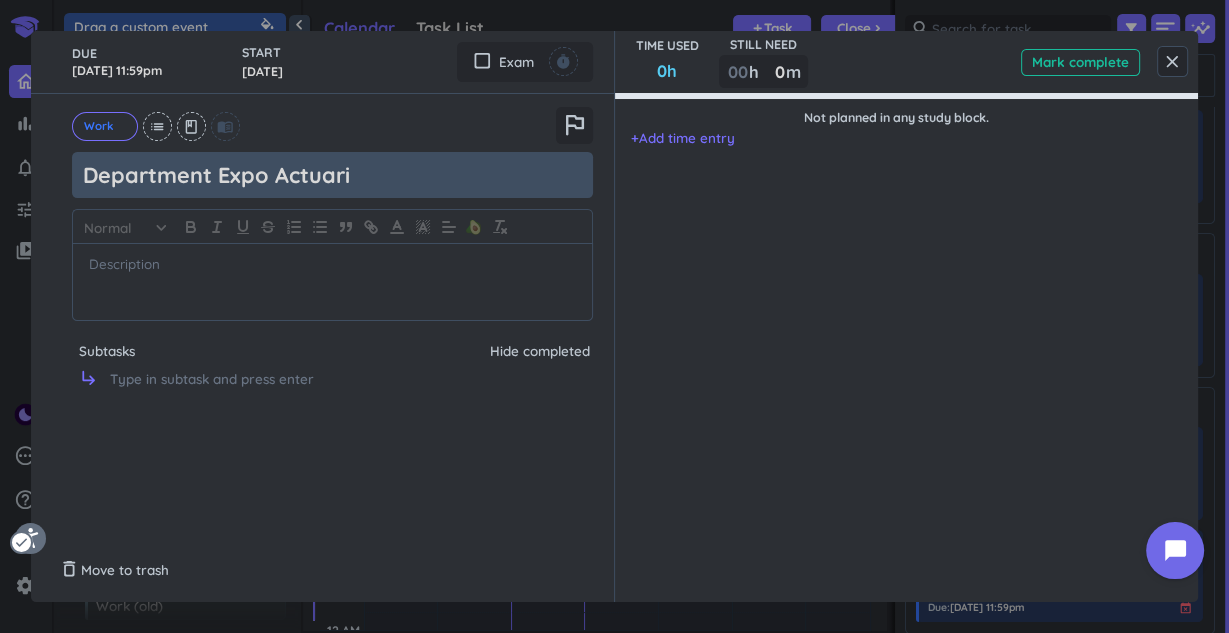 type on "Department Expo Actuaria" 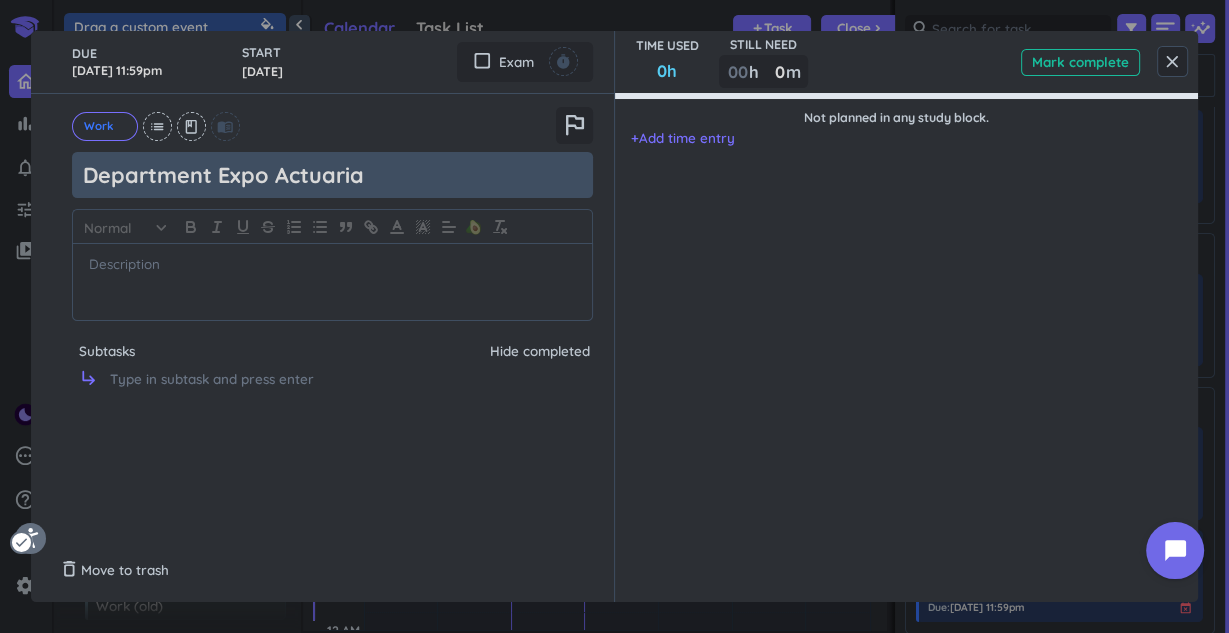 type on "x" 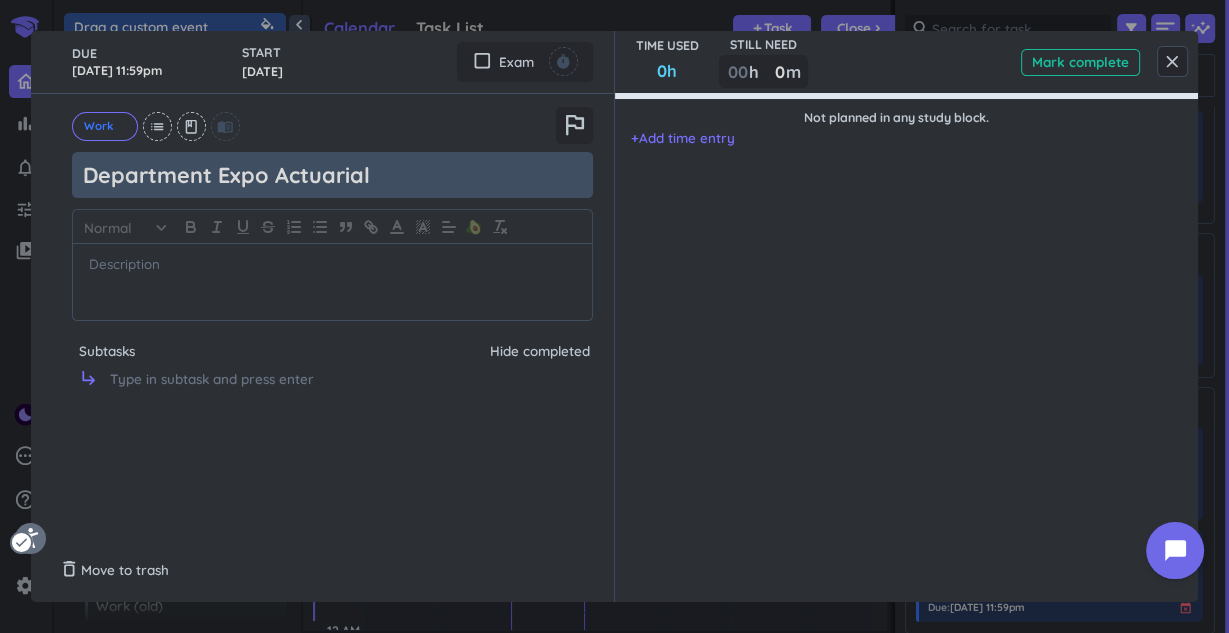 type on "x" 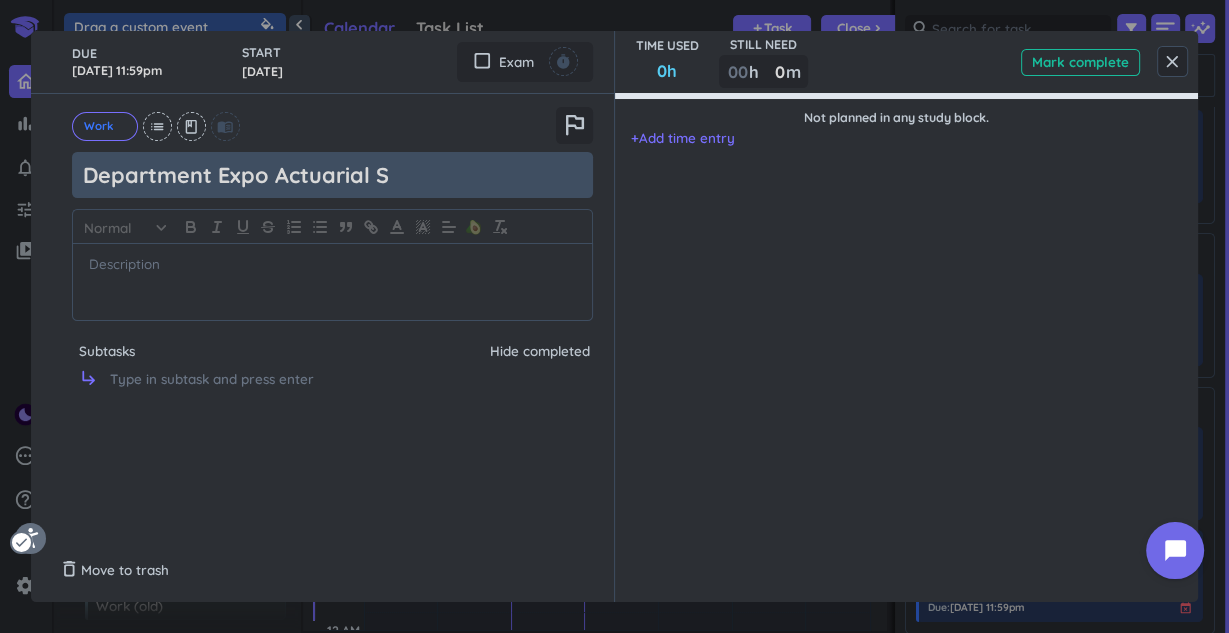 type on "x" 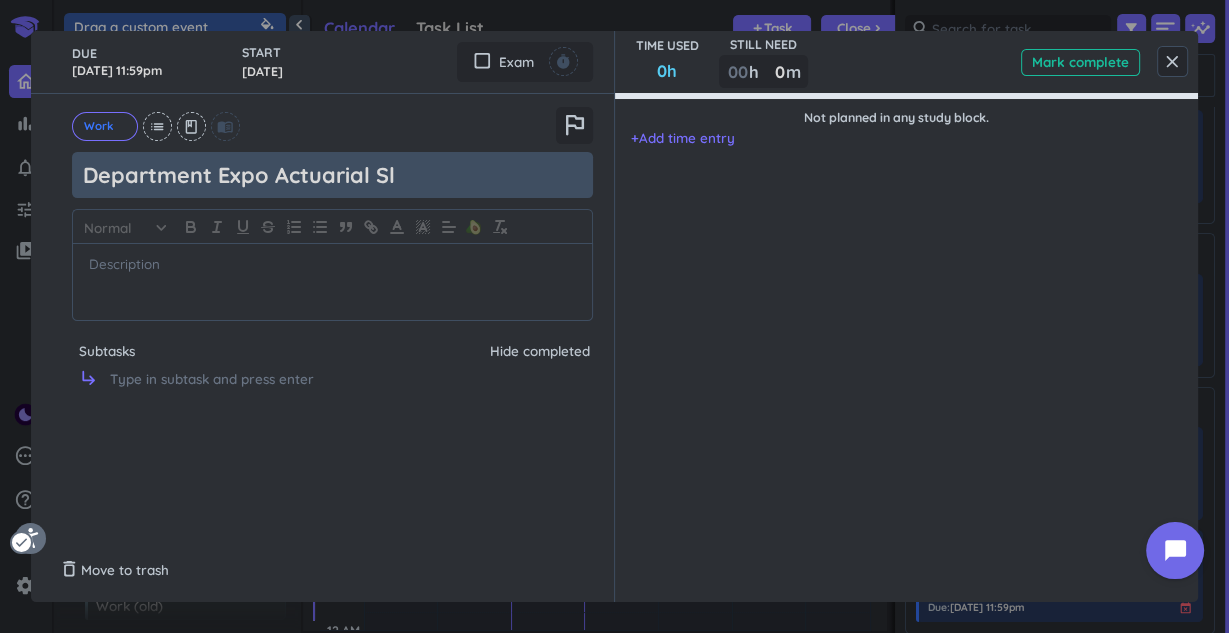 type on "Department Expo Actuarial Sld" 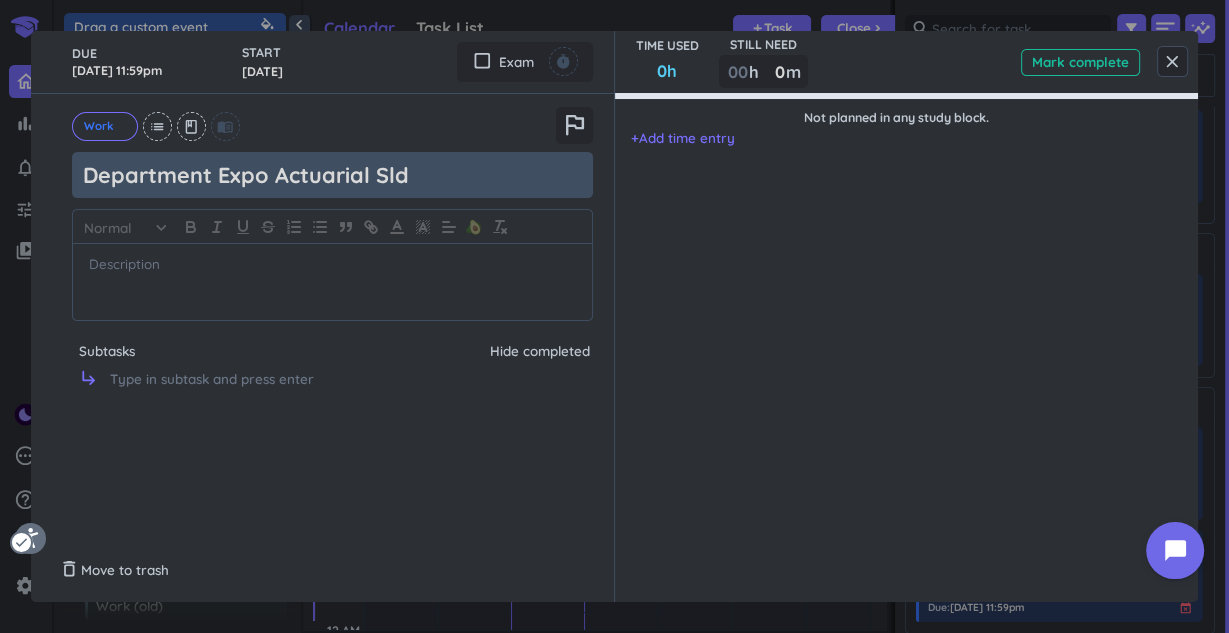 type on "x" 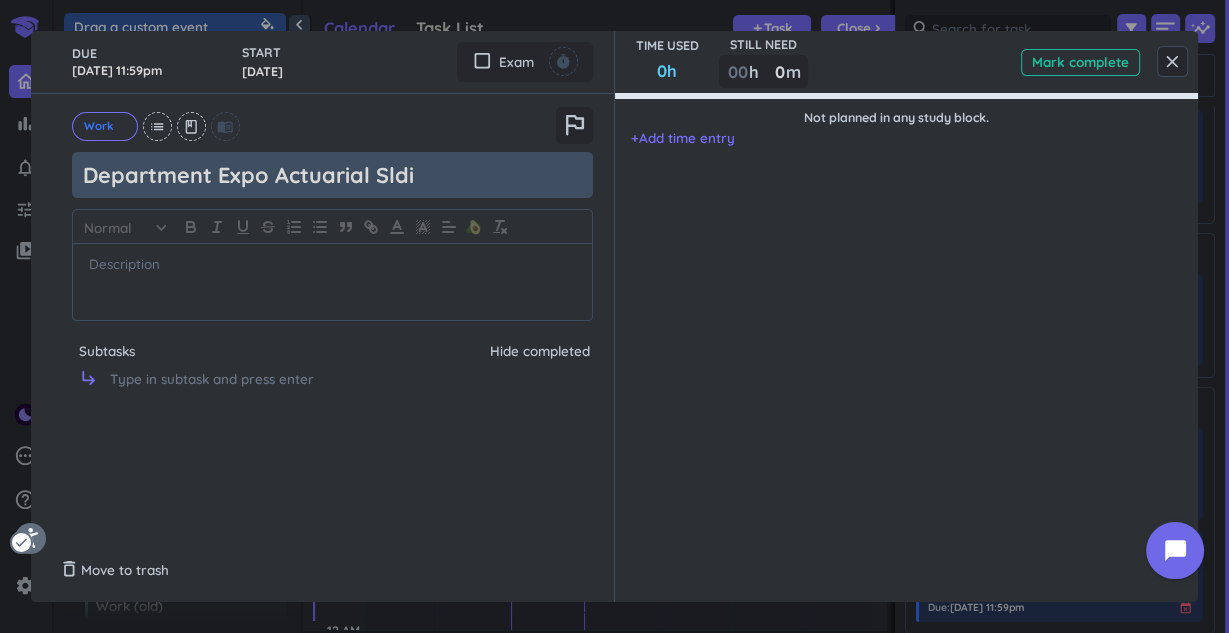 type on "x" 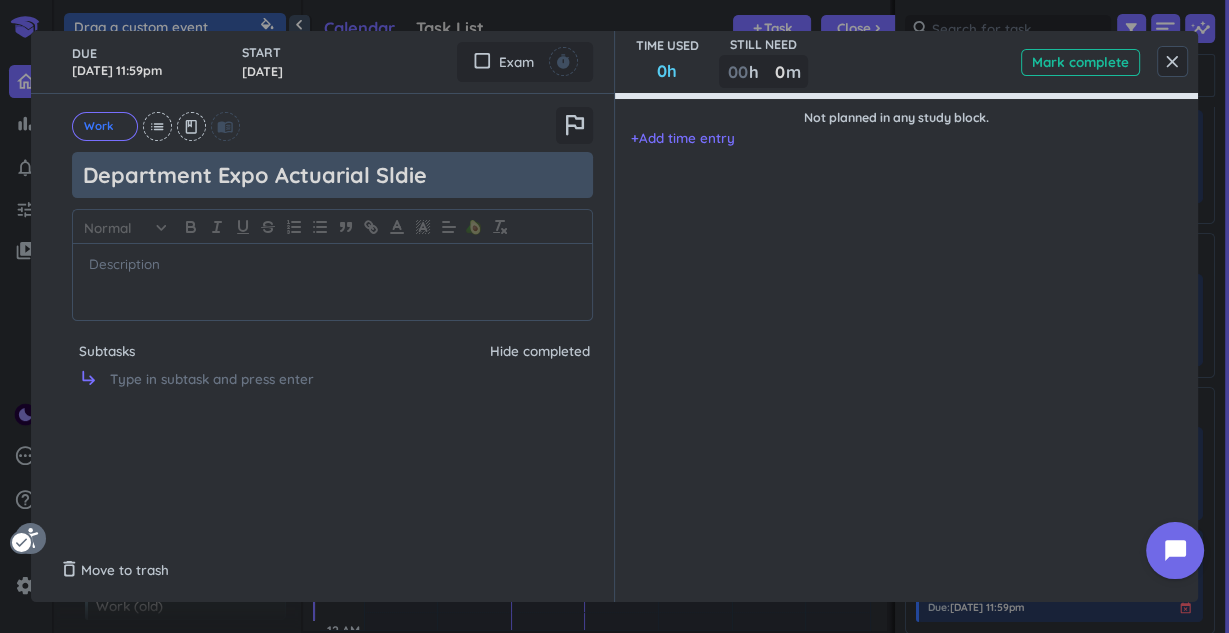 type on "x" 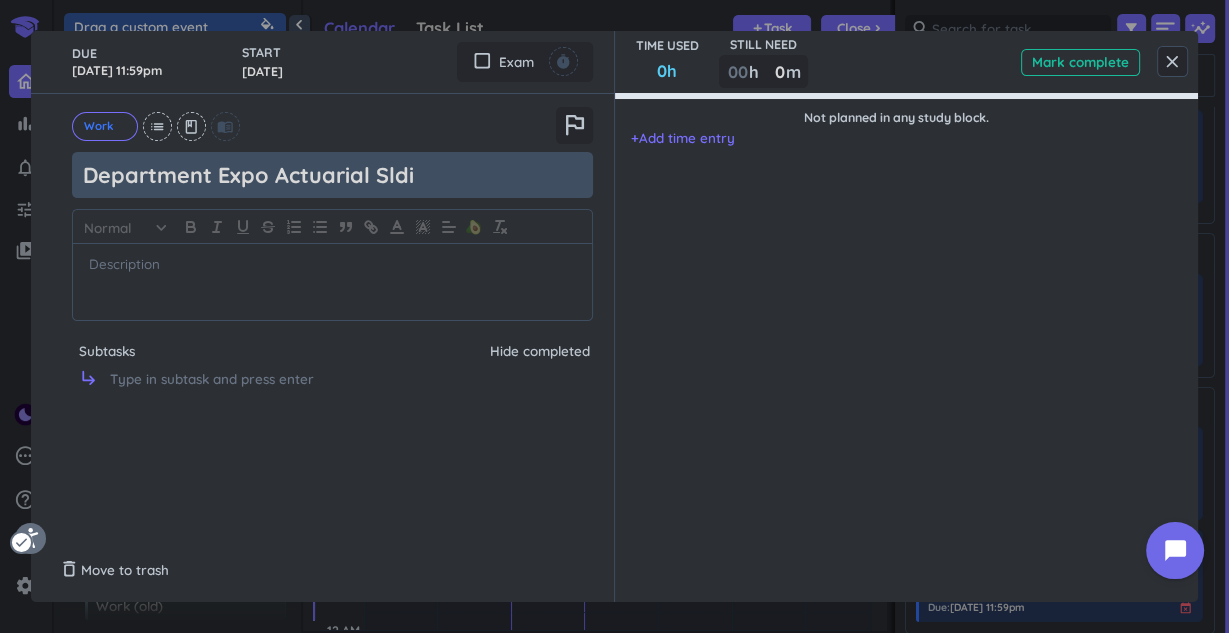 type on "x" 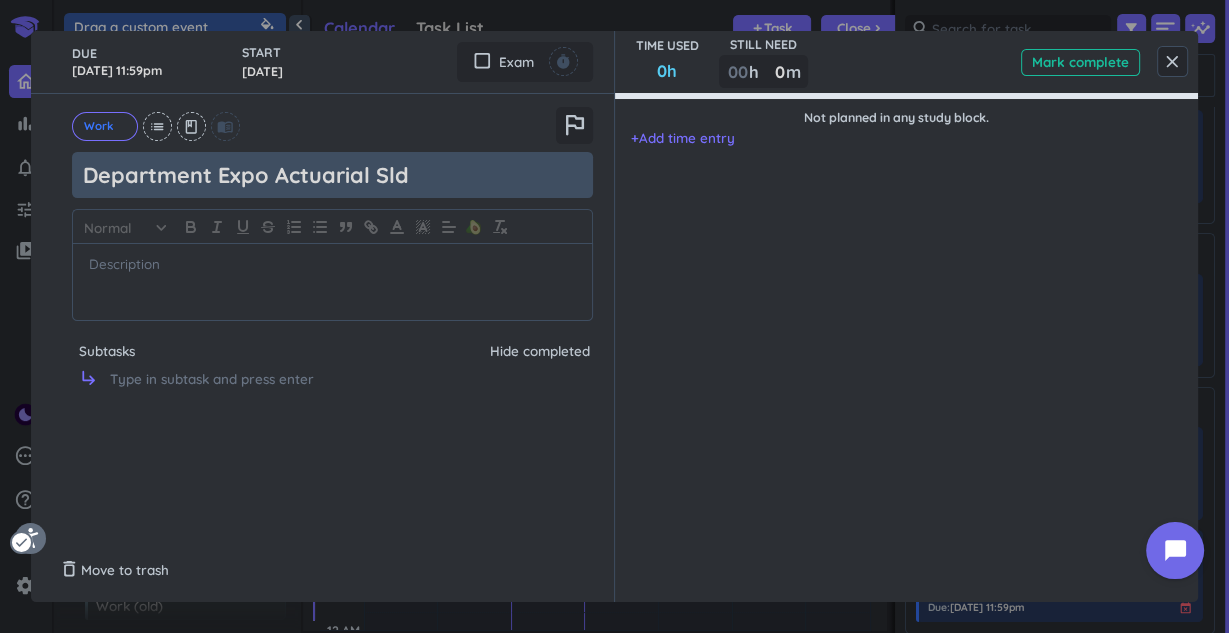 type on "x" 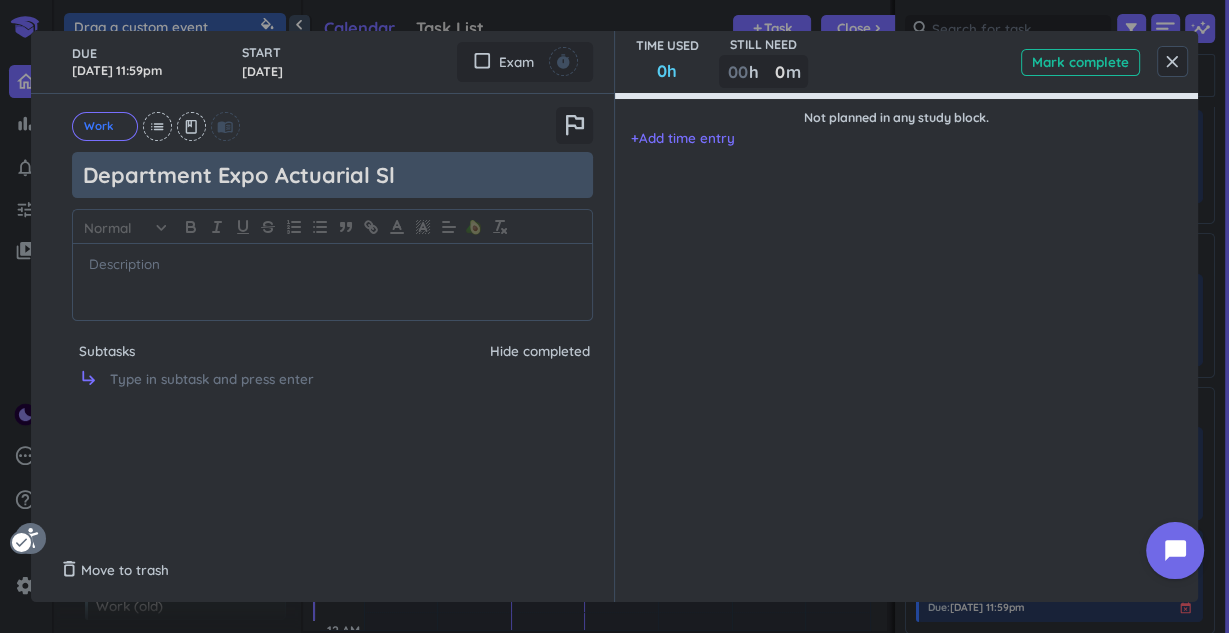 type 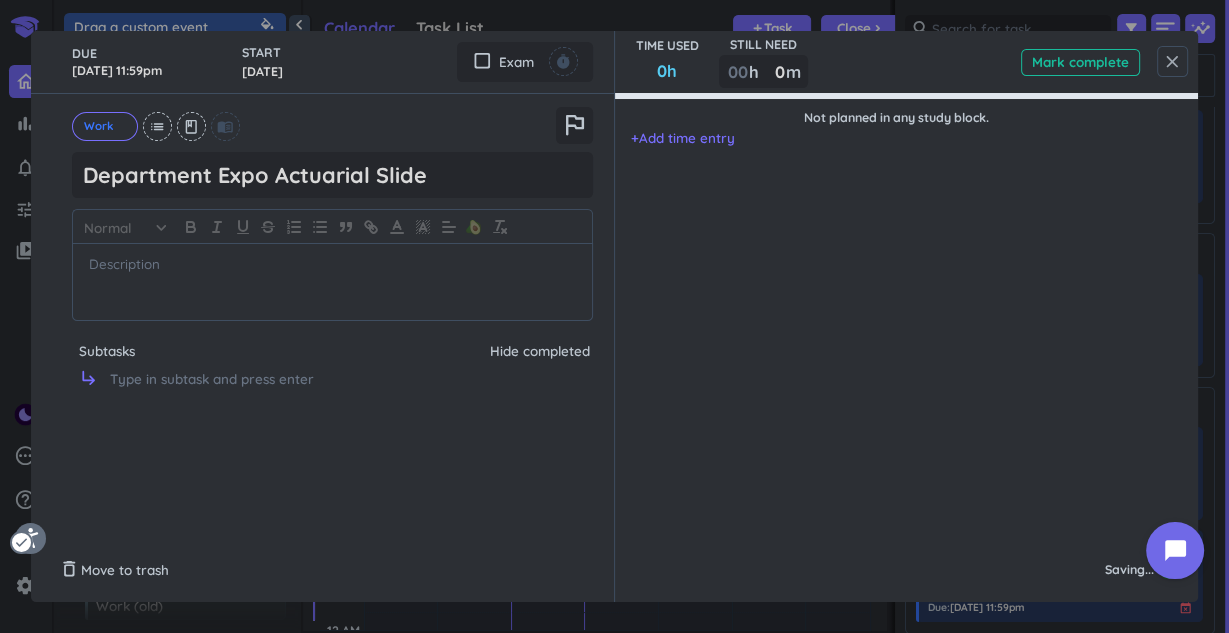 click on "close" at bounding box center (1172, 62) 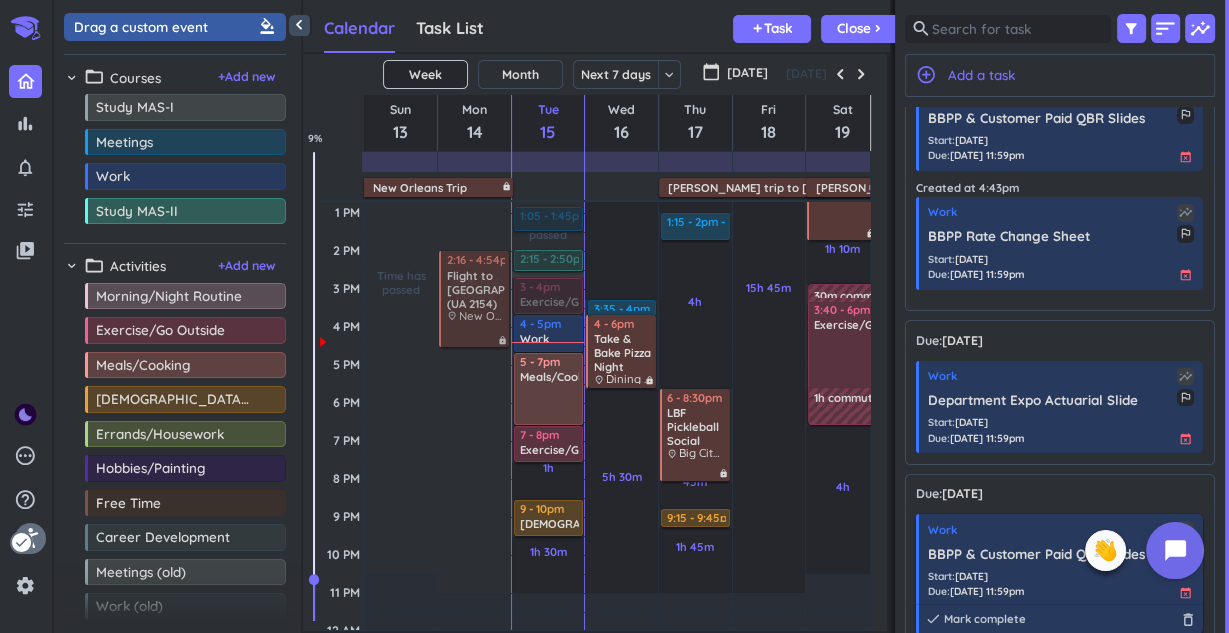 scroll, scrollTop: 0, scrollLeft: 0, axis: both 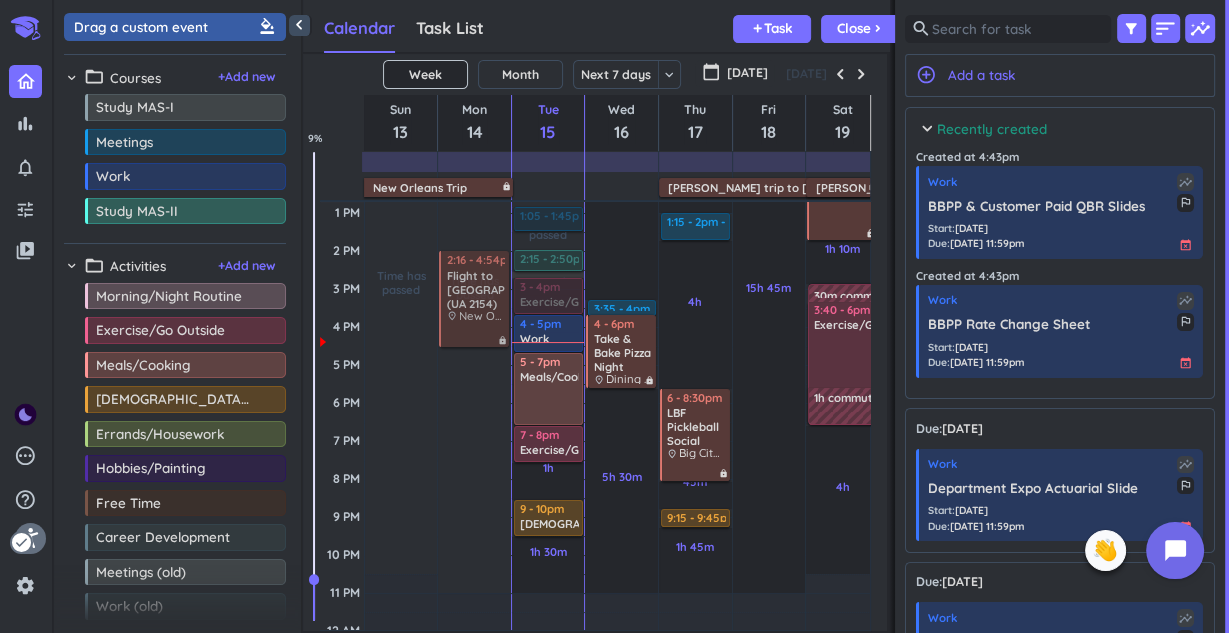 click on "Recently created" at bounding box center (992, 129) 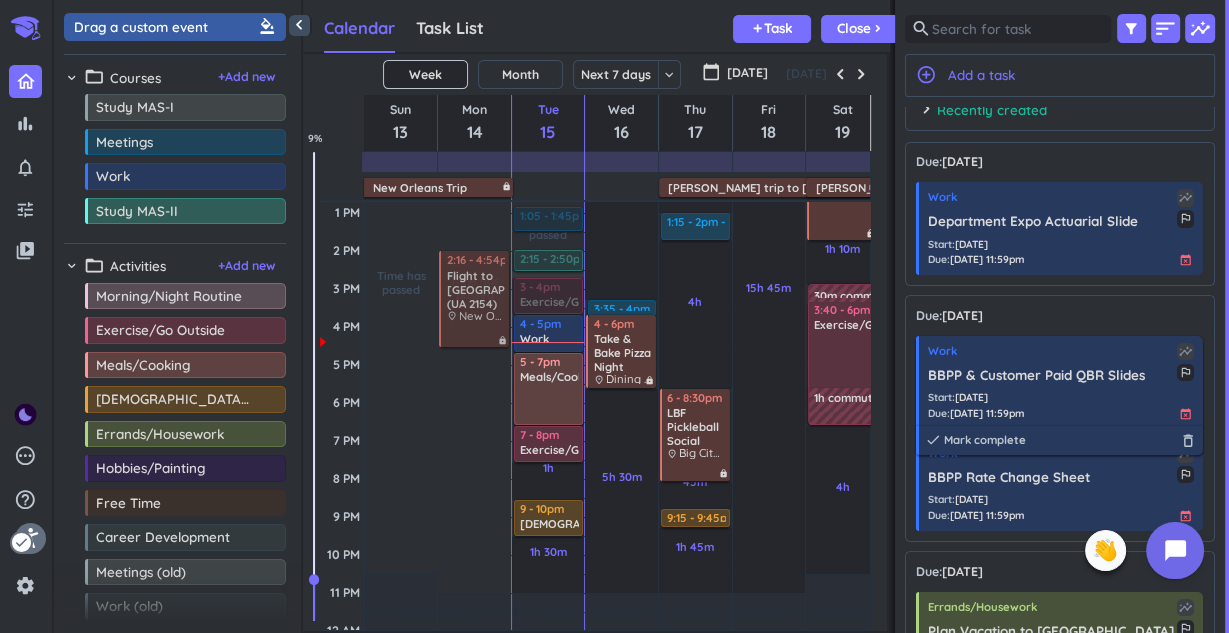 scroll, scrollTop: 3, scrollLeft: 0, axis: vertical 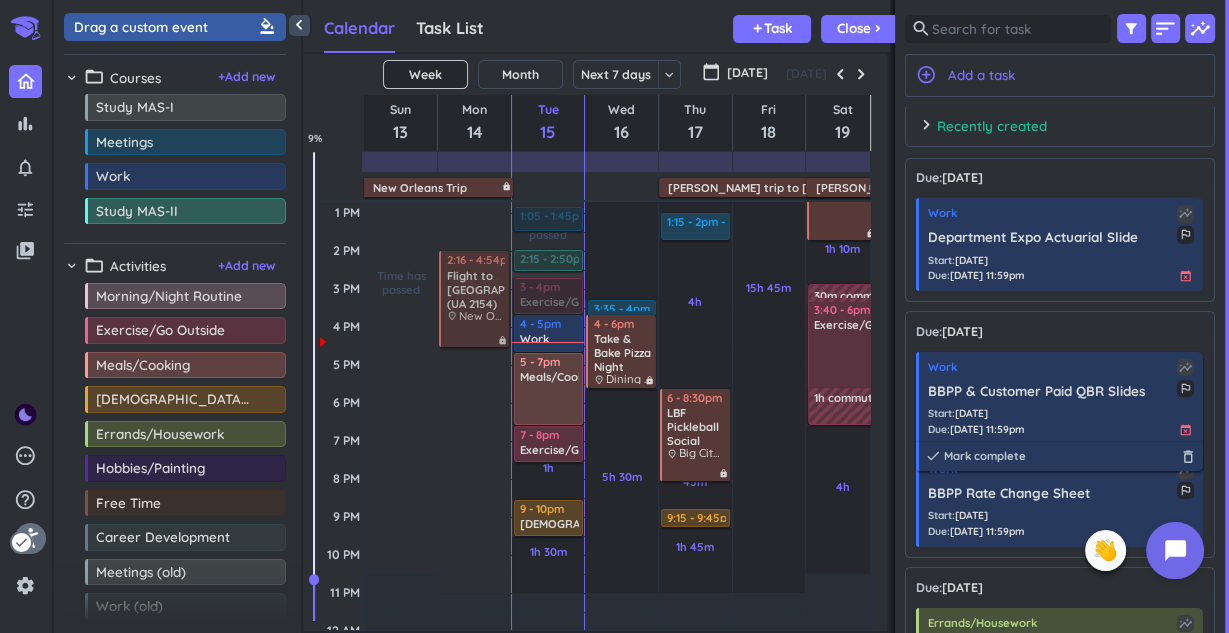 click on "BBPP & Customer Paid QBR Slides" at bounding box center [1052, 391] 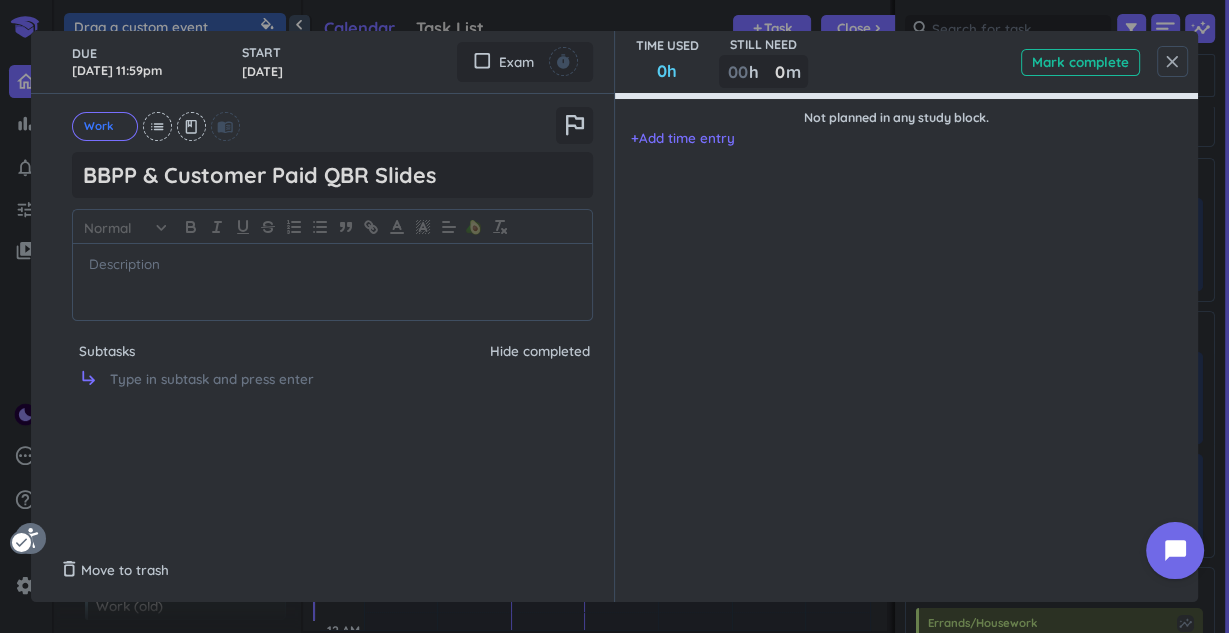 click on "close" at bounding box center [1172, 62] 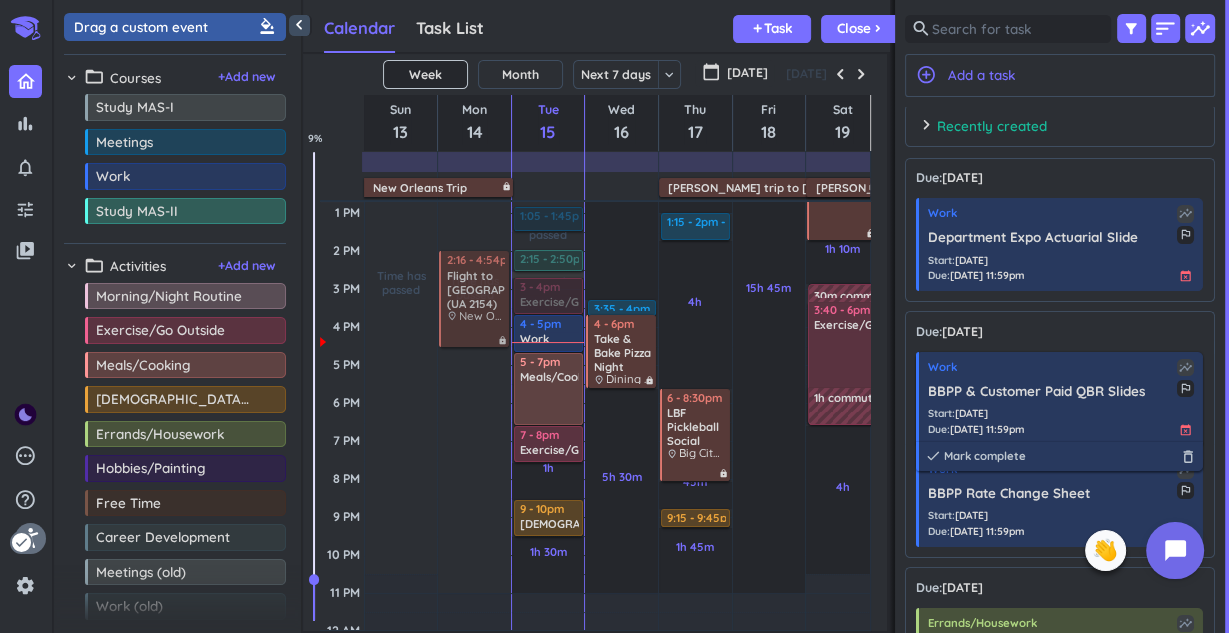click on "Work insights BBPP & Customer Paid QBR Slides outlined_flag Start :  [DATE] Due :  [DATE] 11:59pm event_busy done Mark complete delete_outline" at bounding box center [1059, 398] 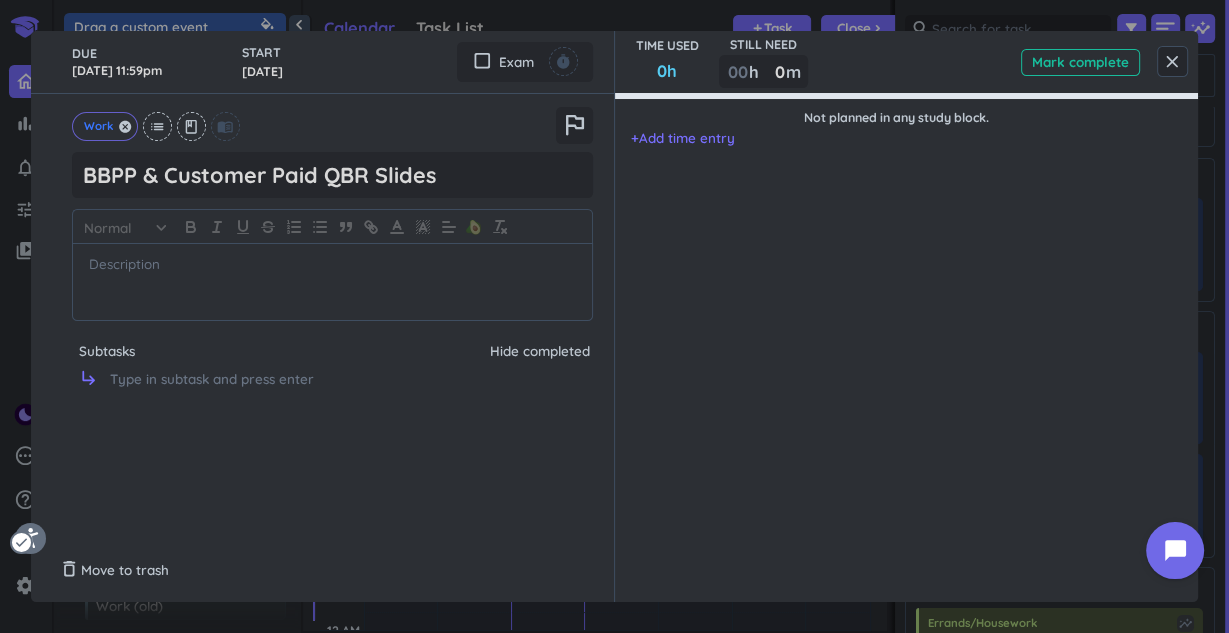 click on "Work cancel" at bounding box center (105, 126) 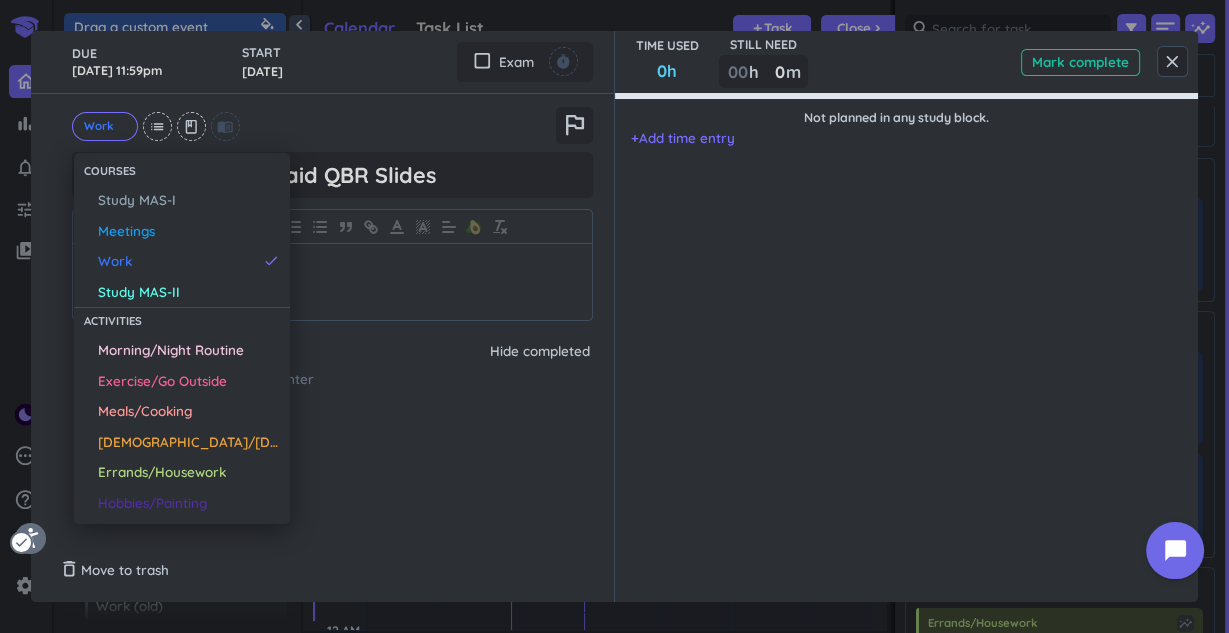 click at bounding box center (614, 316) 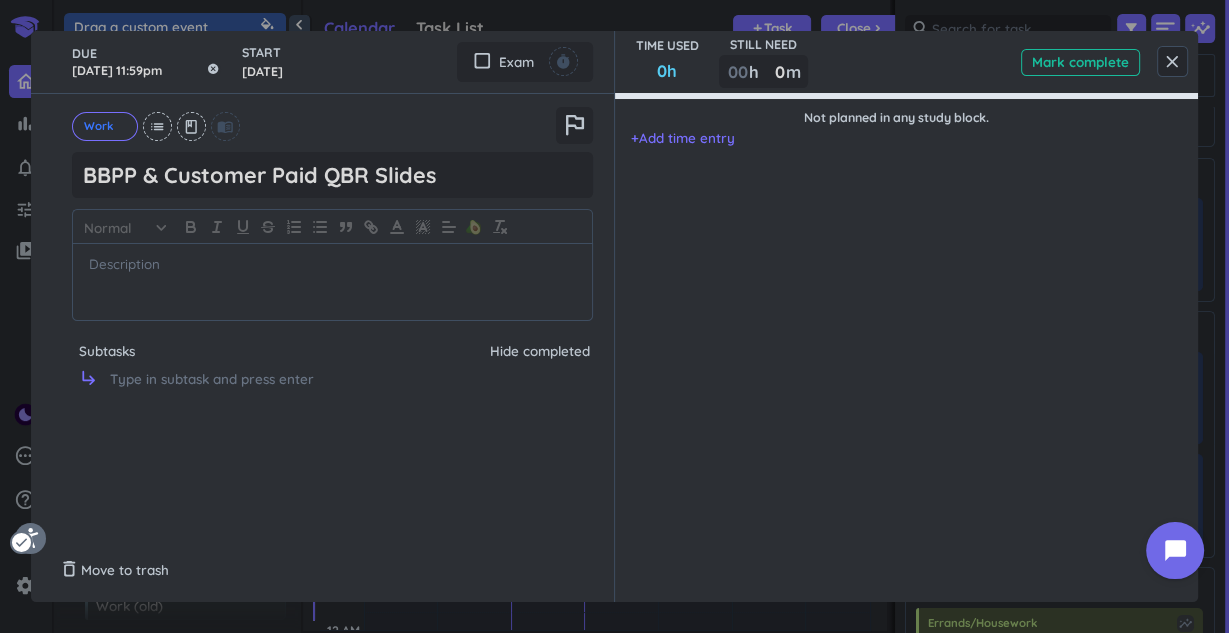 click on "[DATE] 11:59pm" at bounding box center (146, 61) 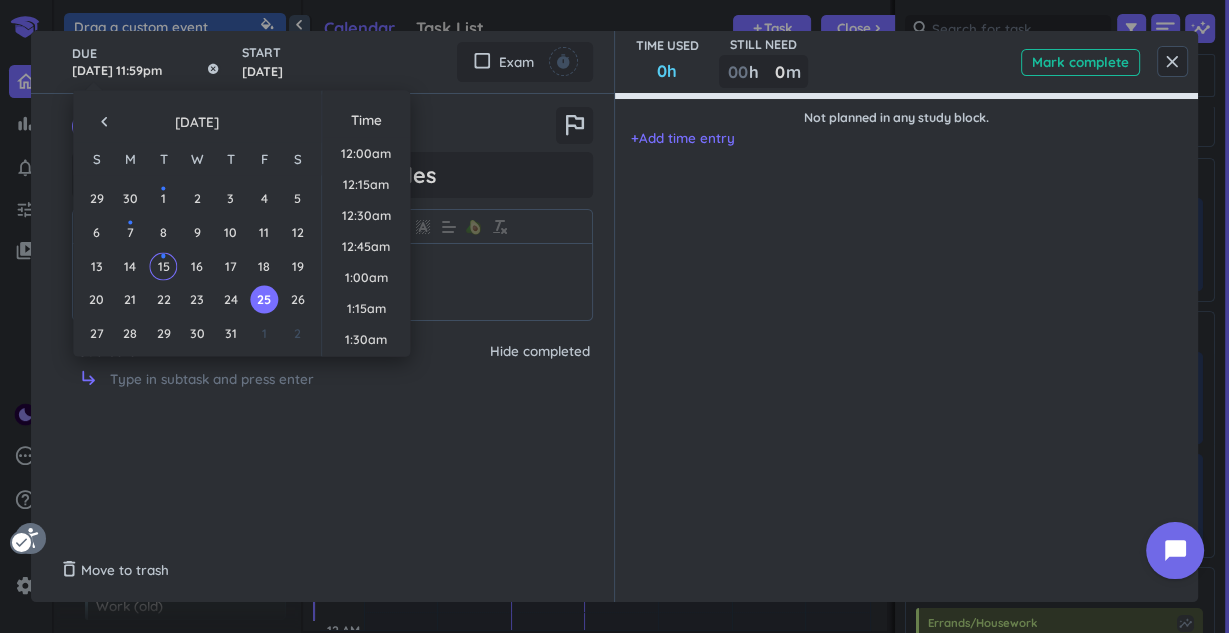 scroll, scrollTop: 2697, scrollLeft: 0, axis: vertical 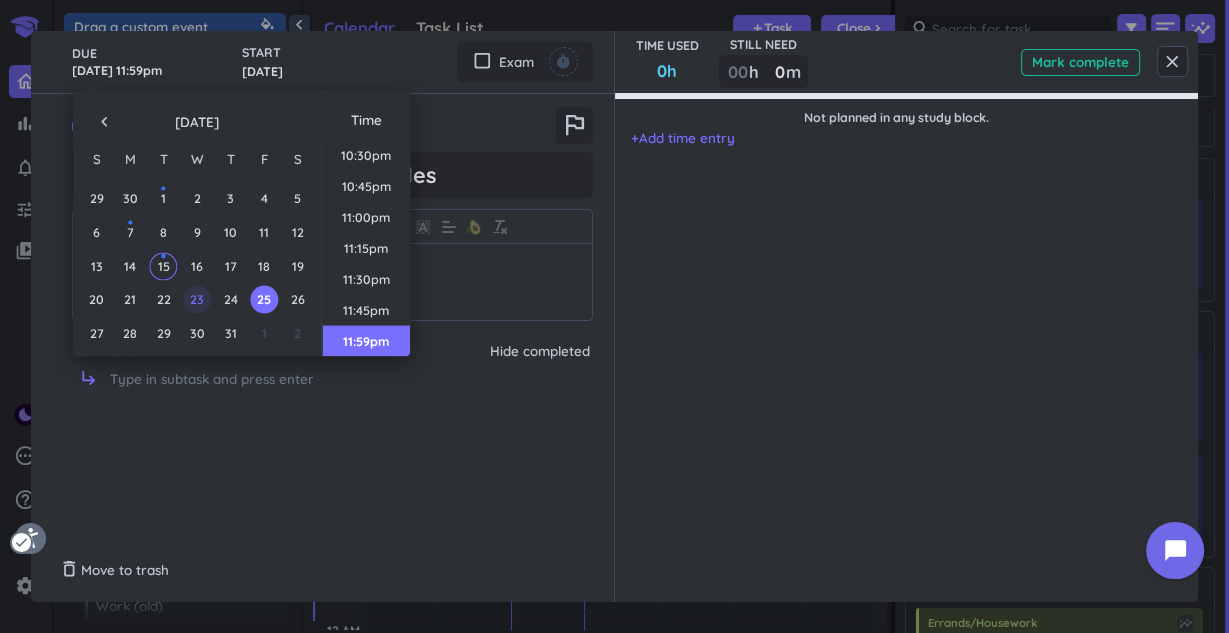 click on "23" at bounding box center (197, 300) 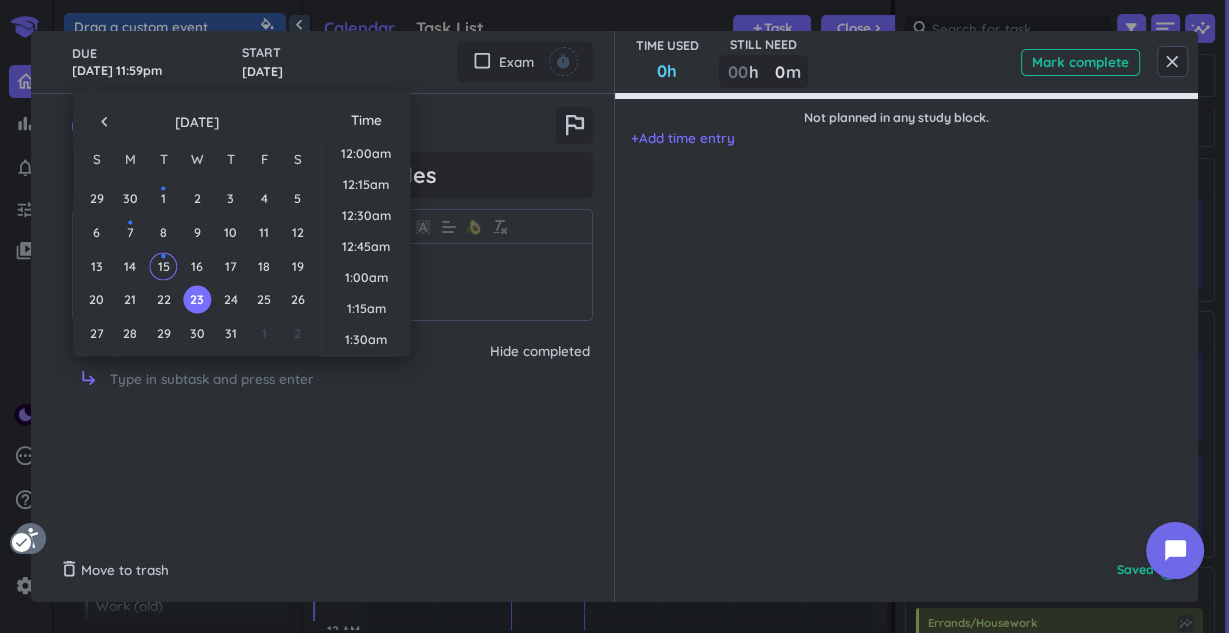 scroll, scrollTop: 2697, scrollLeft: 0, axis: vertical 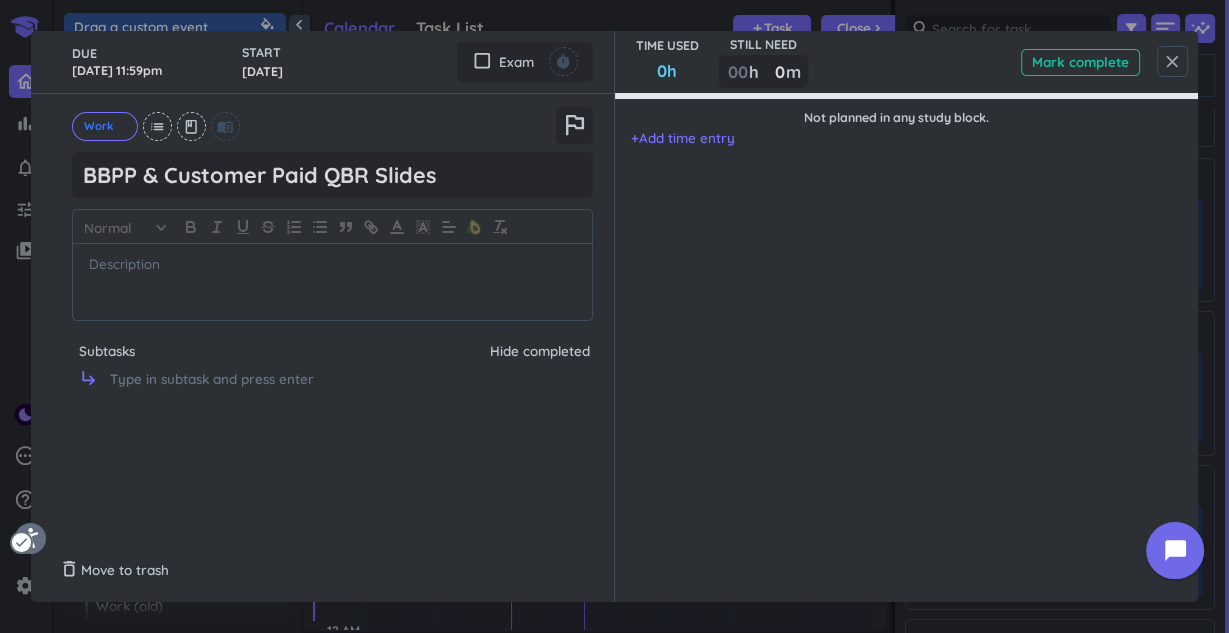 click on "close" at bounding box center [1172, 62] 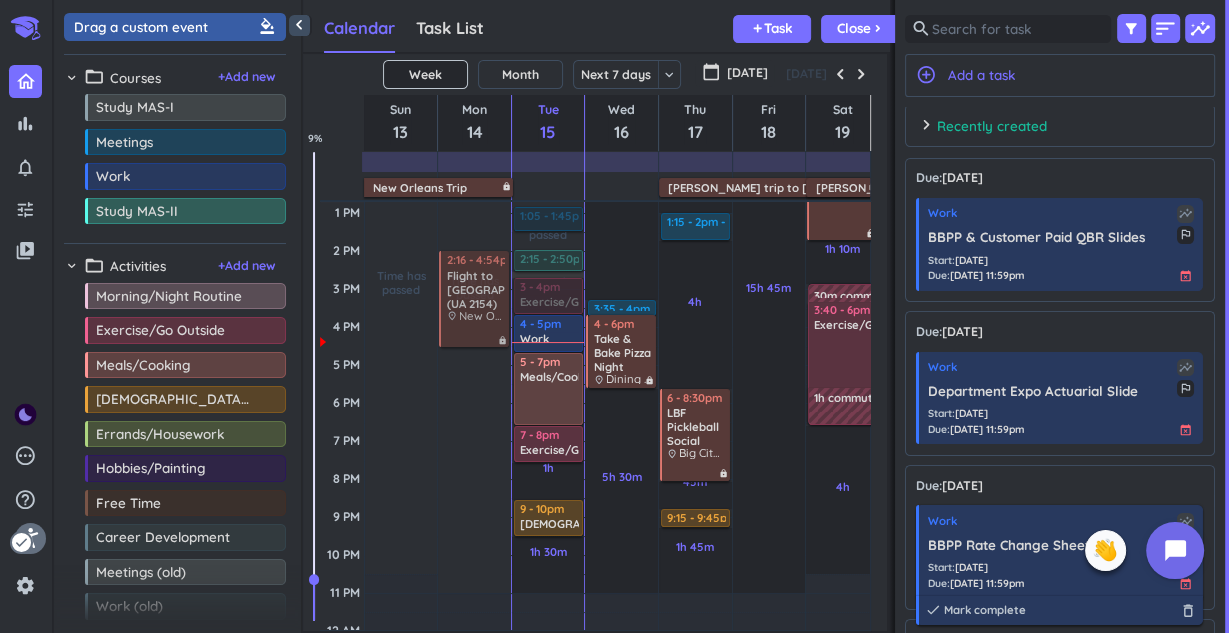 click on "Work" at bounding box center [1052, 521] 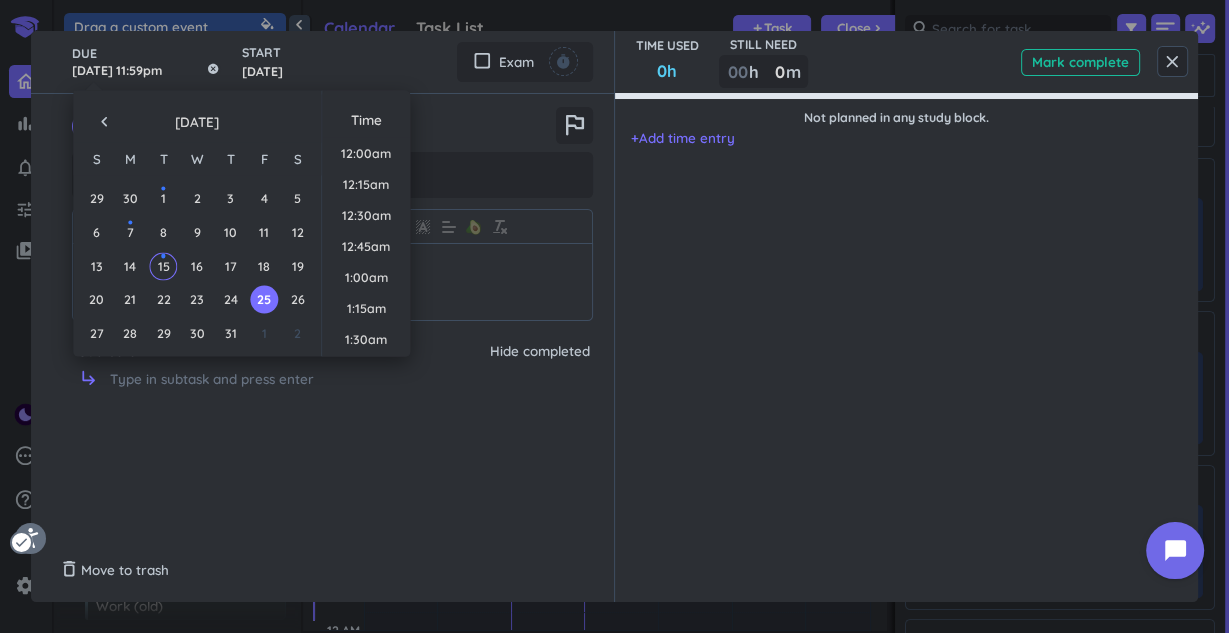 click on "[DATE] 11:59pm" at bounding box center [146, 61] 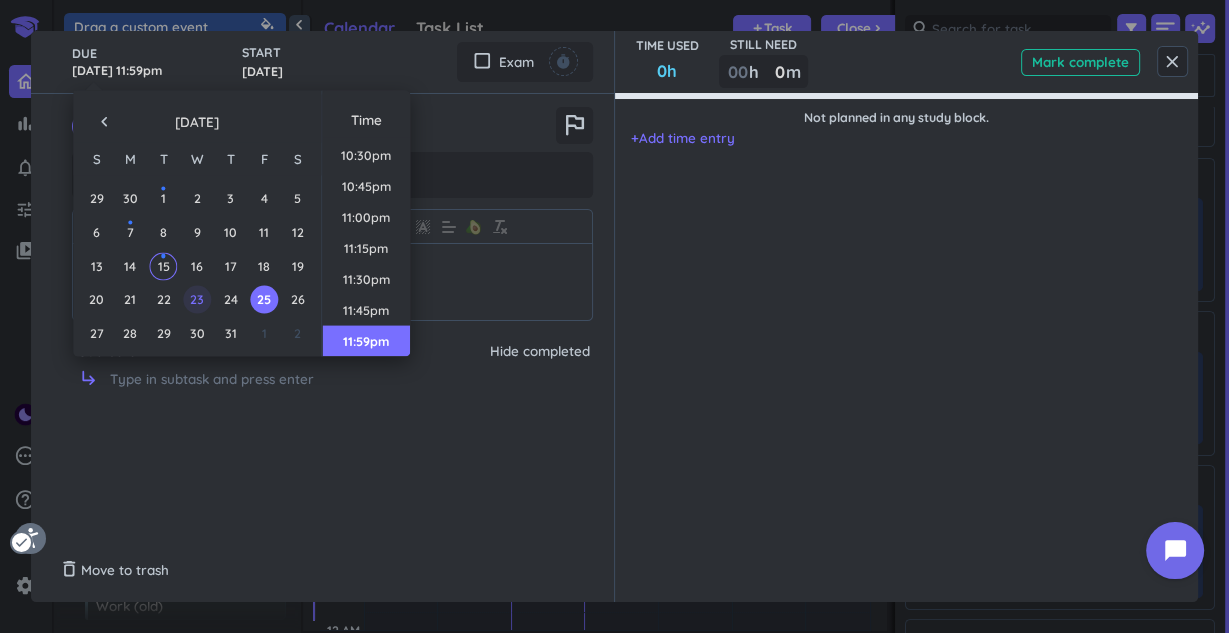 click on "23" at bounding box center [197, 300] 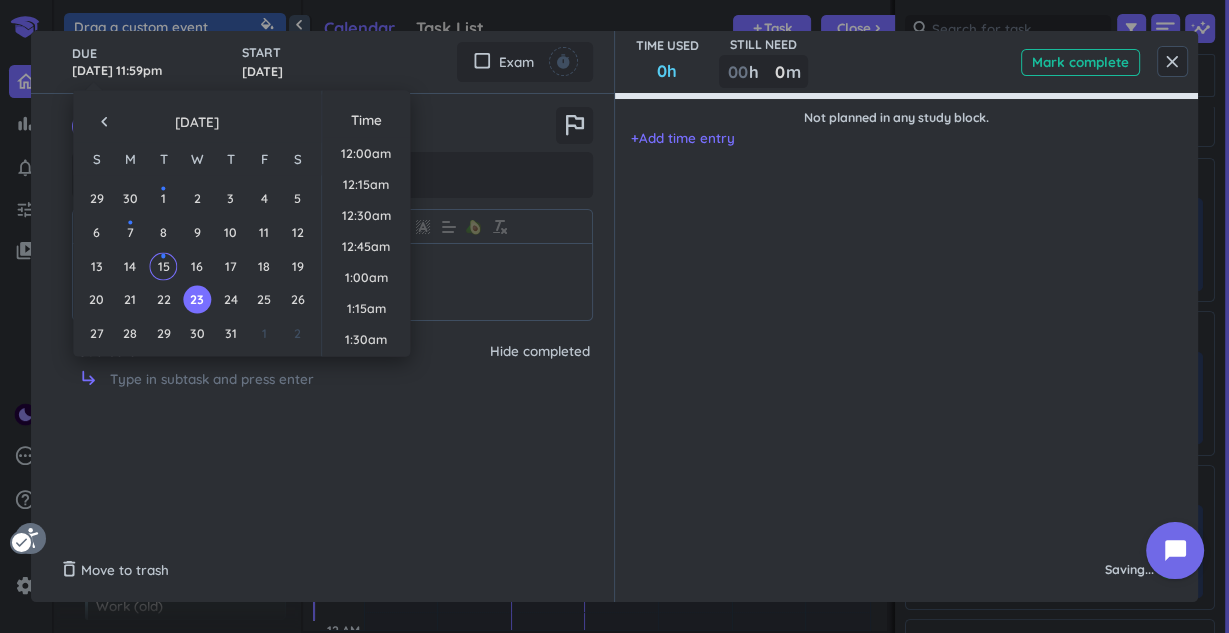 scroll, scrollTop: 0, scrollLeft: 0, axis: both 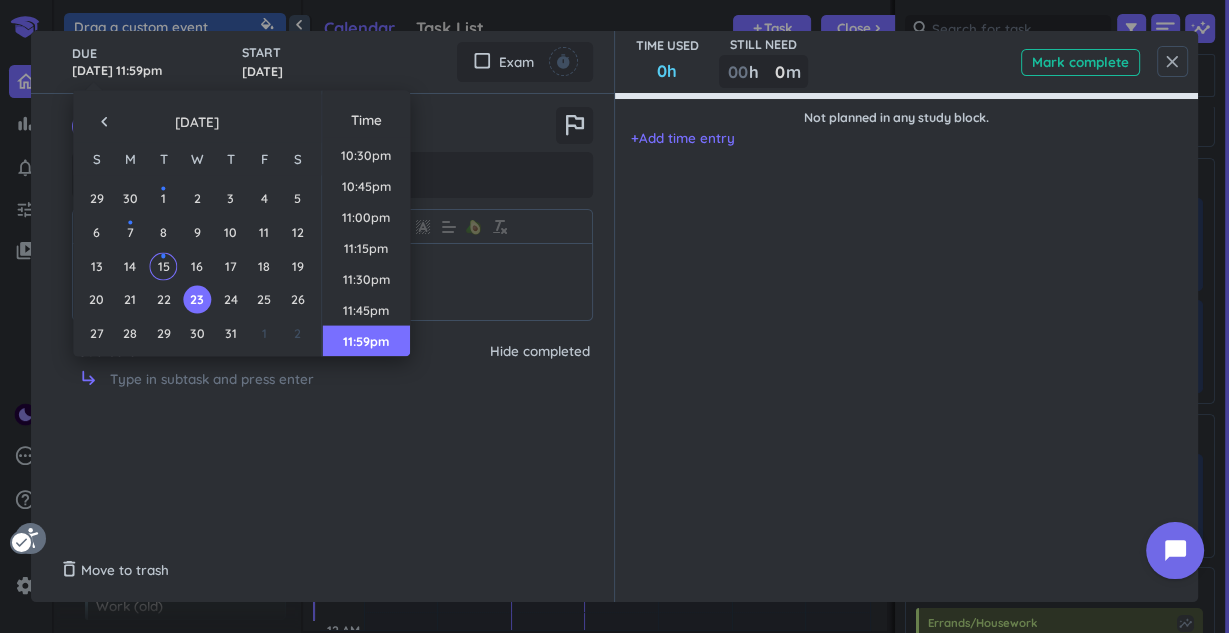 click on "close" at bounding box center (1172, 61) 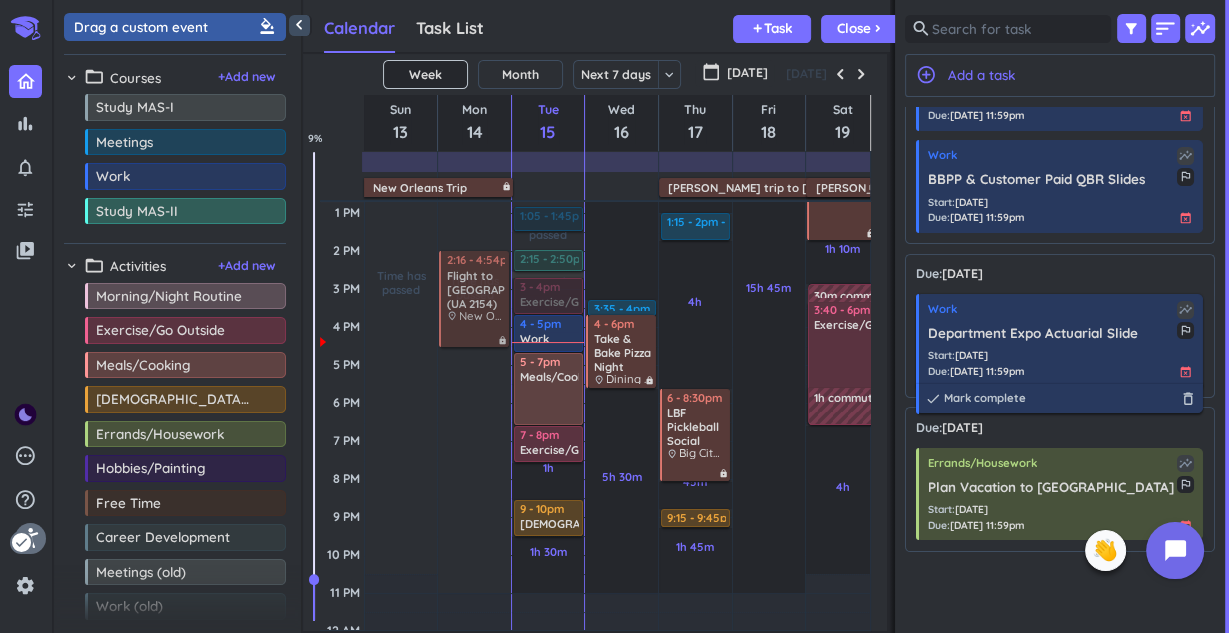 scroll, scrollTop: 0, scrollLeft: 0, axis: both 